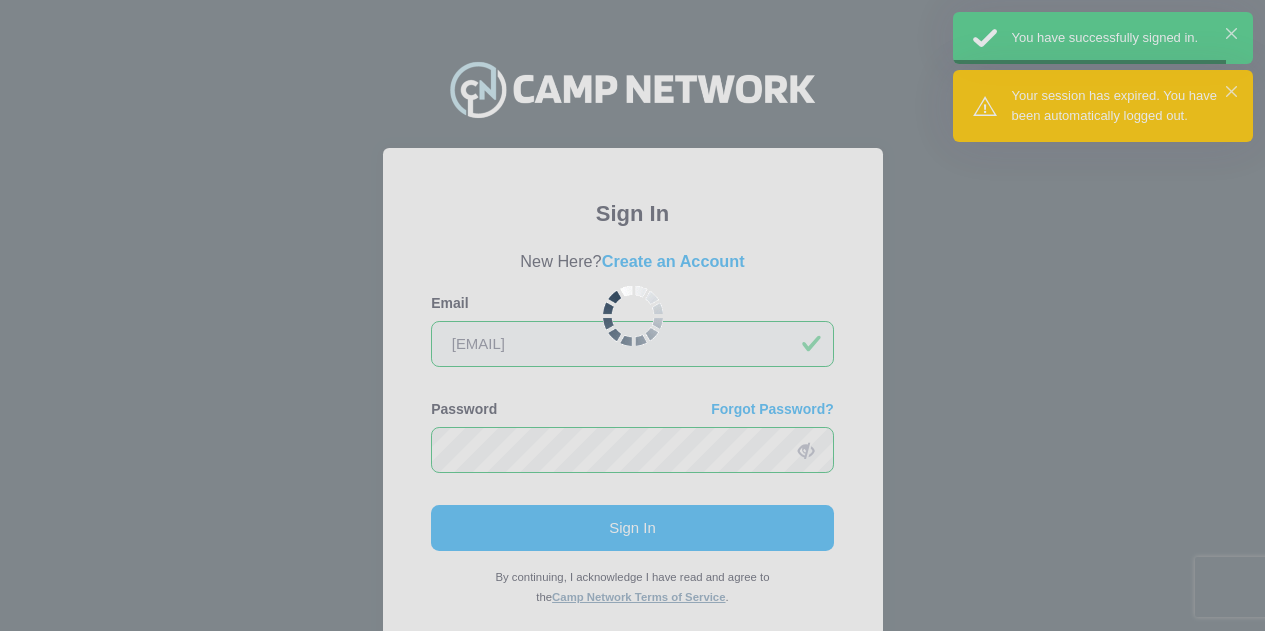 scroll, scrollTop: 0, scrollLeft: 0, axis: both 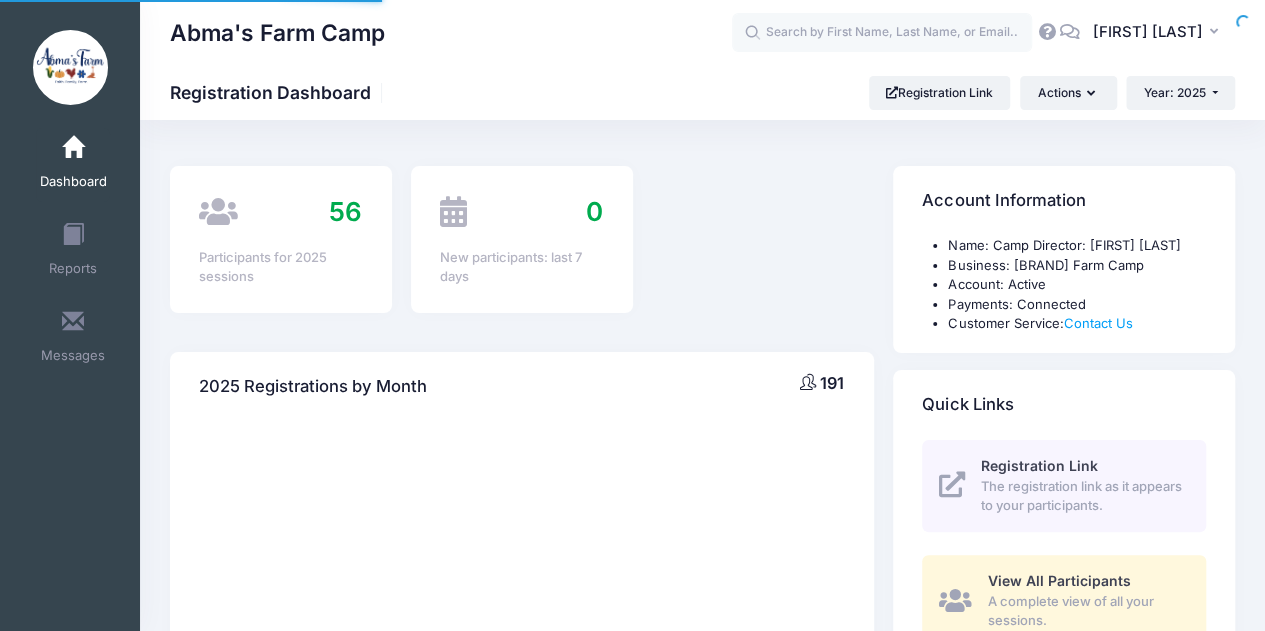 select 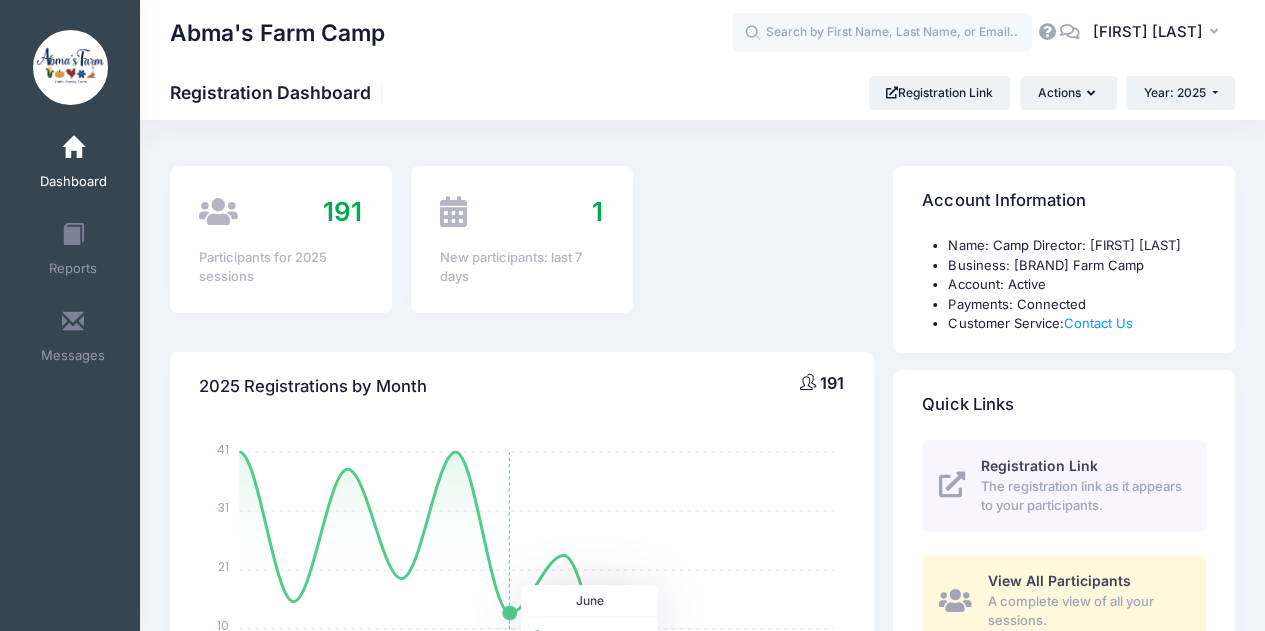scroll, scrollTop: 0, scrollLeft: 0, axis: both 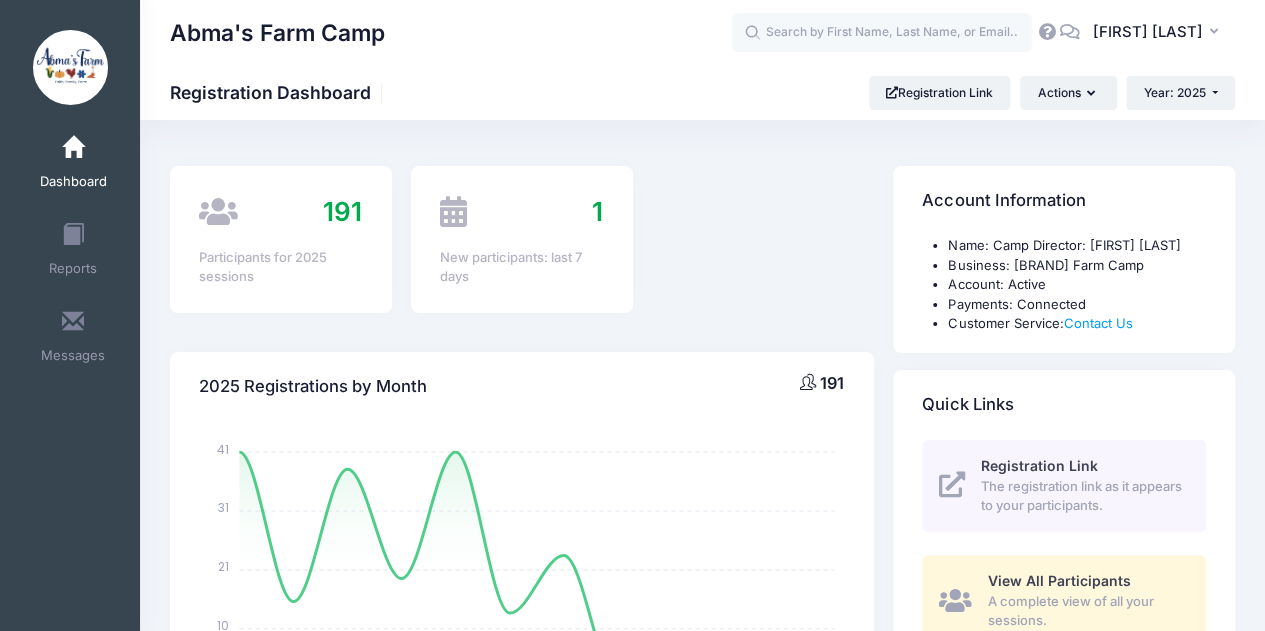 click at bounding box center [453, 211] 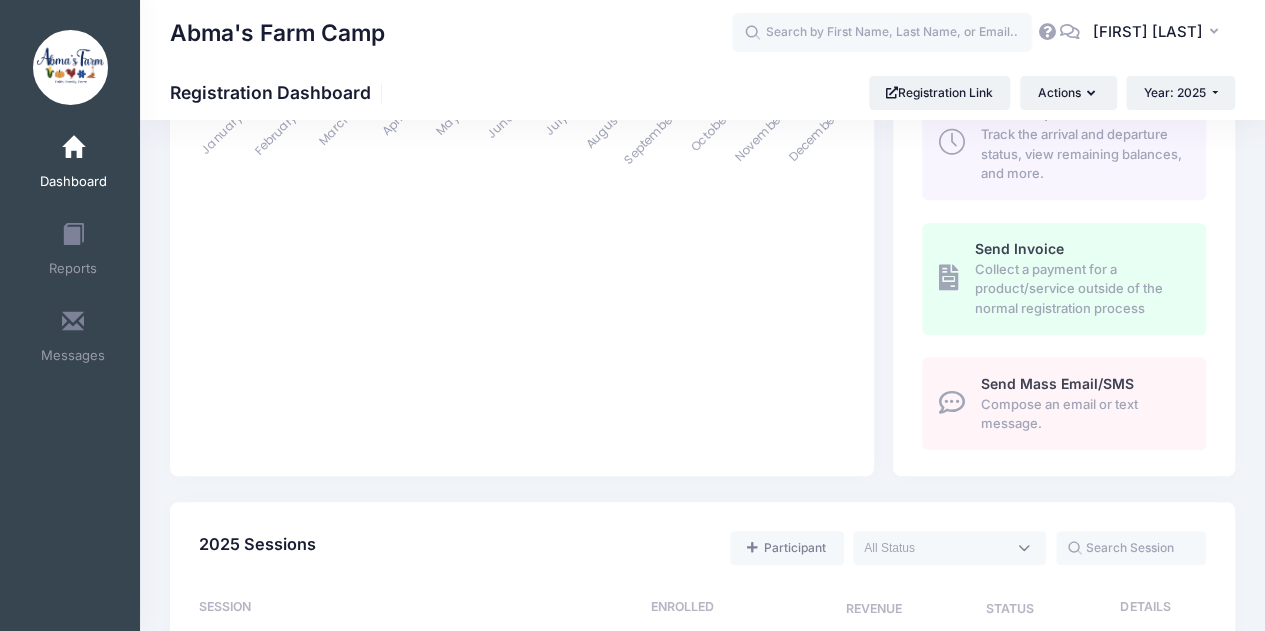 scroll, scrollTop: 98, scrollLeft: 0, axis: vertical 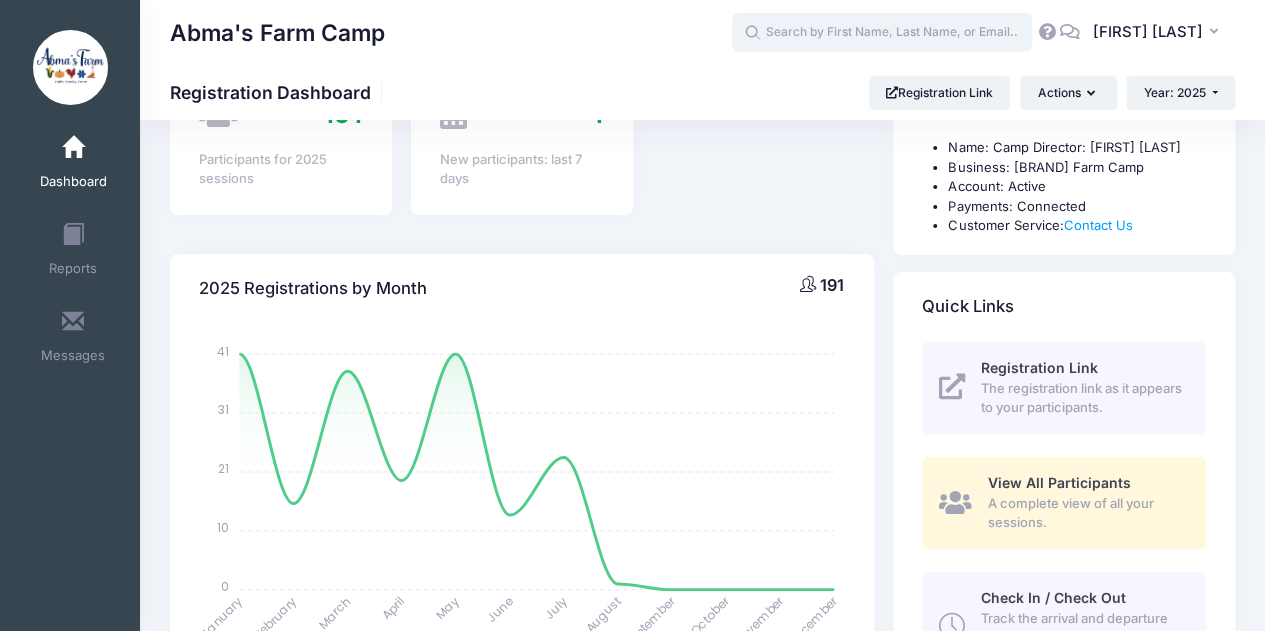 click at bounding box center [882, 33] 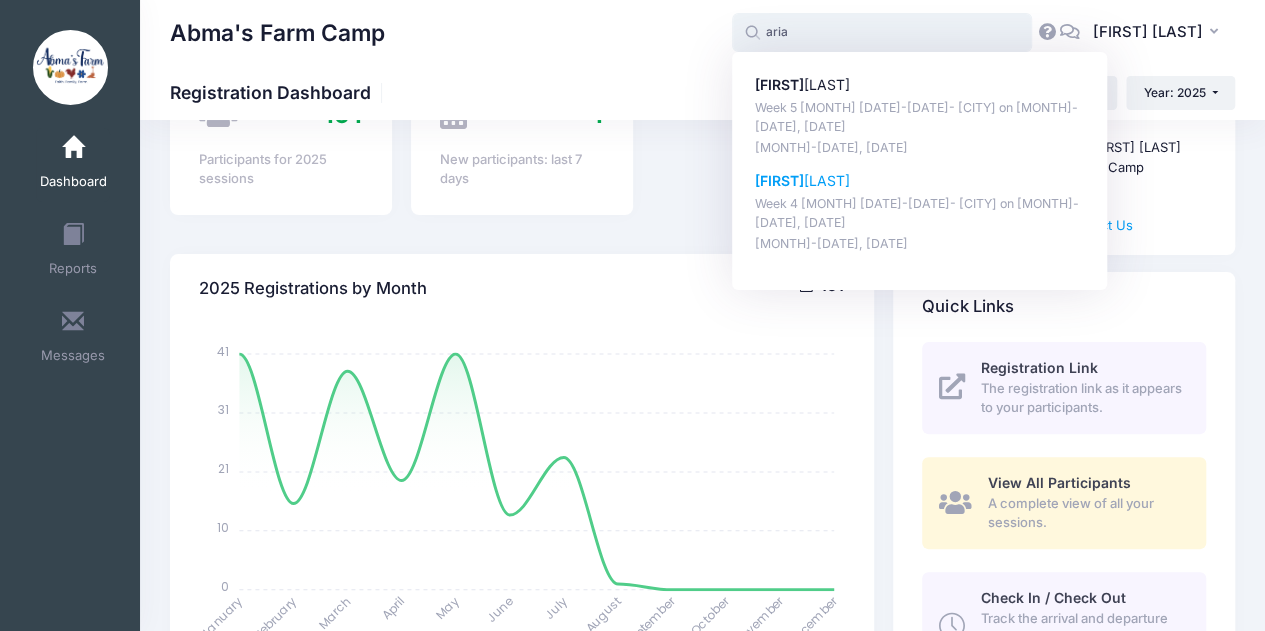click on "Aria  Isler" at bounding box center [920, 181] 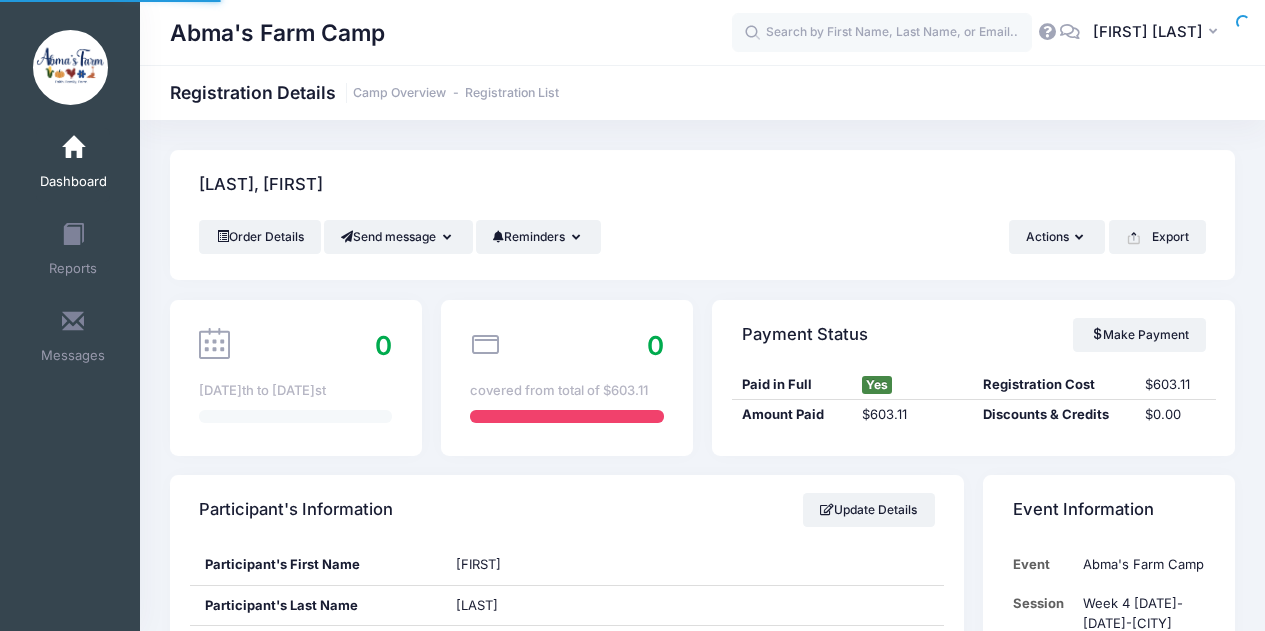 scroll, scrollTop: 0, scrollLeft: 0, axis: both 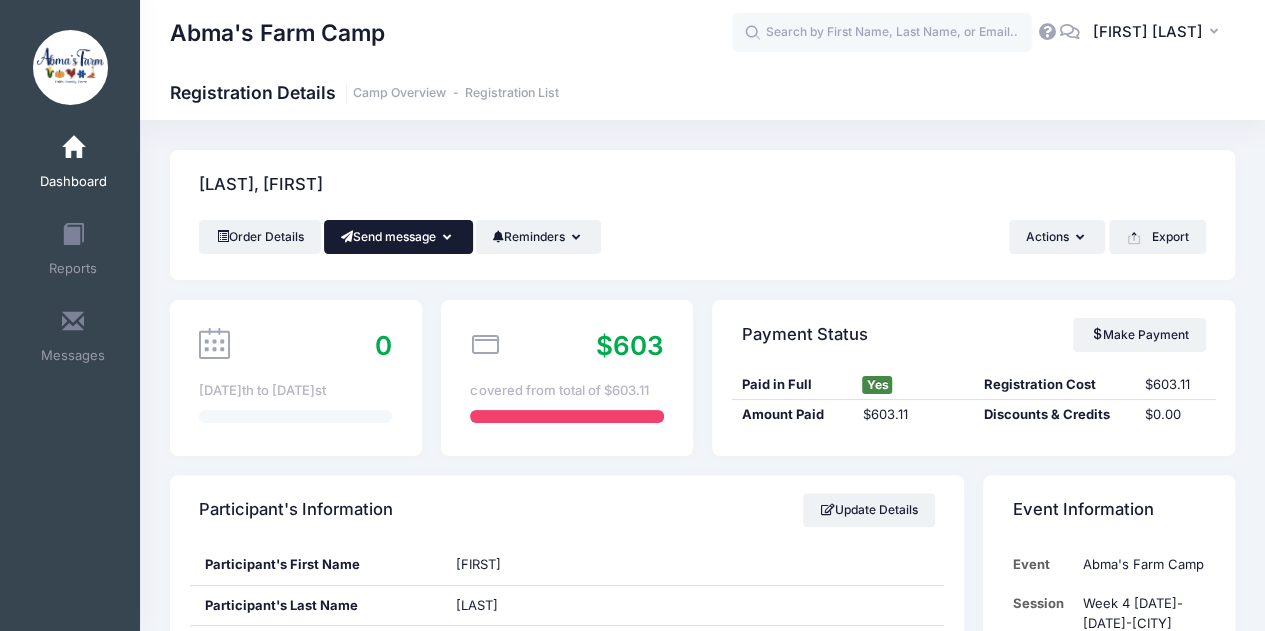 click at bounding box center [449, 238] 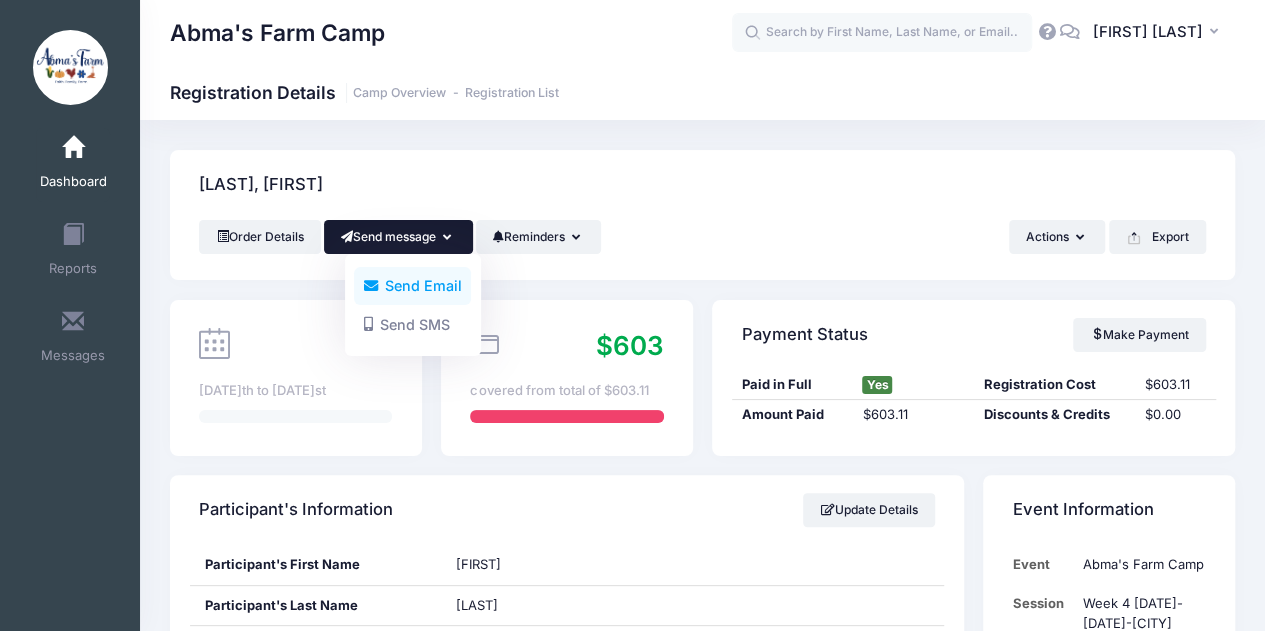 click on "Send Email" at bounding box center (412, 286) 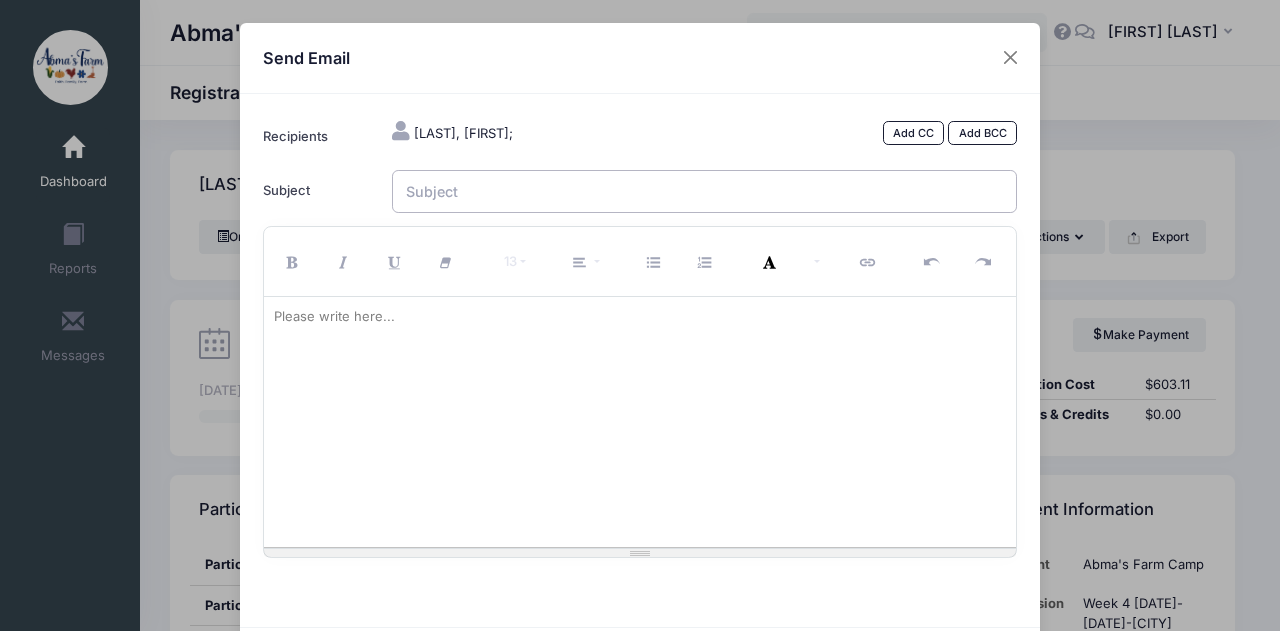 click on "Subject" at bounding box center [705, 191] 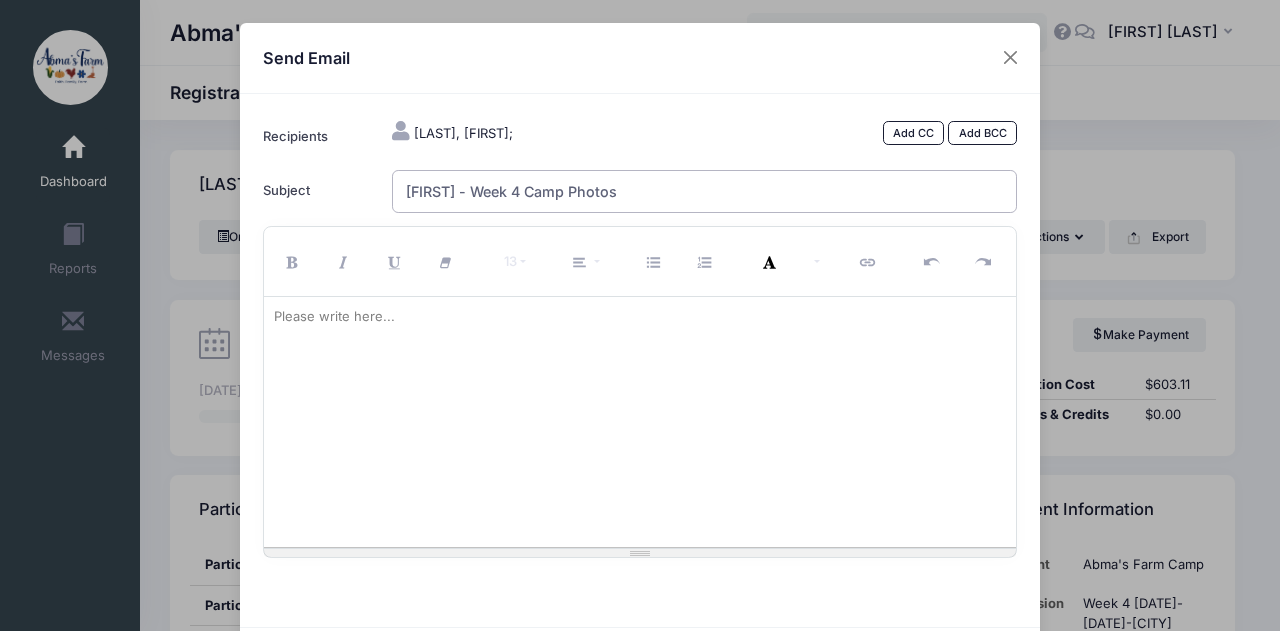 type on "Aria - Week 4 Camp Photos" 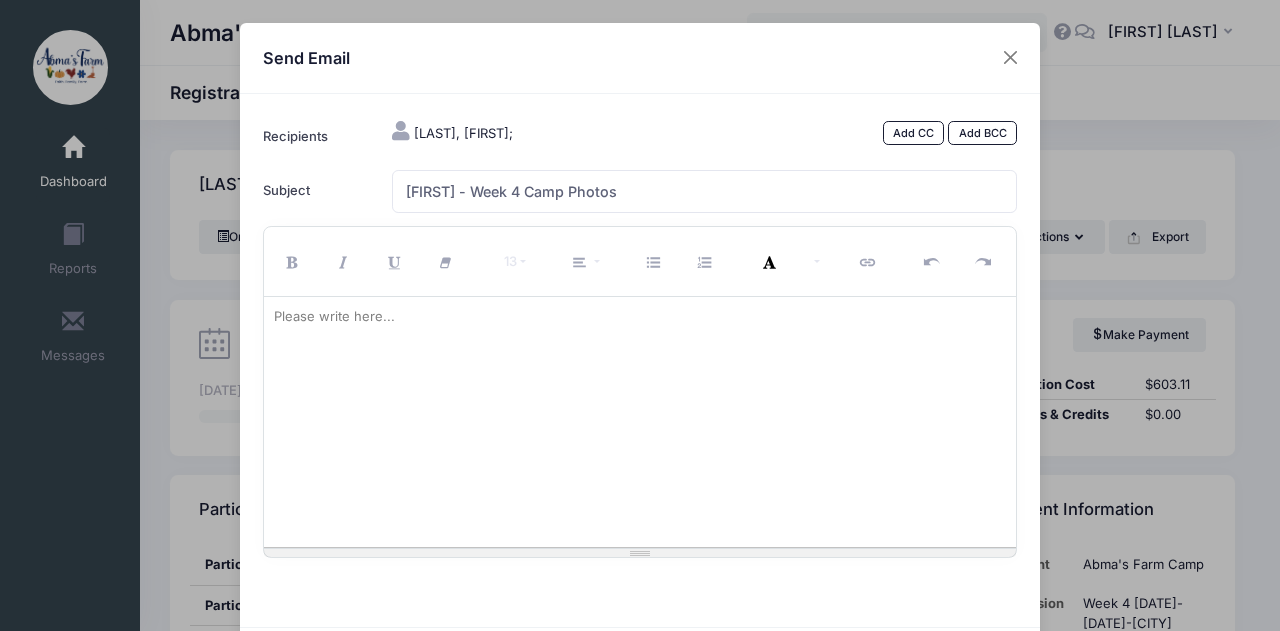 click on "Please write here..." at bounding box center [334, 317] 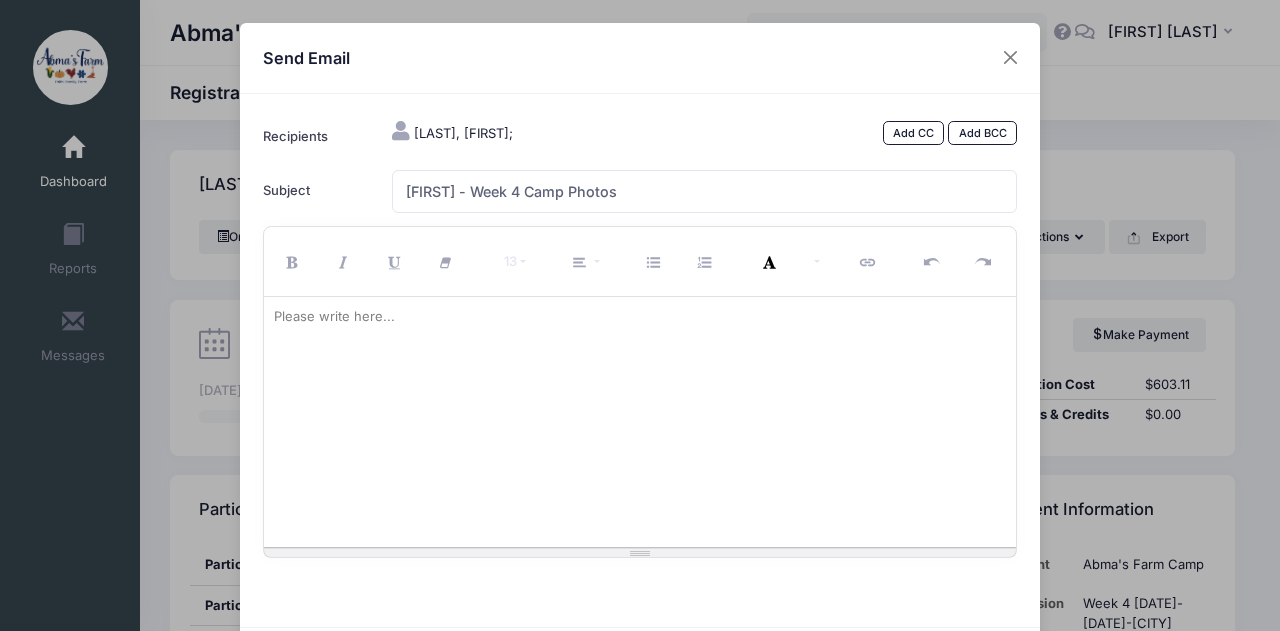 click at bounding box center (640, 422) 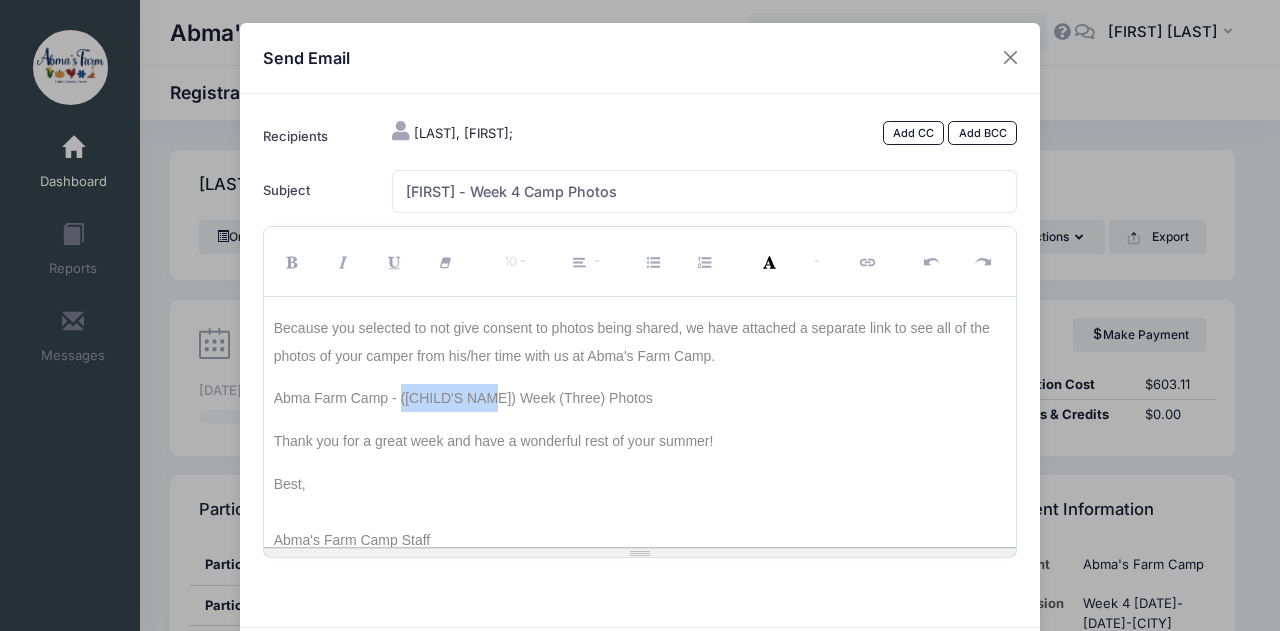 drag, startPoint x: 395, startPoint y: 397, endPoint x: 482, endPoint y: 395, distance: 87.02299 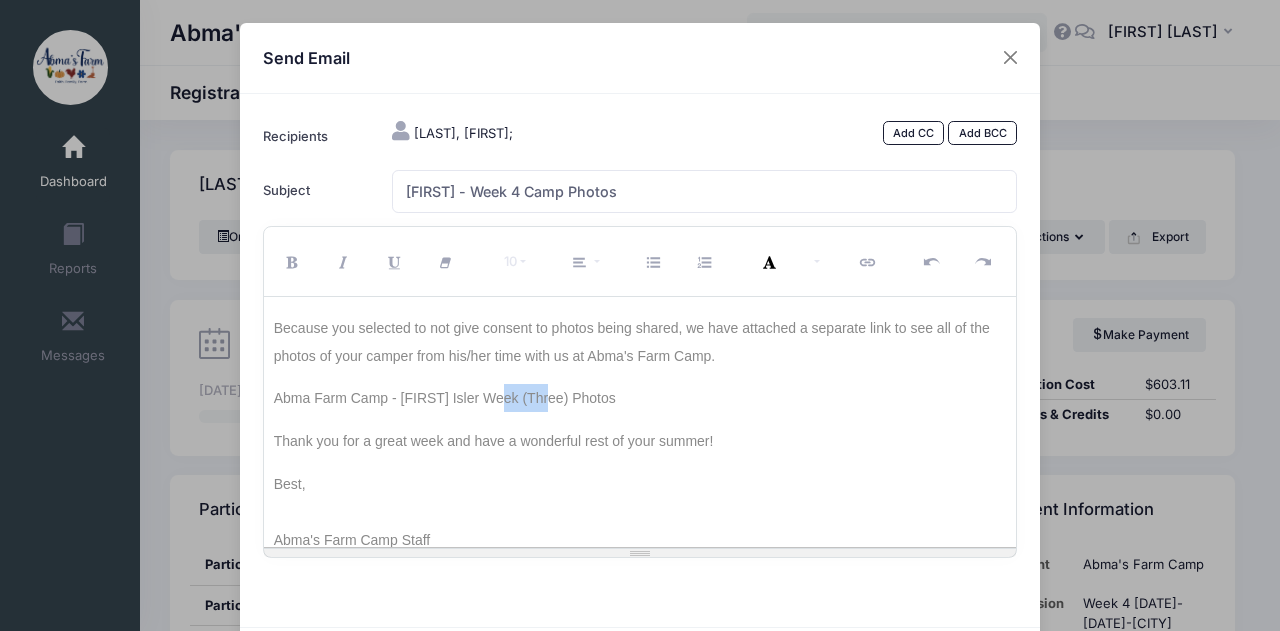 drag, startPoint x: 494, startPoint y: 401, endPoint x: 540, endPoint y: 405, distance: 46.173584 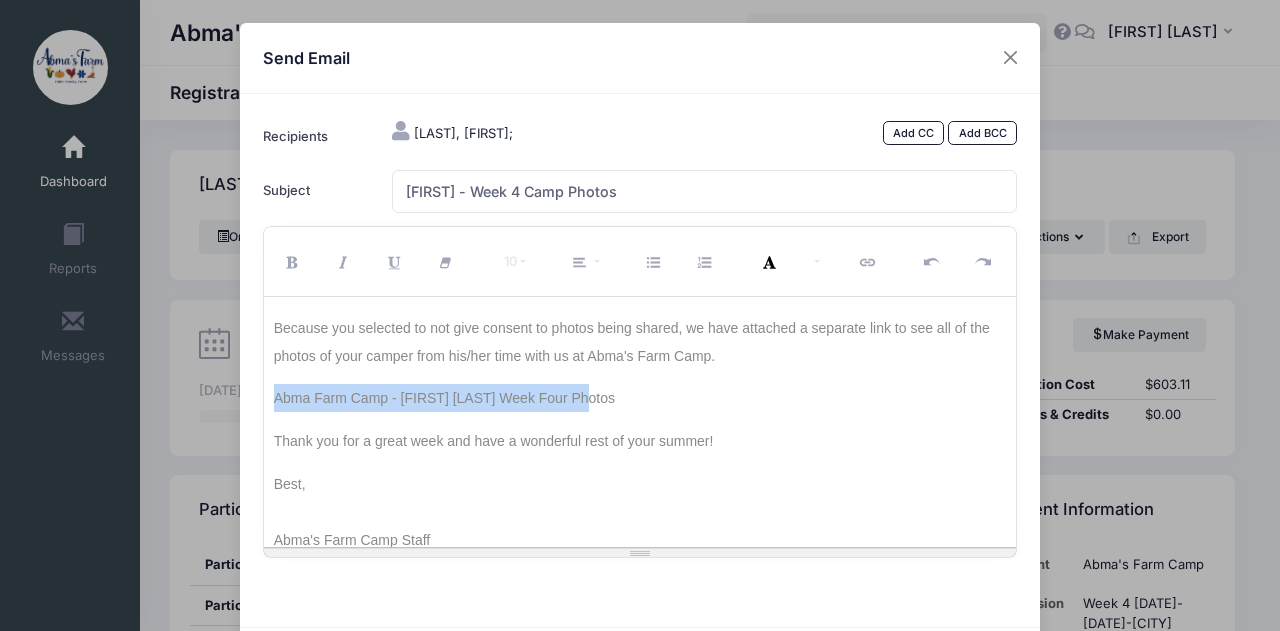 drag, startPoint x: 271, startPoint y: 395, endPoint x: 566, endPoint y: 402, distance: 295.08304 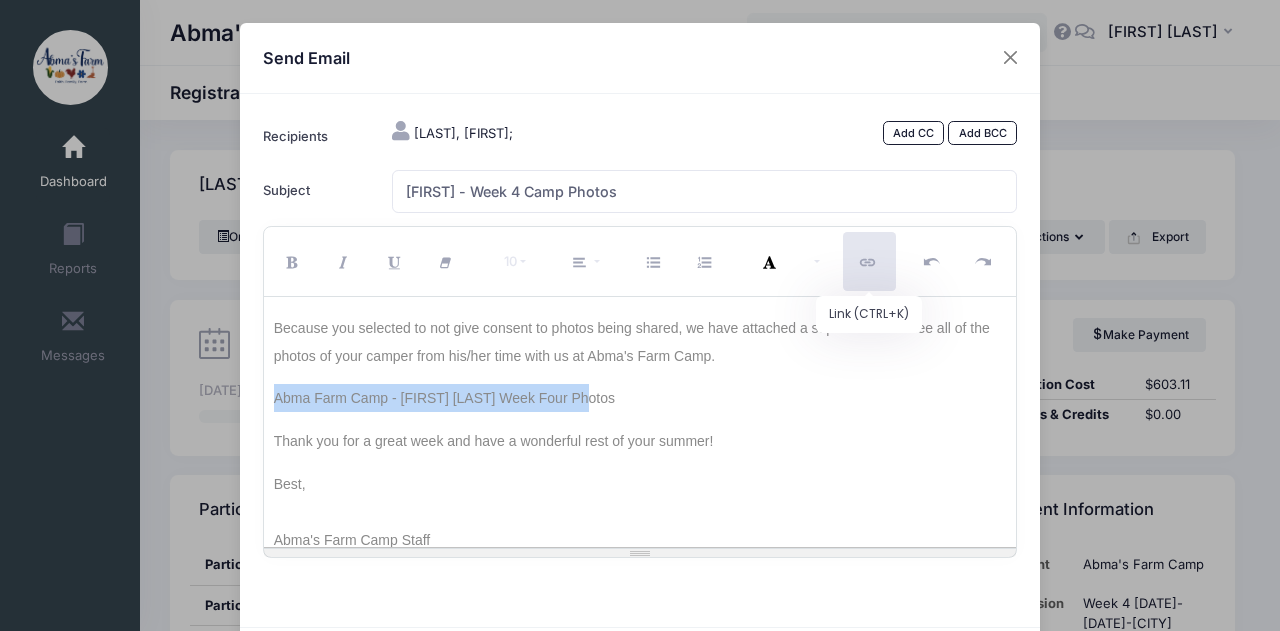 click at bounding box center [870, 263] 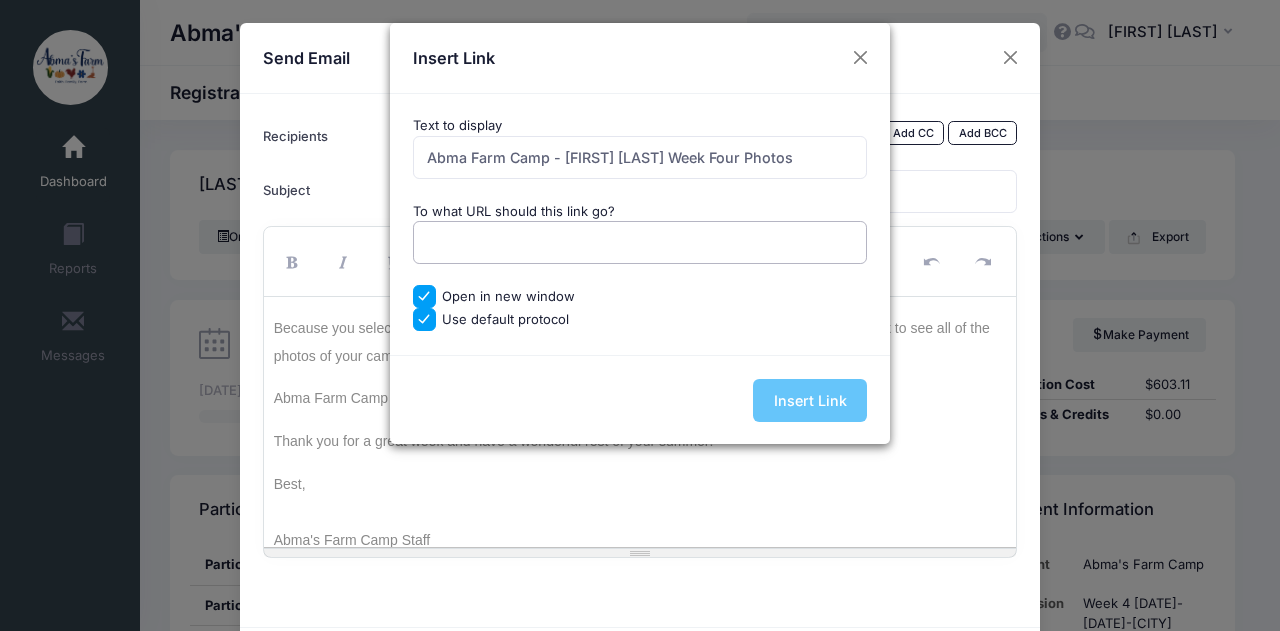 paste on "https://drive.google.com/drive/folders/1_kbfJBd5m0QNJh1uIFC02vVJnlERGjIC?usp=sharing" 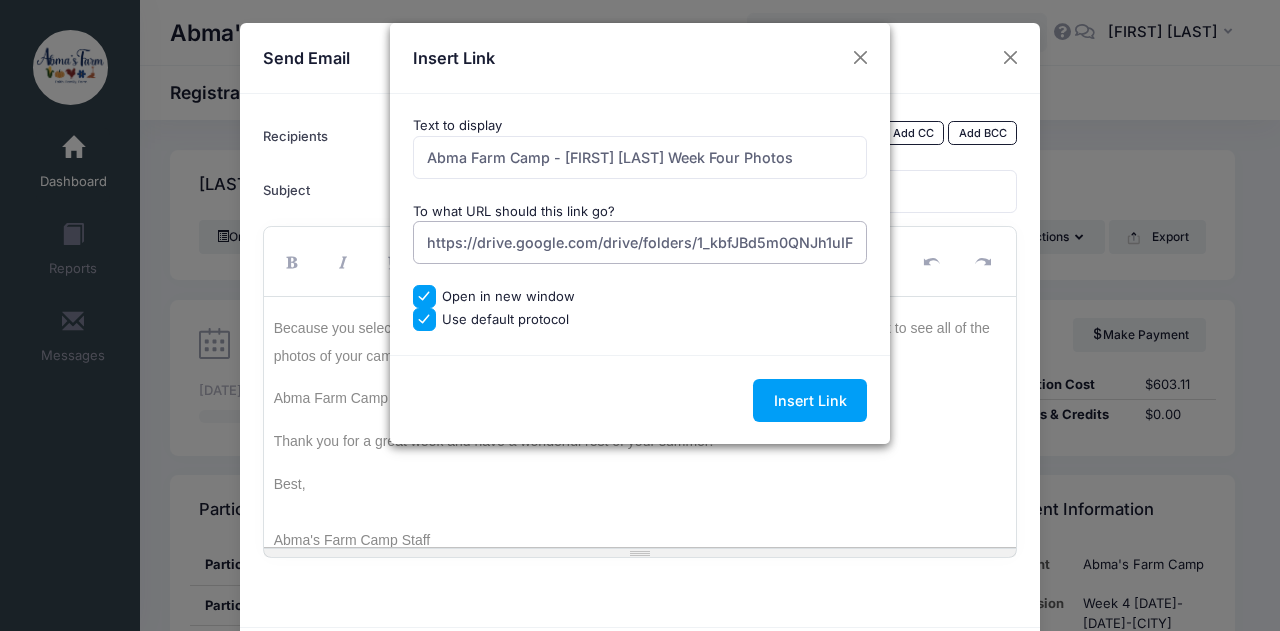scroll, scrollTop: 0, scrollLeft: 202, axis: horizontal 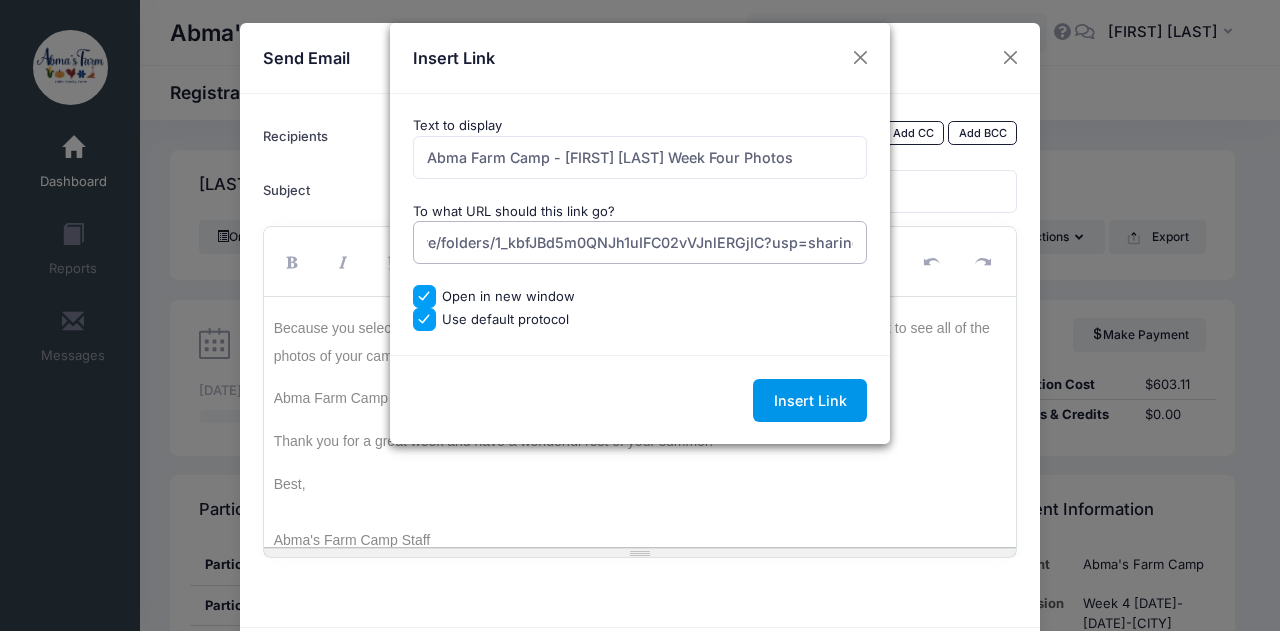 type on "https://drive.google.com/drive/folders/1_kbfJBd5m0QNJh1uIFC02vVJnlERGjIC?usp=sharing" 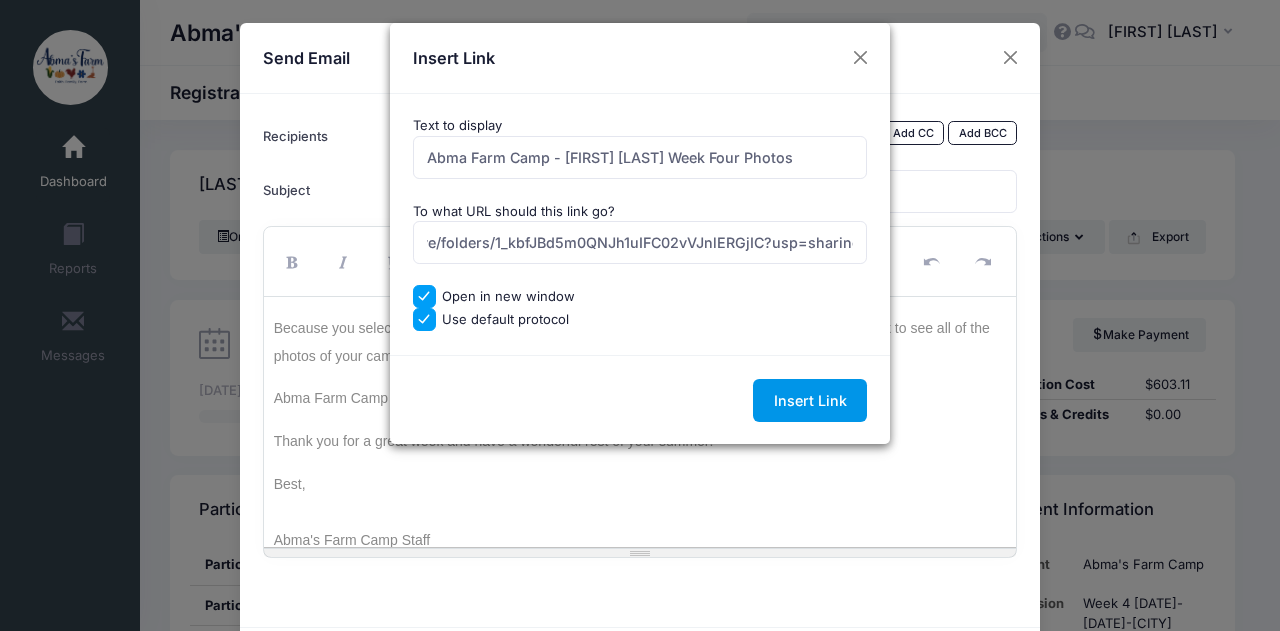 click on "Insert Link" at bounding box center (810, 400) 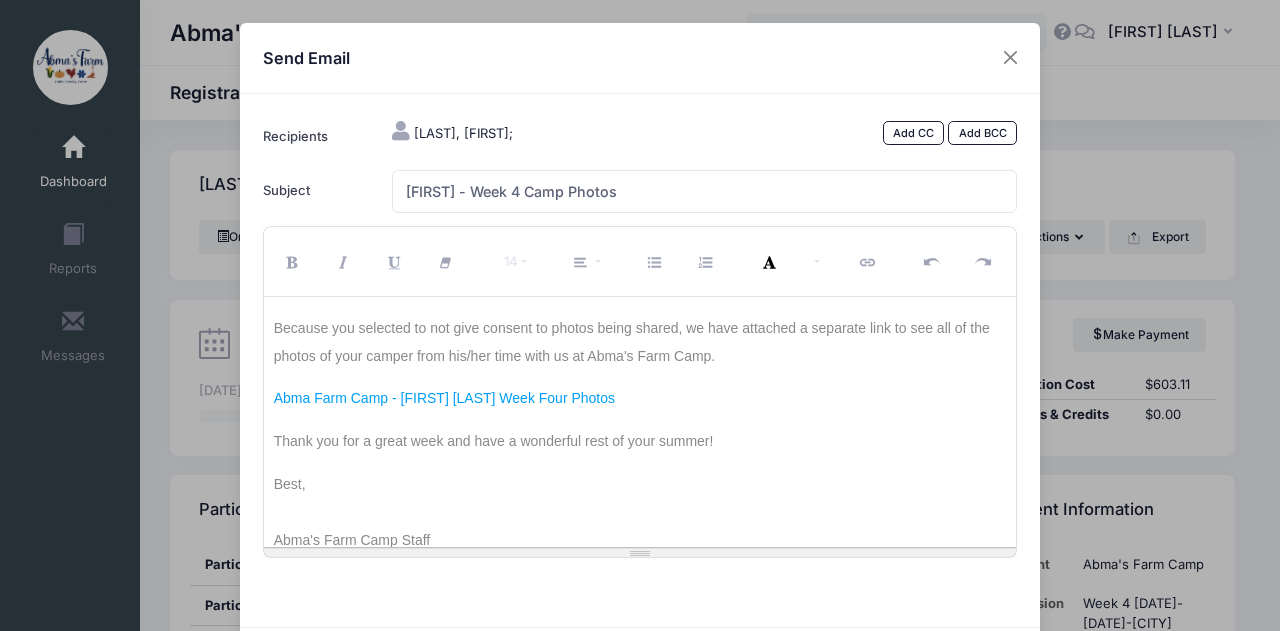 scroll, scrollTop: 67, scrollLeft: 0, axis: vertical 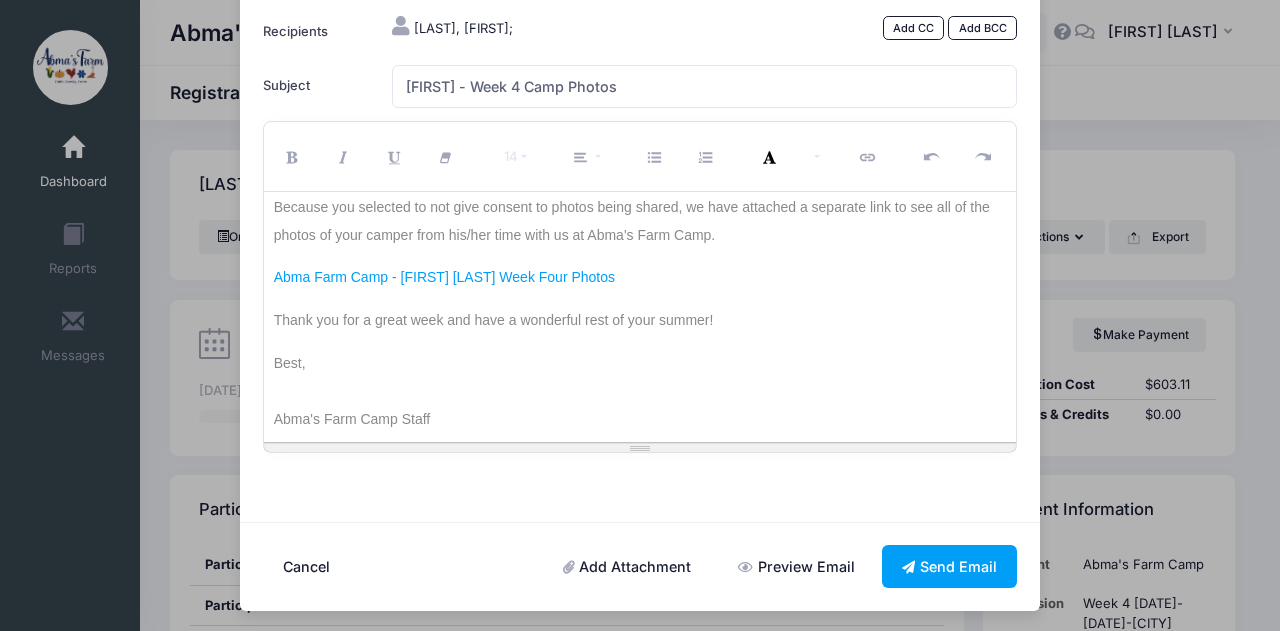 click on "Preview Email" at bounding box center (797, 566) 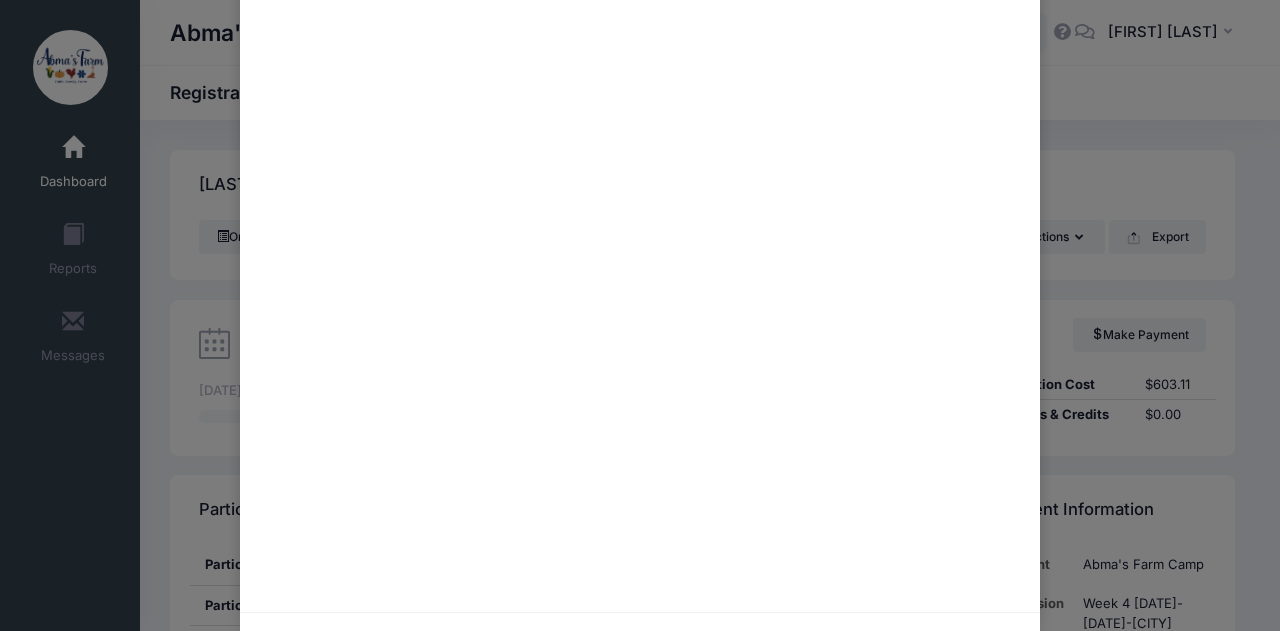 scroll, scrollTop: 737, scrollLeft: 0, axis: vertical 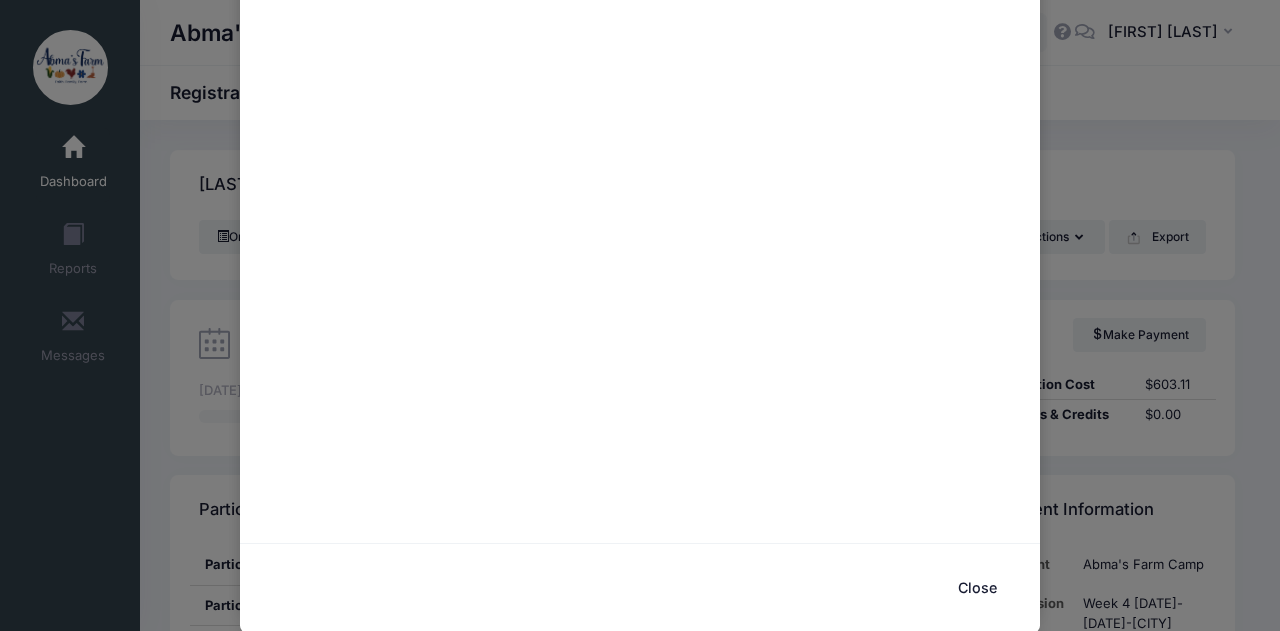 click on "Close" at bounding box center (977, 588) 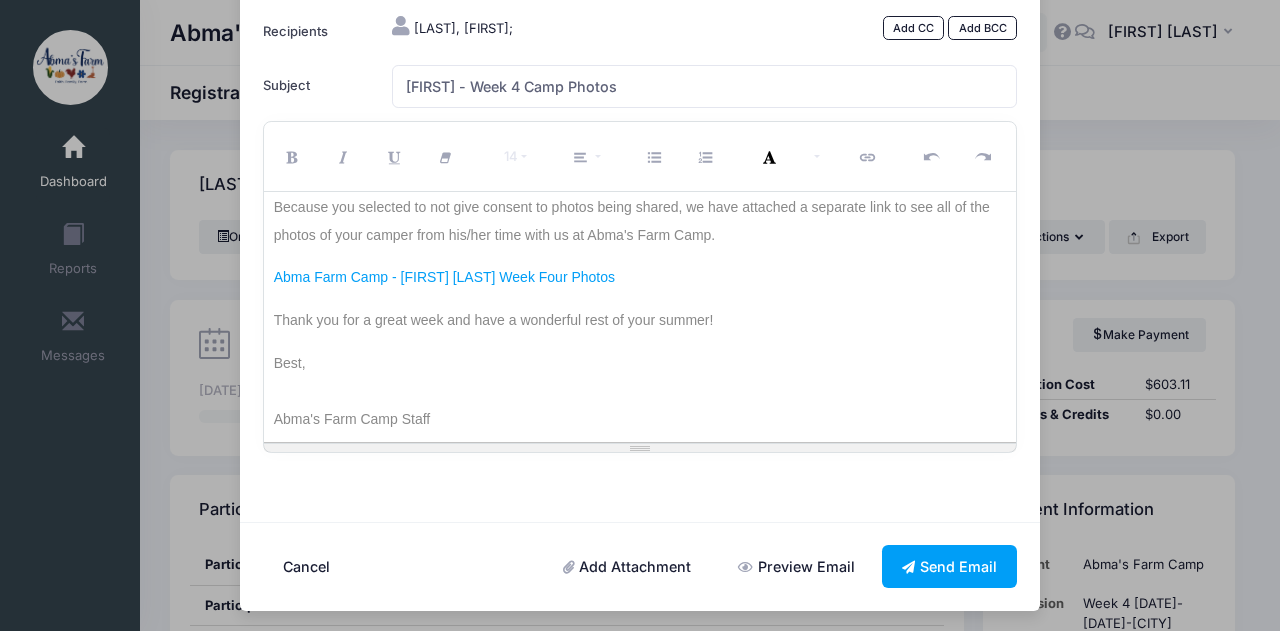 click on "Abma Farm Camp - Aria Isler Week Four Photos" at bounding box center [640, 270] 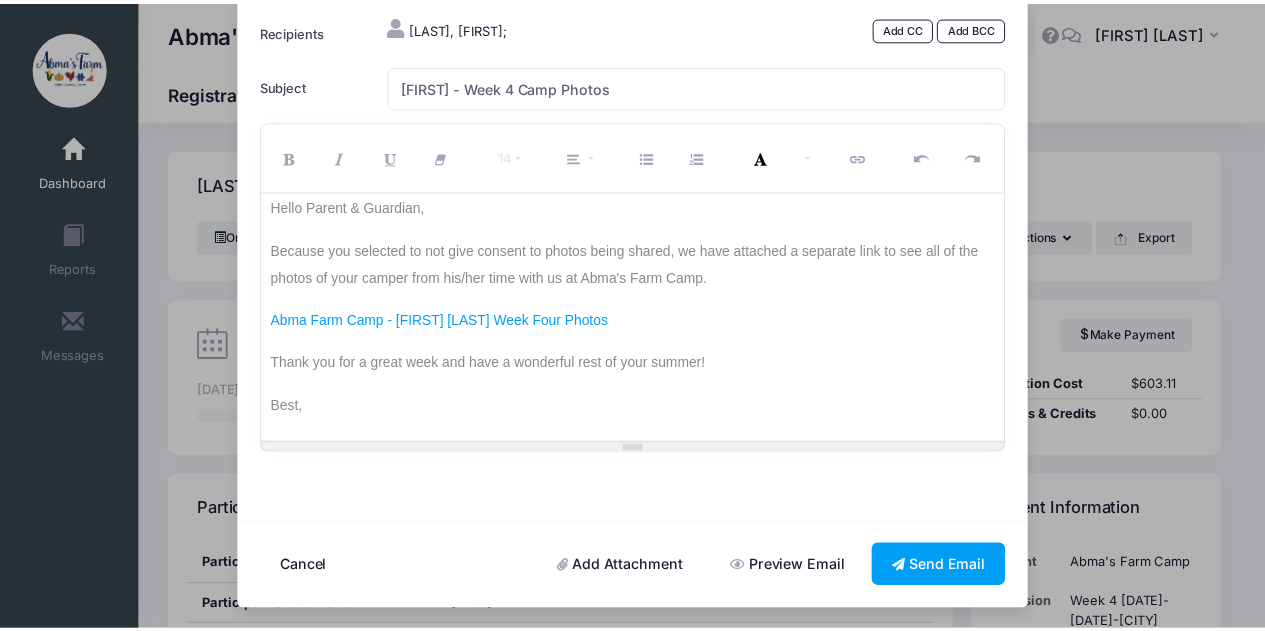 scroll, scrollTop: 0, scrollLeft: 0, axis: both 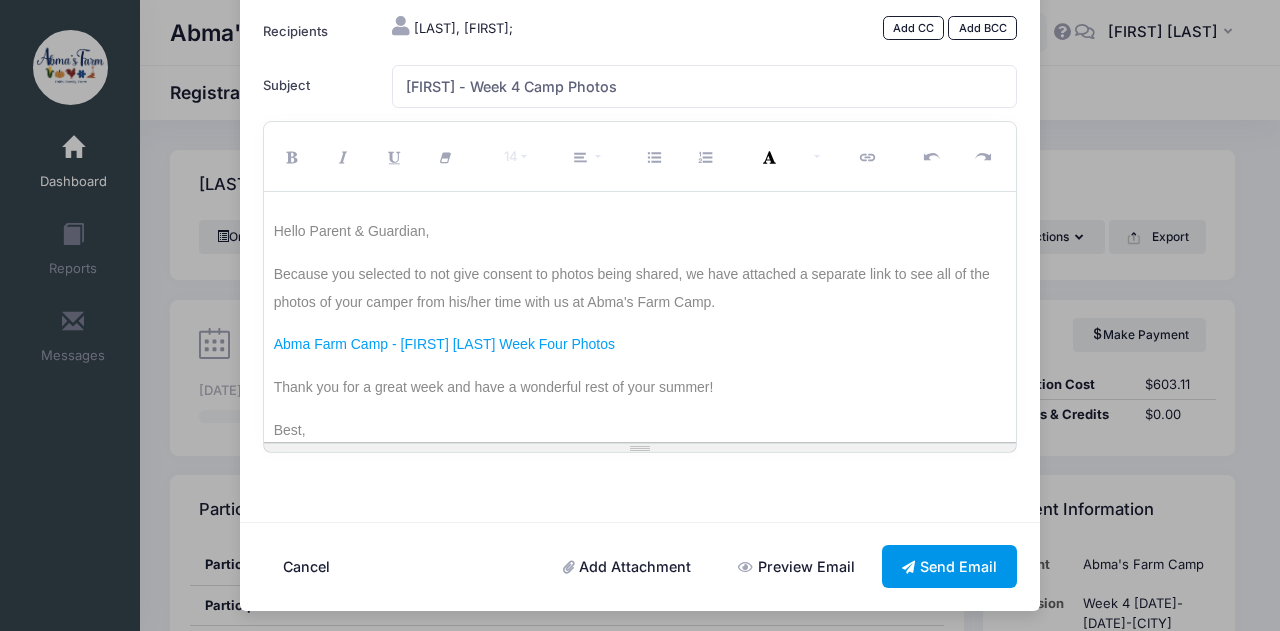 click on "Send Email" at bounding box center (950, 566) 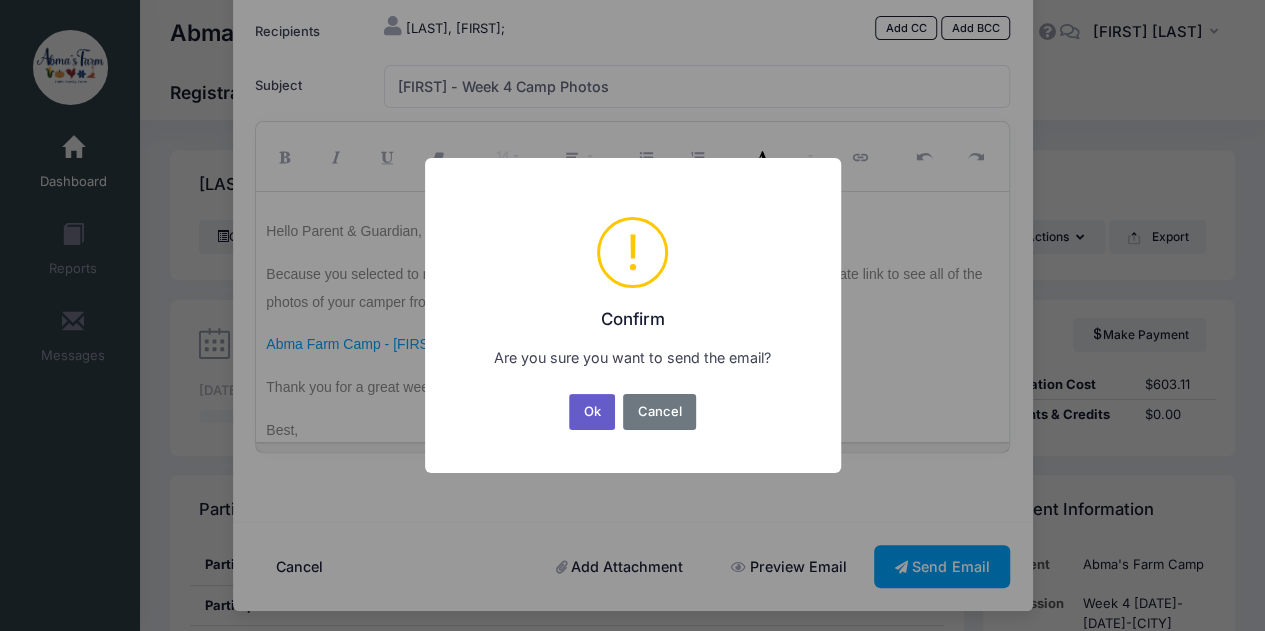 click on "Ok" at bounding box center [592, 412] 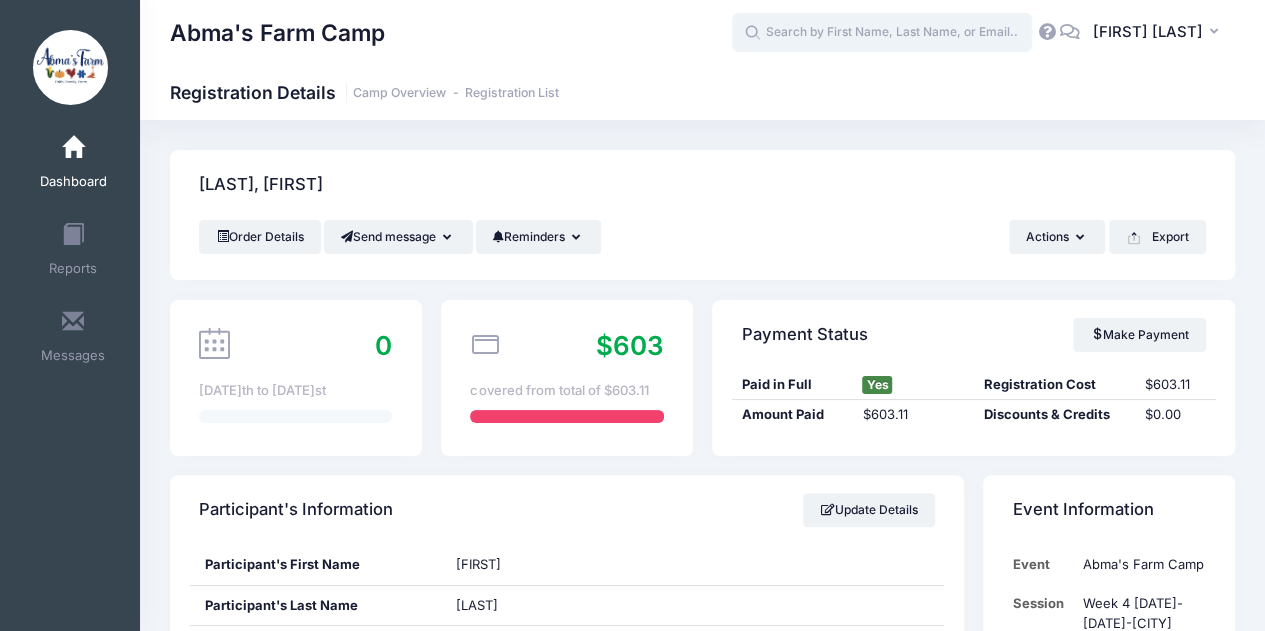 click at bounding box center [882, 33] 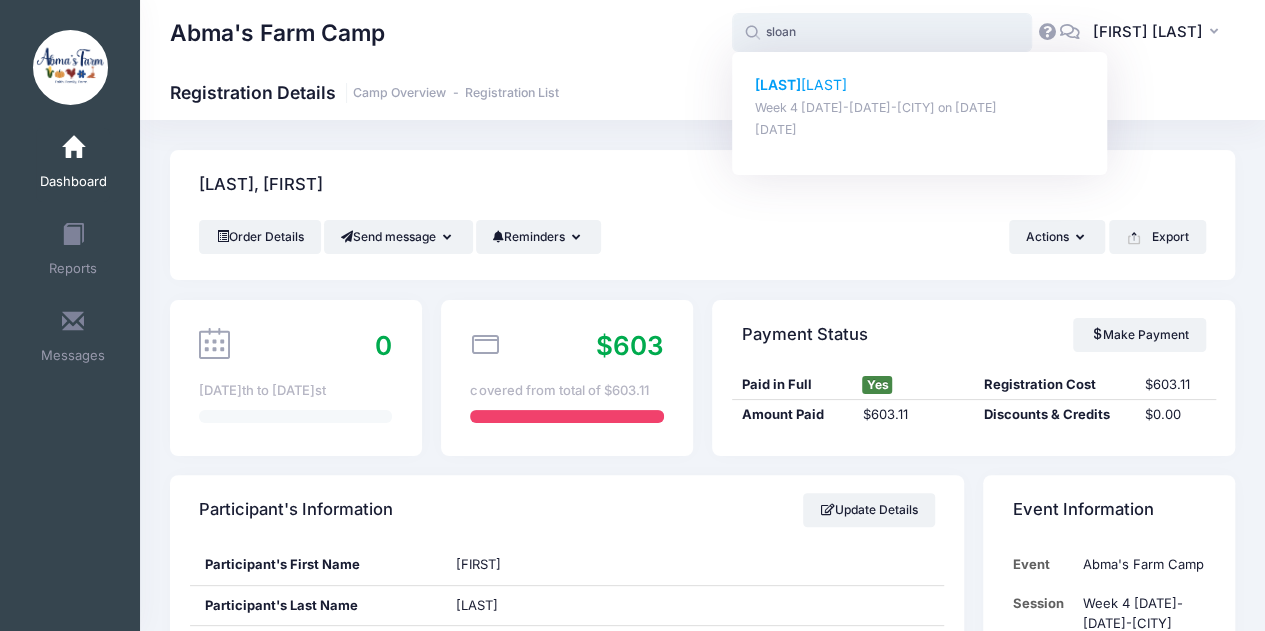 click on "Sloan  Lino" at bounding box center [920, 85] 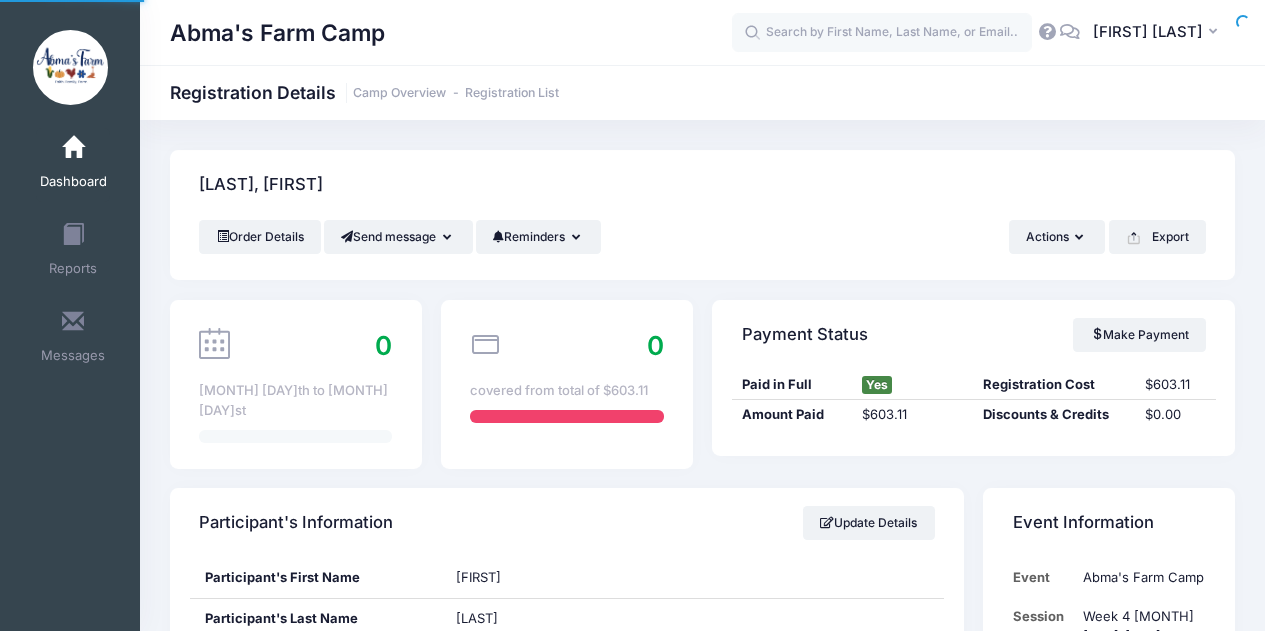 scroll, scrollTop: 0, scrollLeft: 0, axis: both 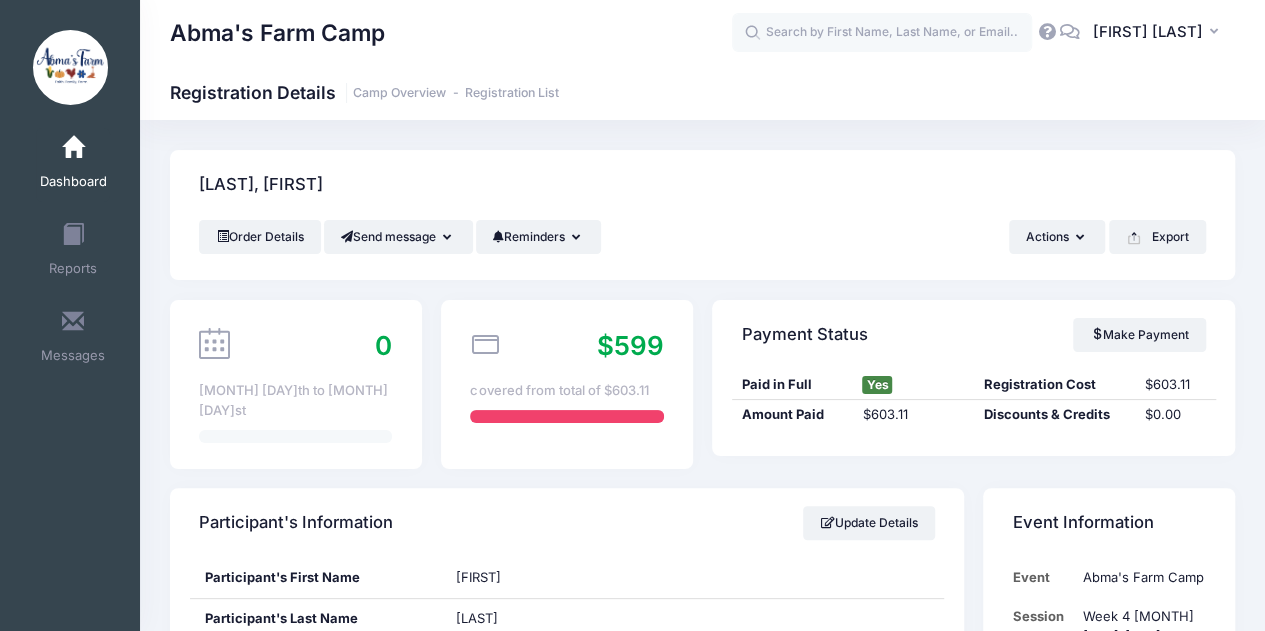 click at bounding box center (449, 238) 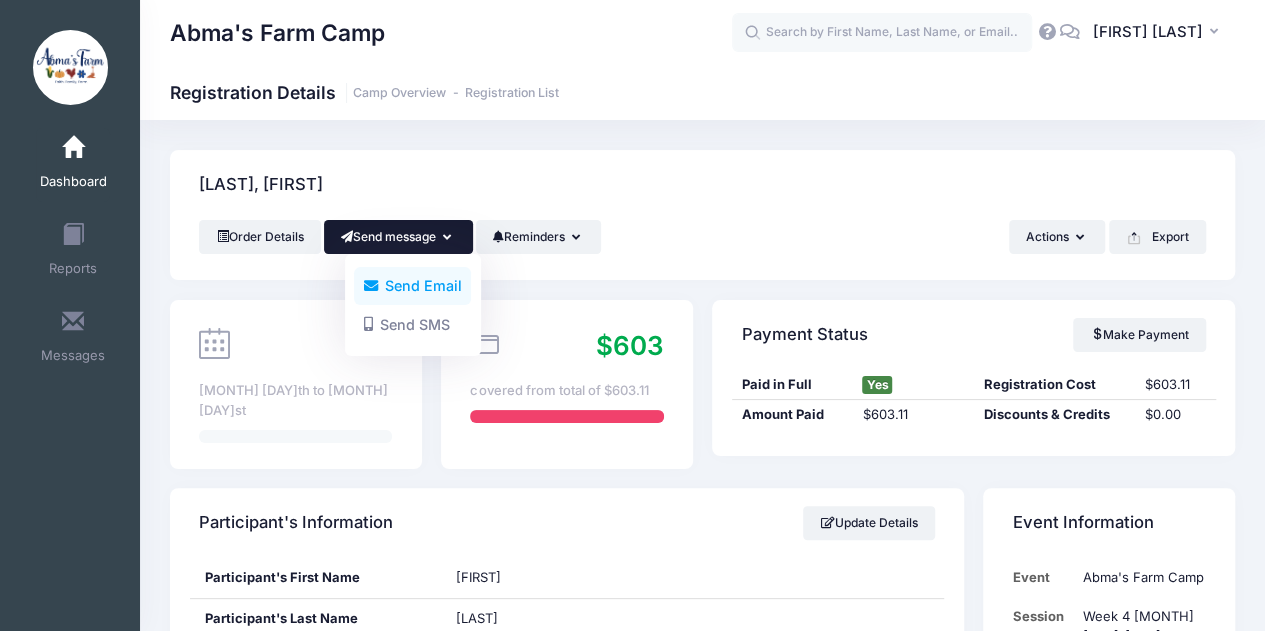click on "Send Email" at bounding box center [412, 286] 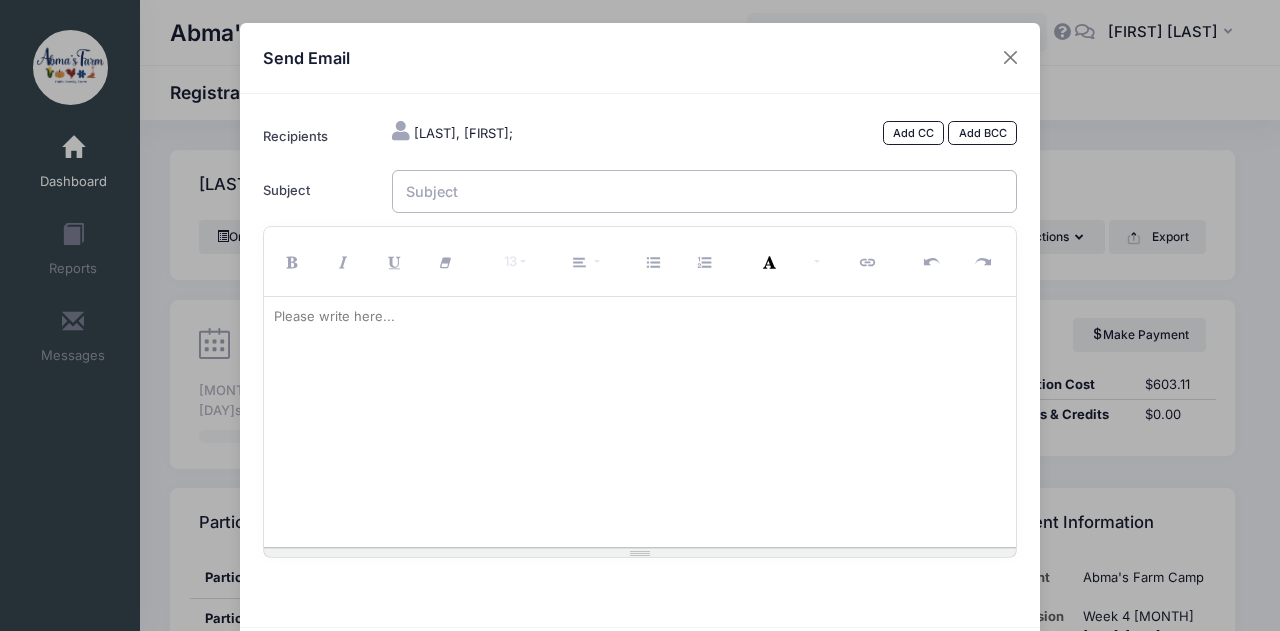 click on "Subject" at bounding box center (705, 191) 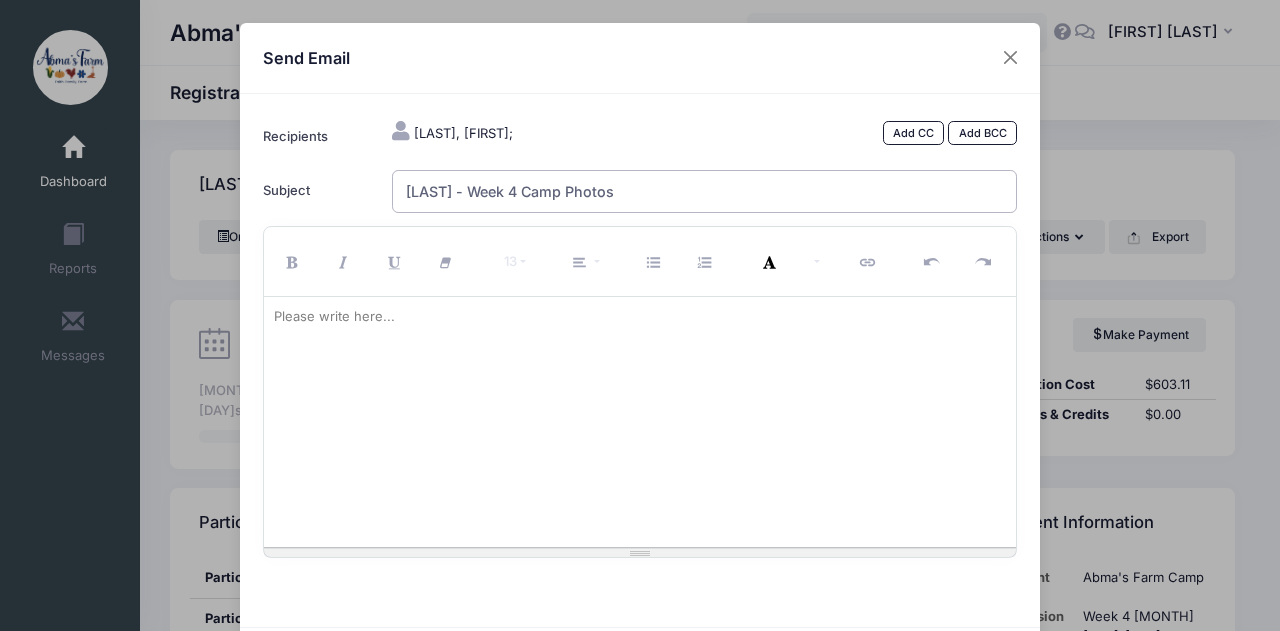 type on "Sloan - Week 4 Camp Photos" 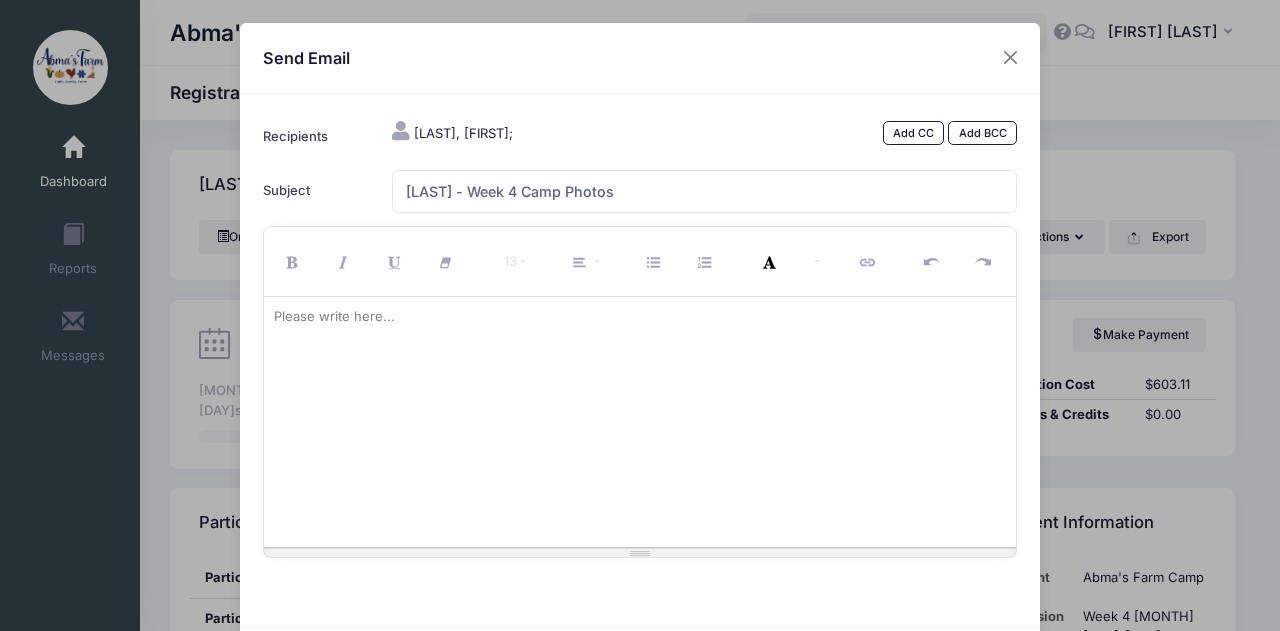click on "Please write here..." at bounding box center (334, 317) 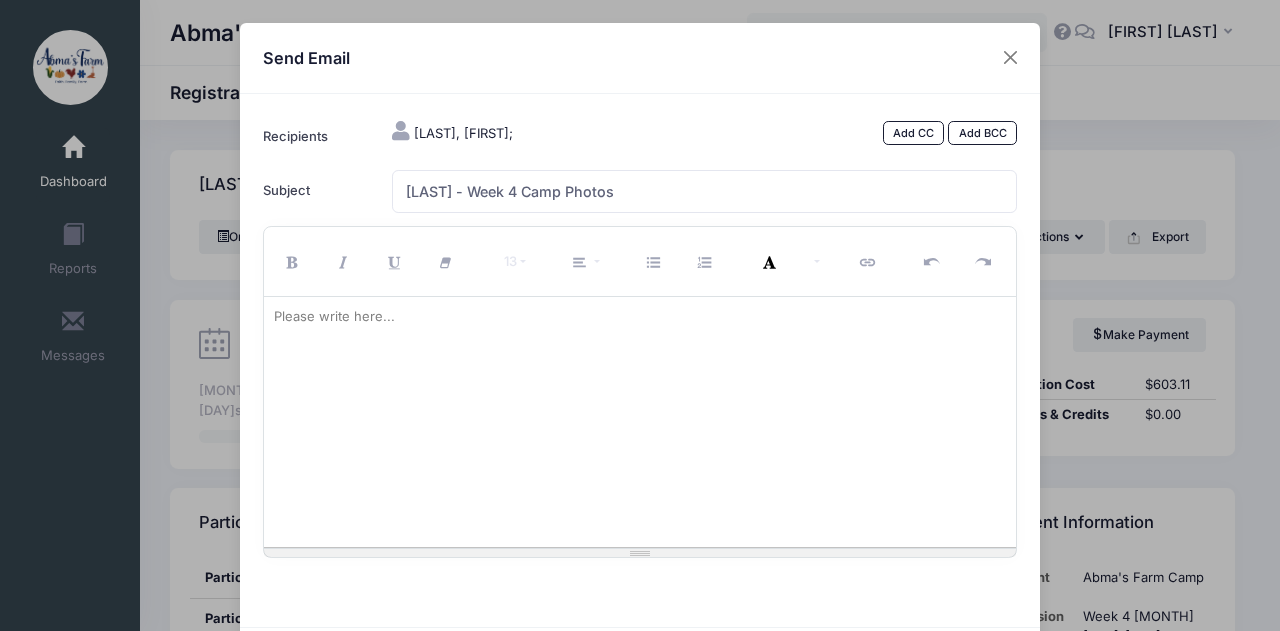 paste 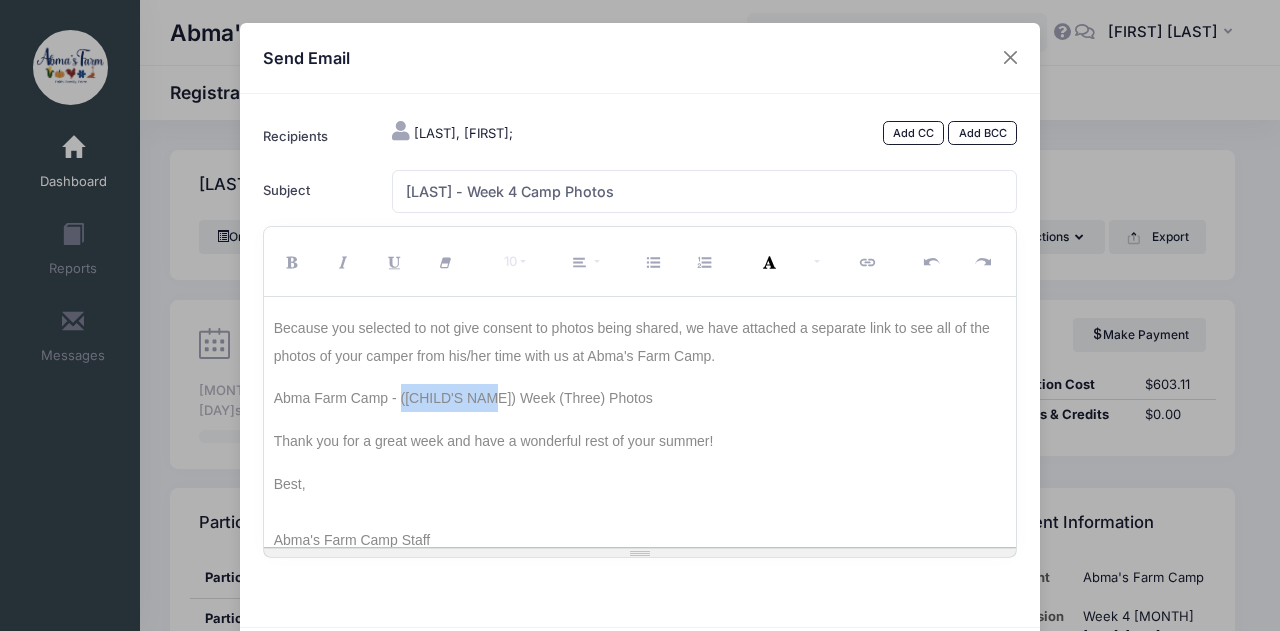 drag, startPoint x: 394, startPoint y: 394, endPoint x: 486, endPoint y: 392, distance: 92.021736 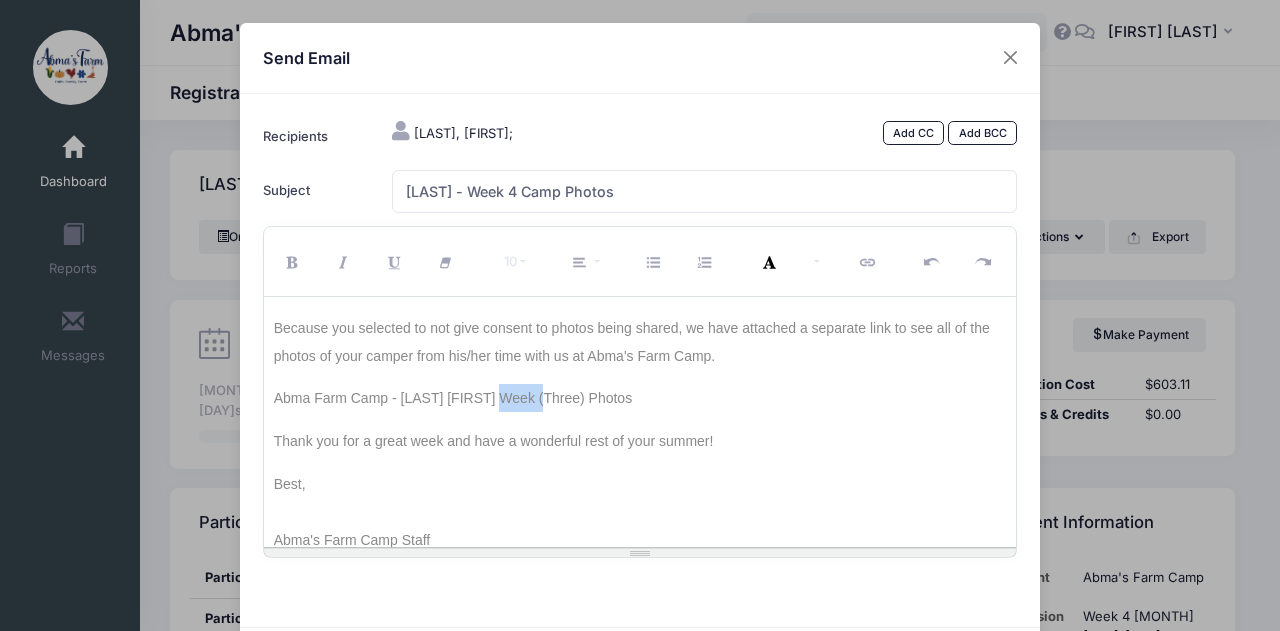drag, startPoint x: 502, startPoint y: 395, endPoint x: 540, endPoint y: 393, distance: 38.052597 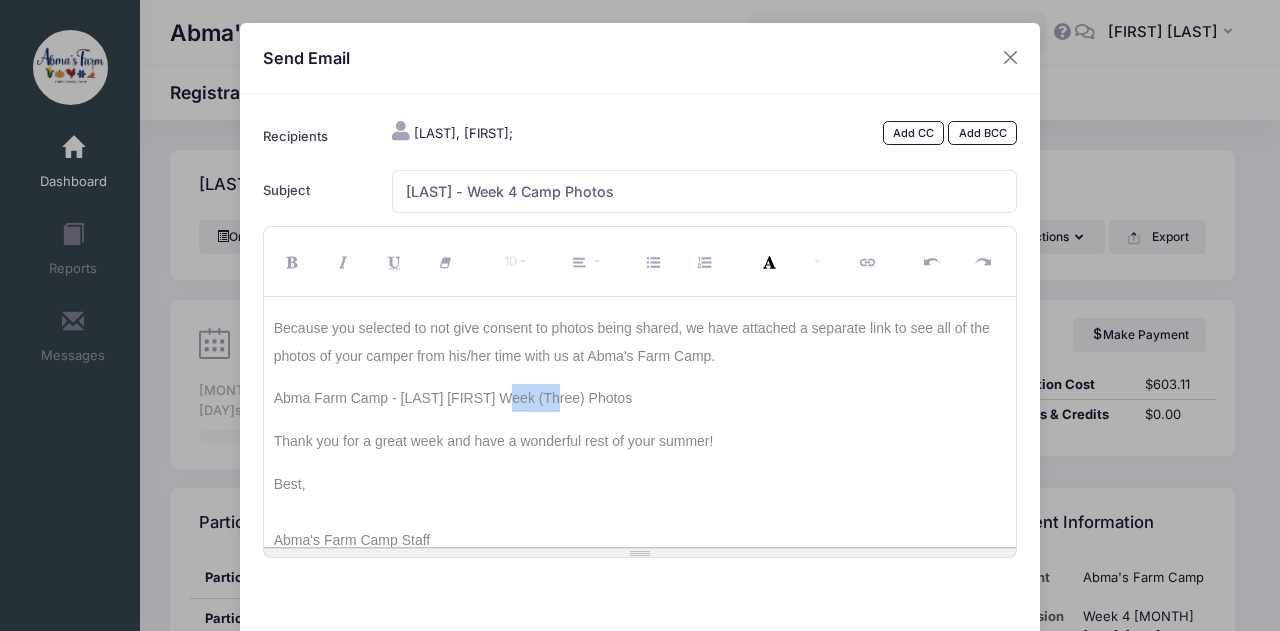 drag, startPoint x: 506, startPoint y: 398, endPoint x: 550, endPoint y: 399, distance: 44.011364 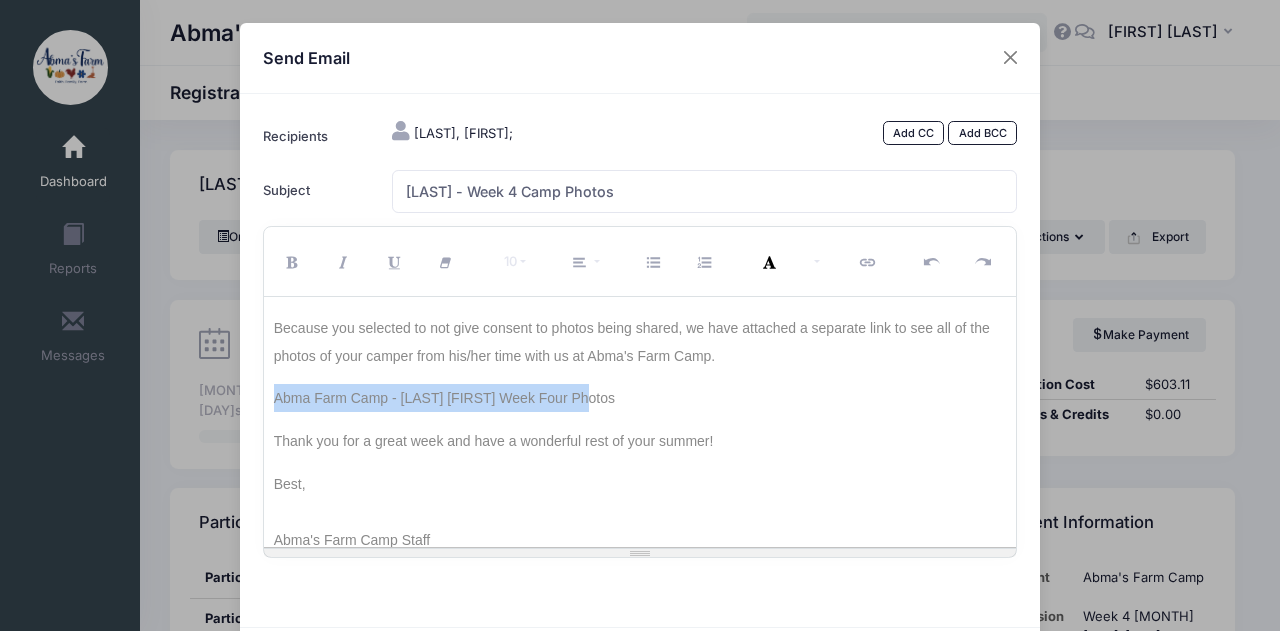 drag, startPoint x: 272, startPoint y: 399, endPoint x: 582, endPoint y: 396, distance: 310.01453 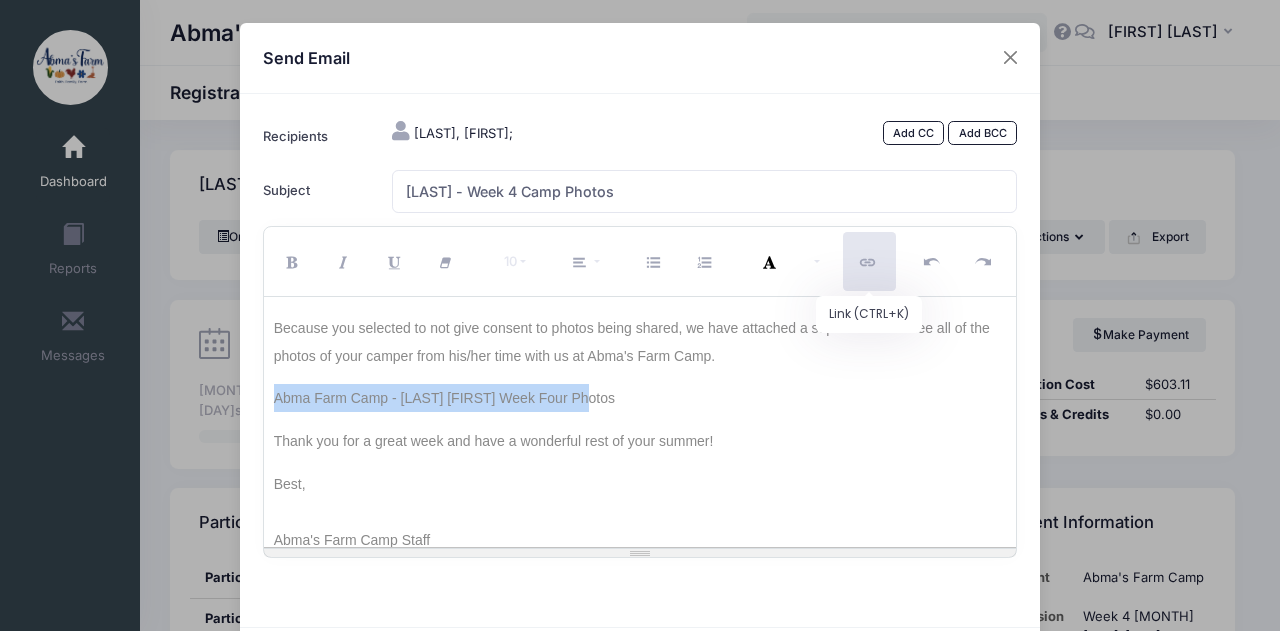 click at bounding box center (869, 261) 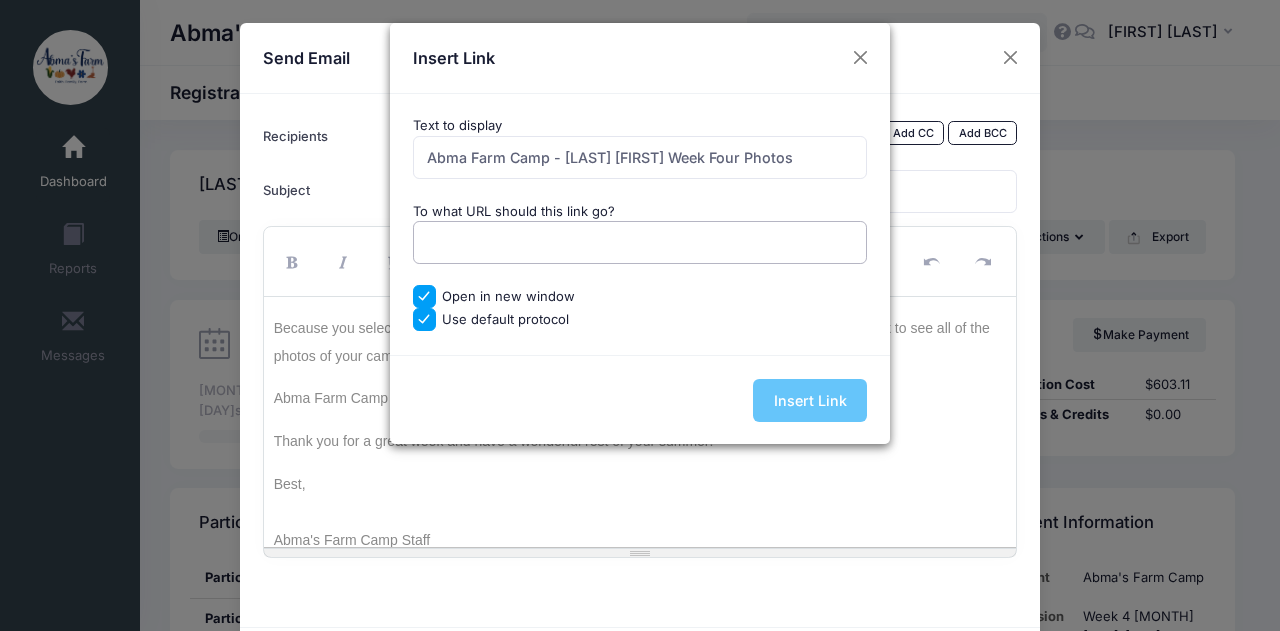 click on "To what URL should this link go?" at bounding box center (640, 242) 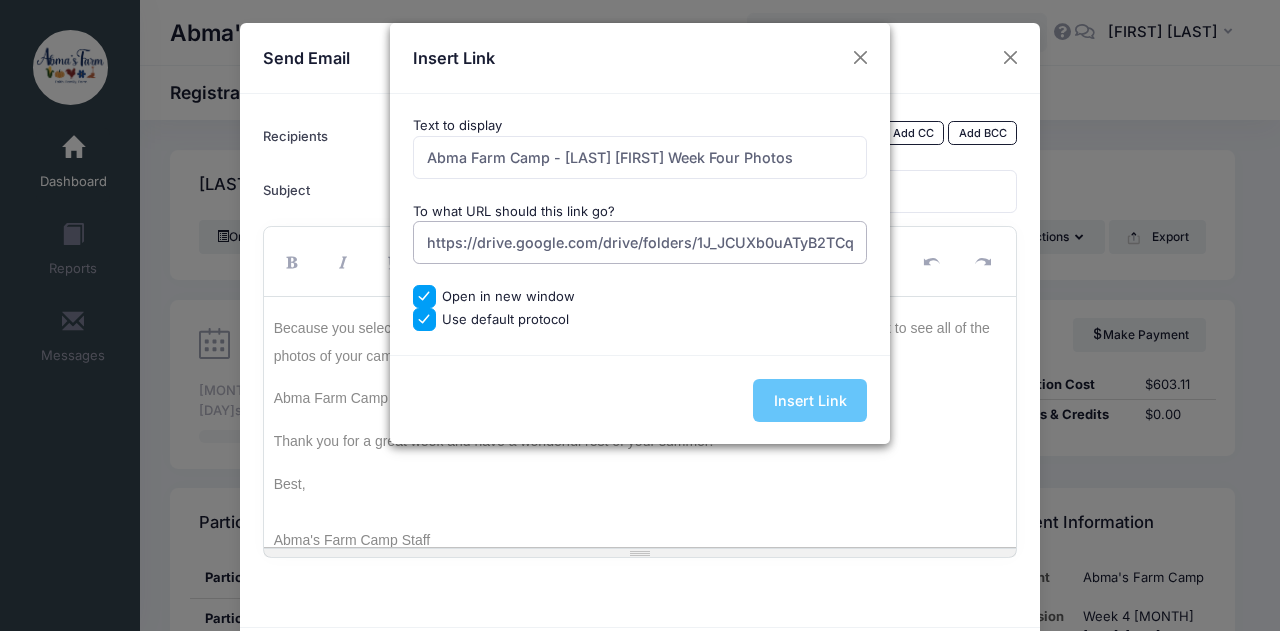 scroll, scrollTop: 0, scrollLeft: 197, axis: horizontal 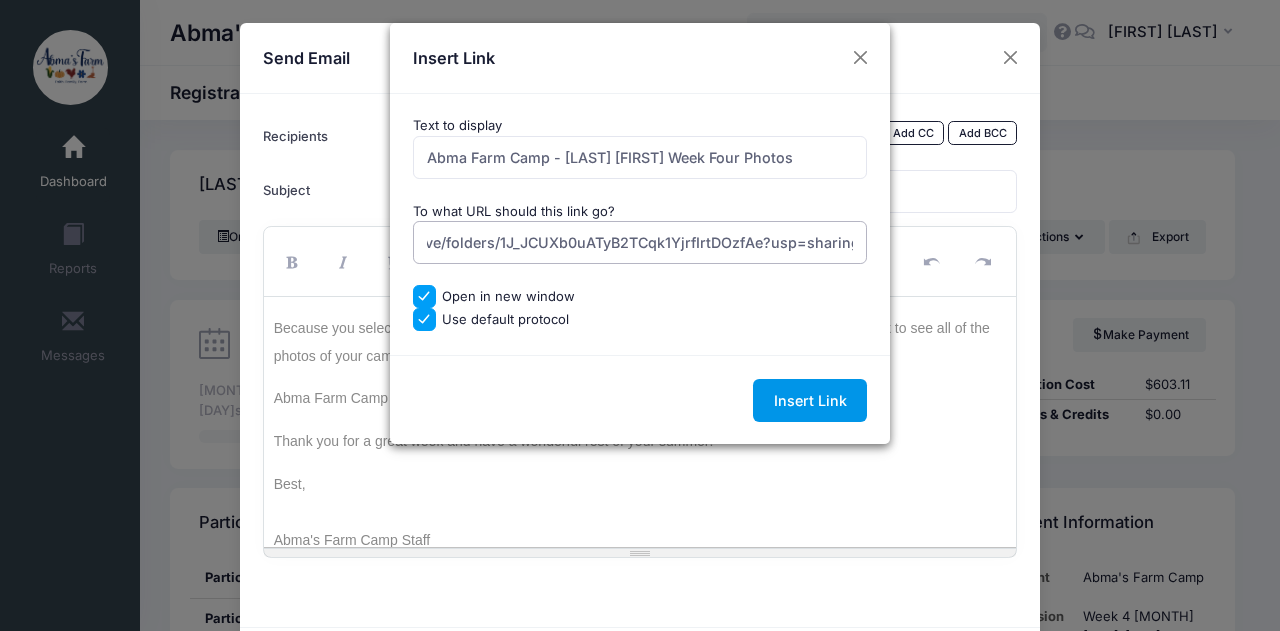 type on "https://drive.google.com/drive/folders/1J_JCUXb0uATyB2TCqk1YjrfIrtDOzfAe?usp=sharing" 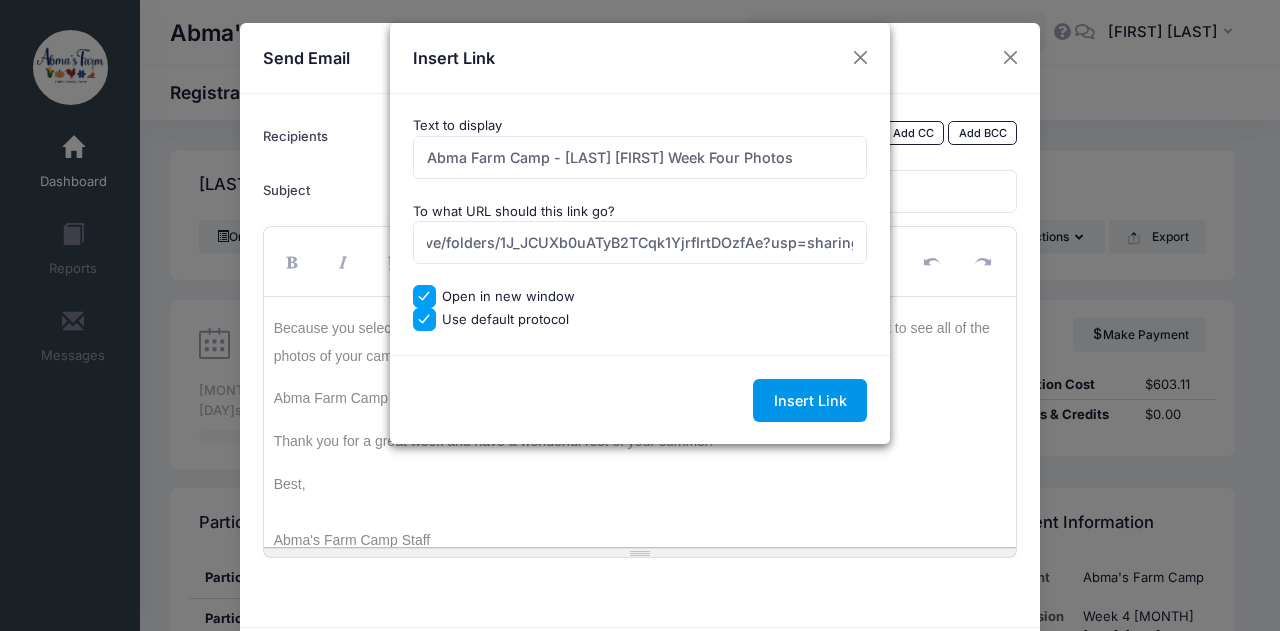 click on "Insert Link" at bounding box center [810, 400] 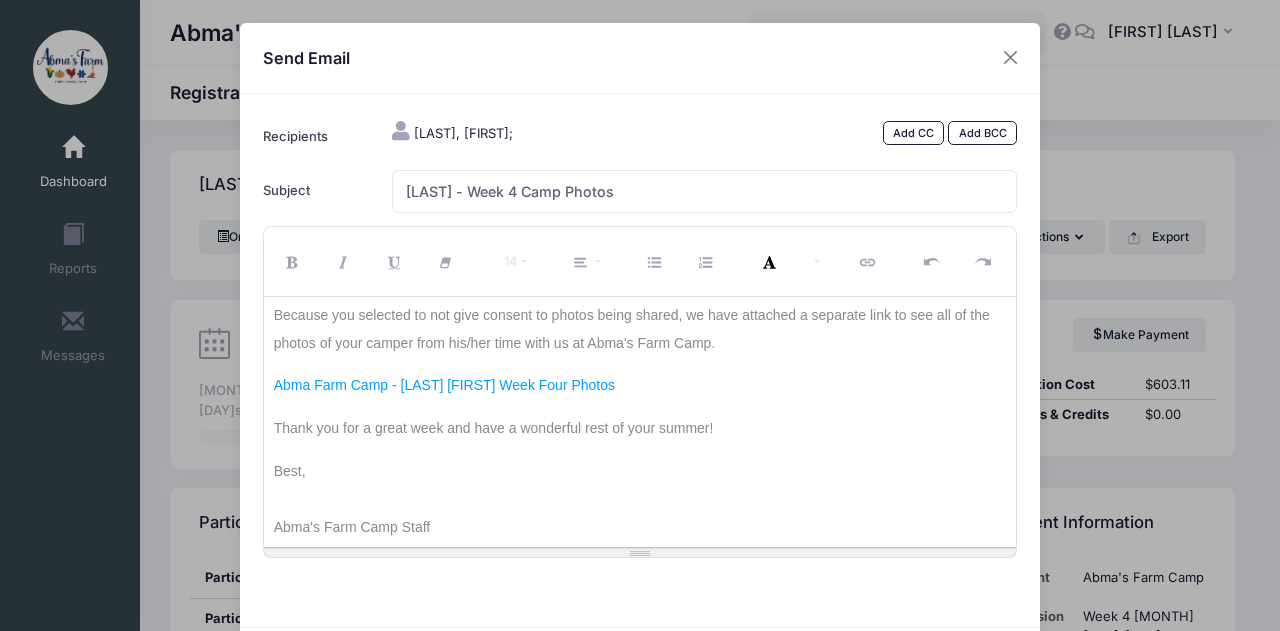 scroll, scrollTop: 67, scrollLeft: 0, axis: vertical 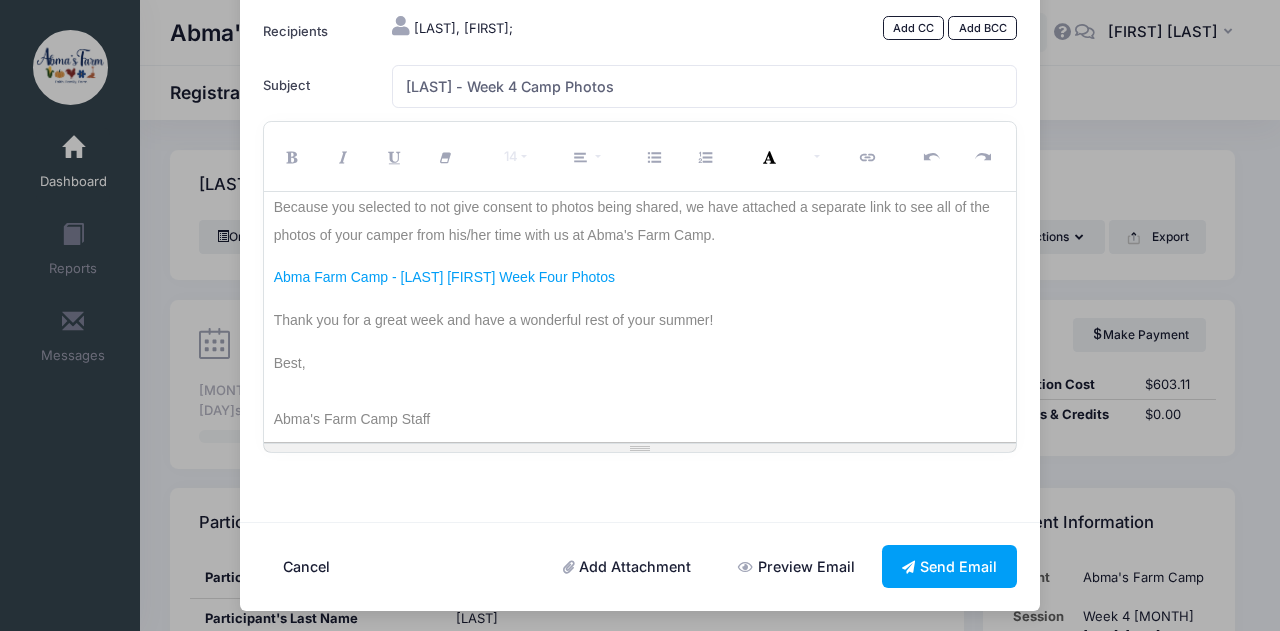 click on "Preview Email" at bounding box center [797, 566] 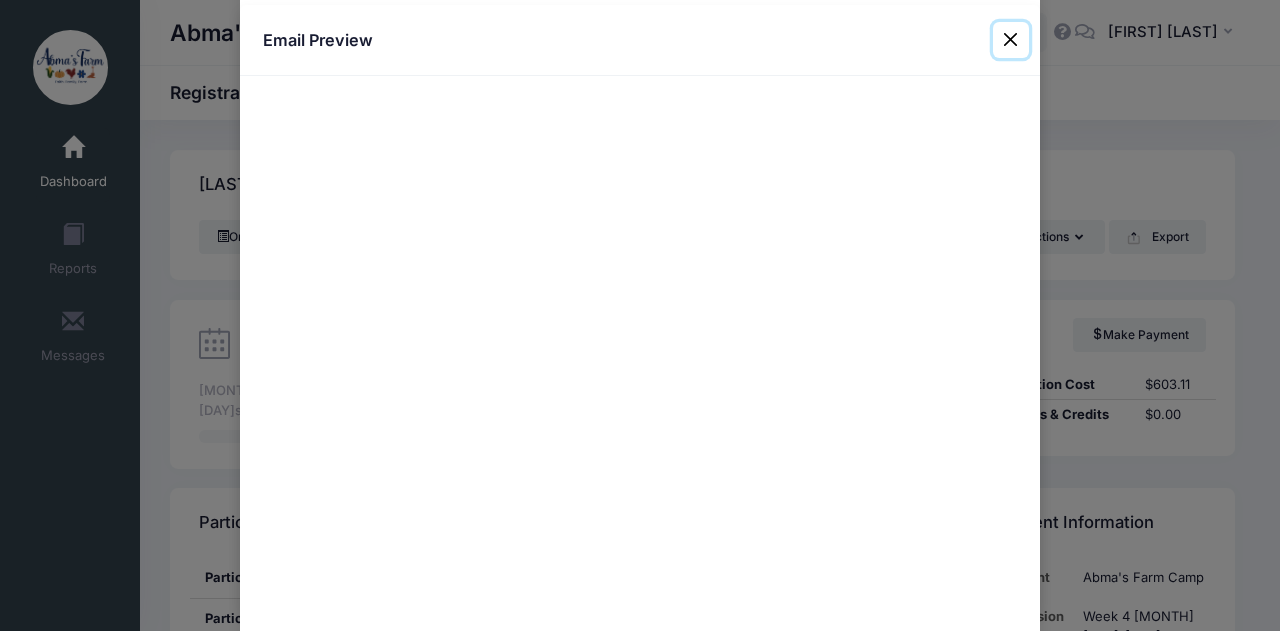 click at bounding box center (1011, 40) 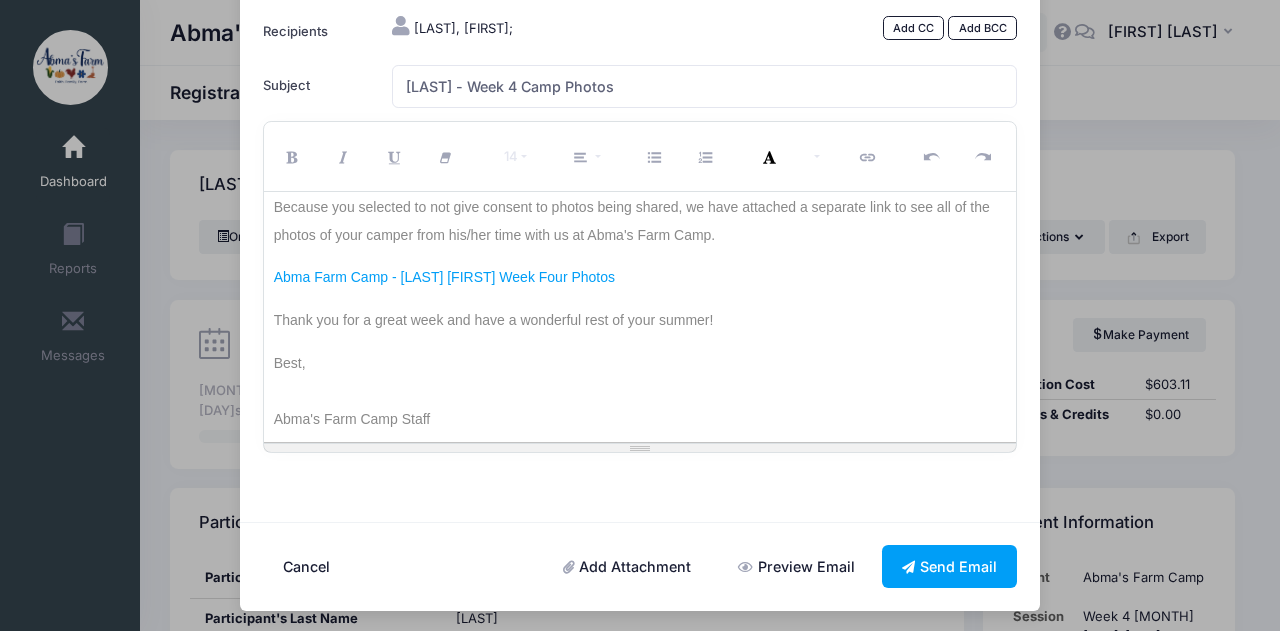 click on "Thank you for a great week and have a wonderful rest of your summer!" at bounding box center (640, 313) 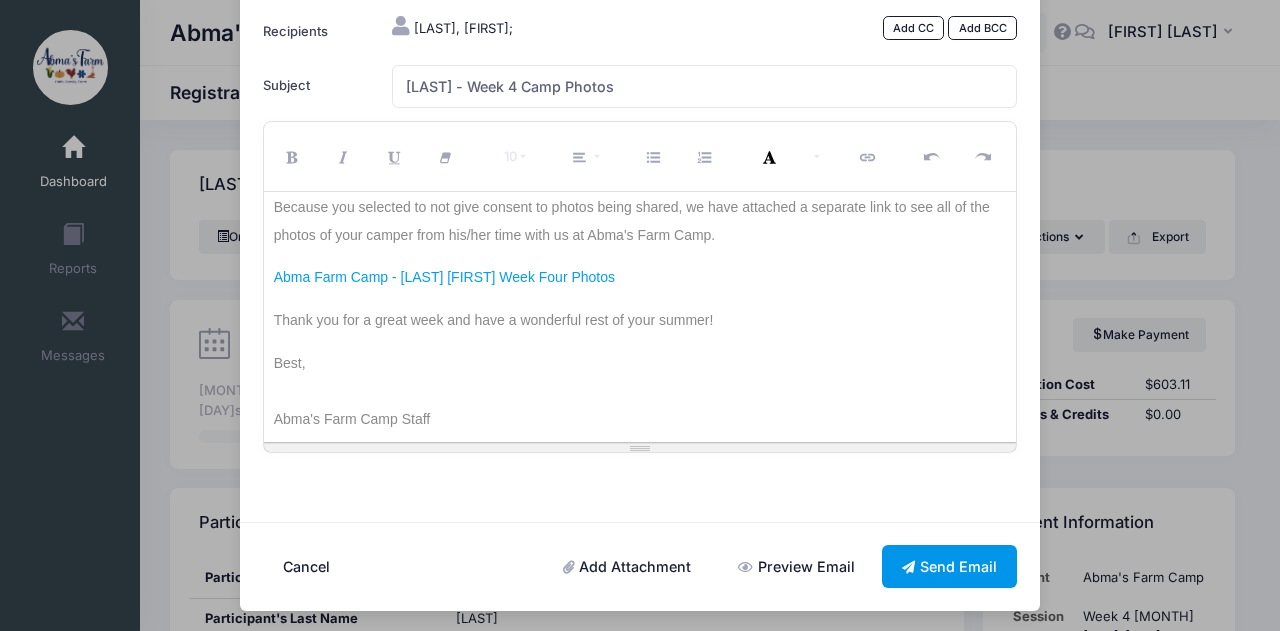 click on "Send Email" at bounding box center (950, 566) 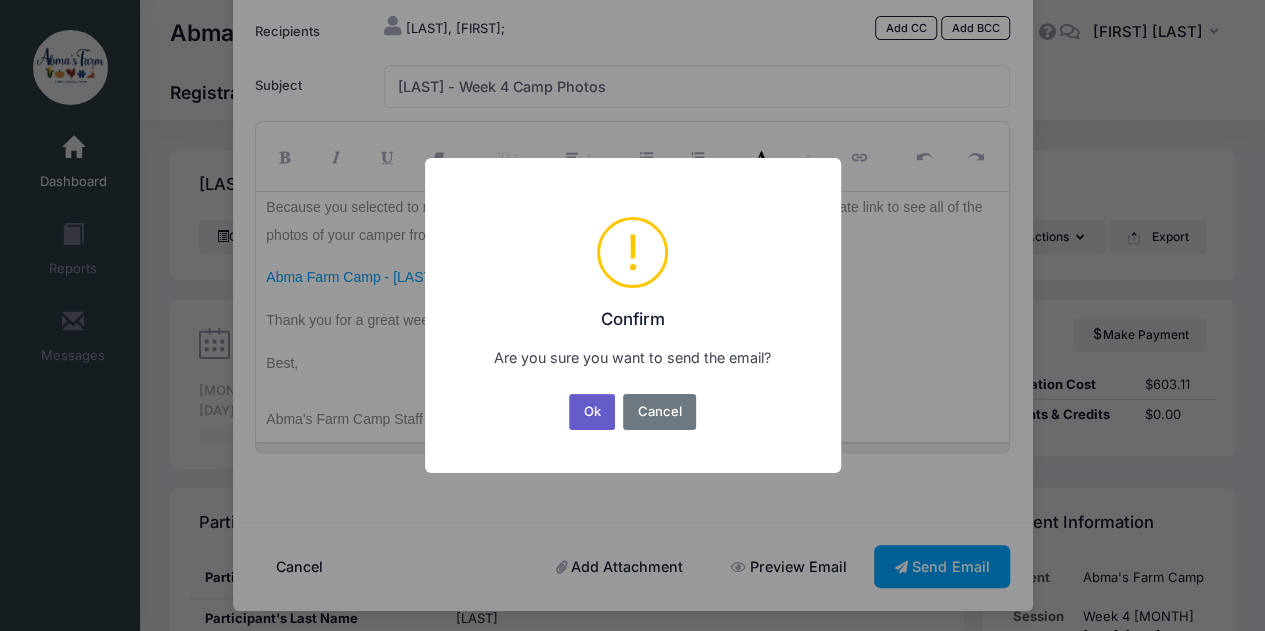 click on "Ok" at bounding box center [592, 412] 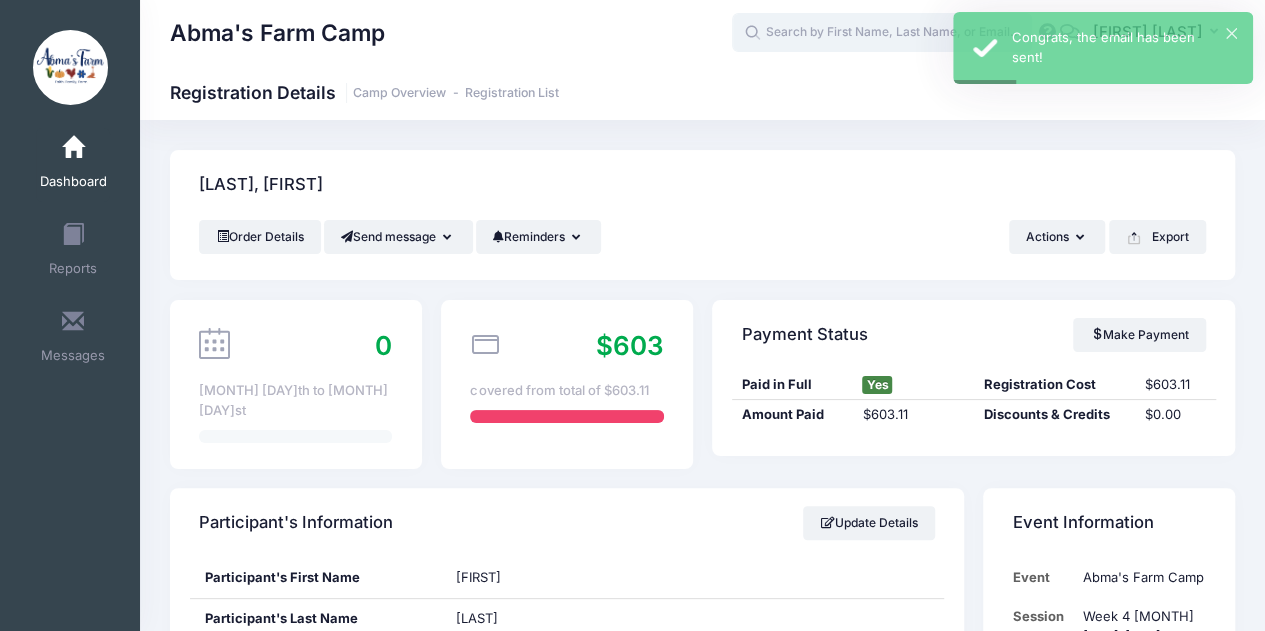 click at bounding box center [882, 33] 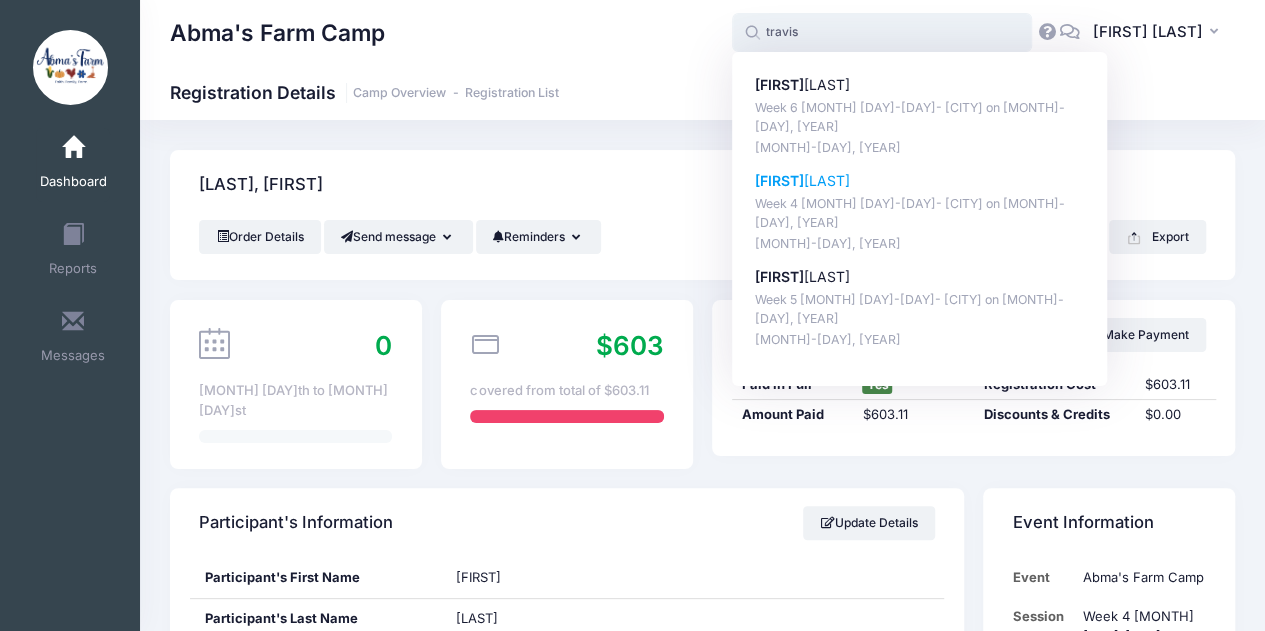 click on "Travis  Karpinecz" at bounding box center [920, 181] 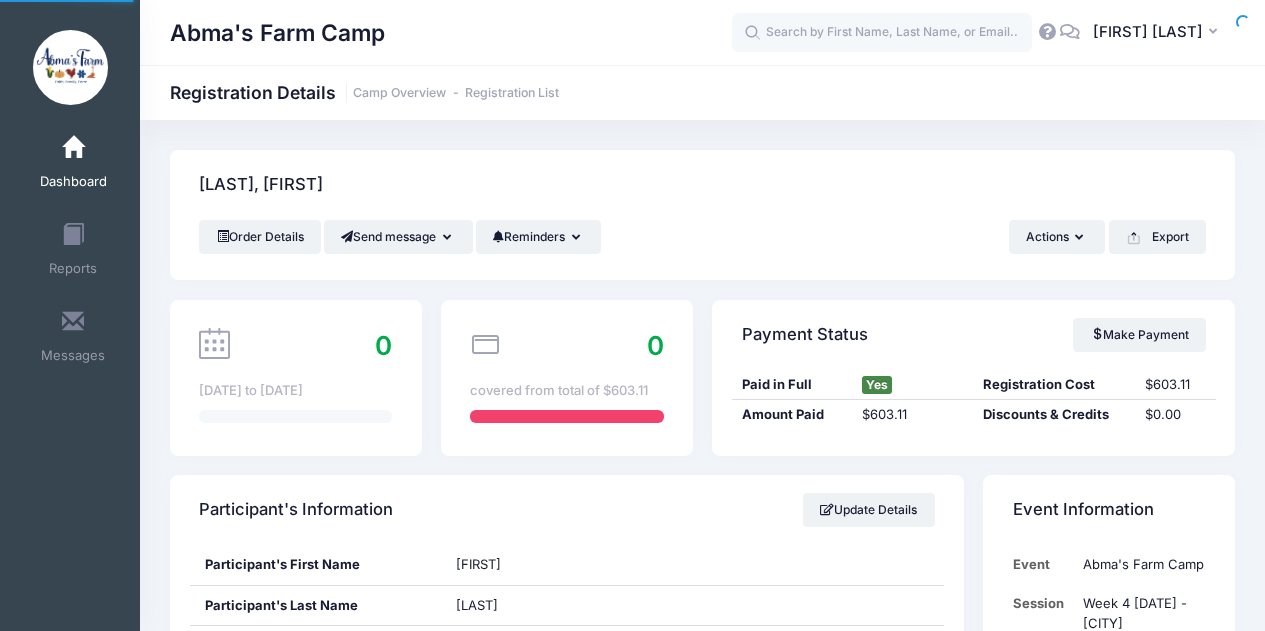 scroll, scrollTop: 0, scrollLeft: 0, axis: both 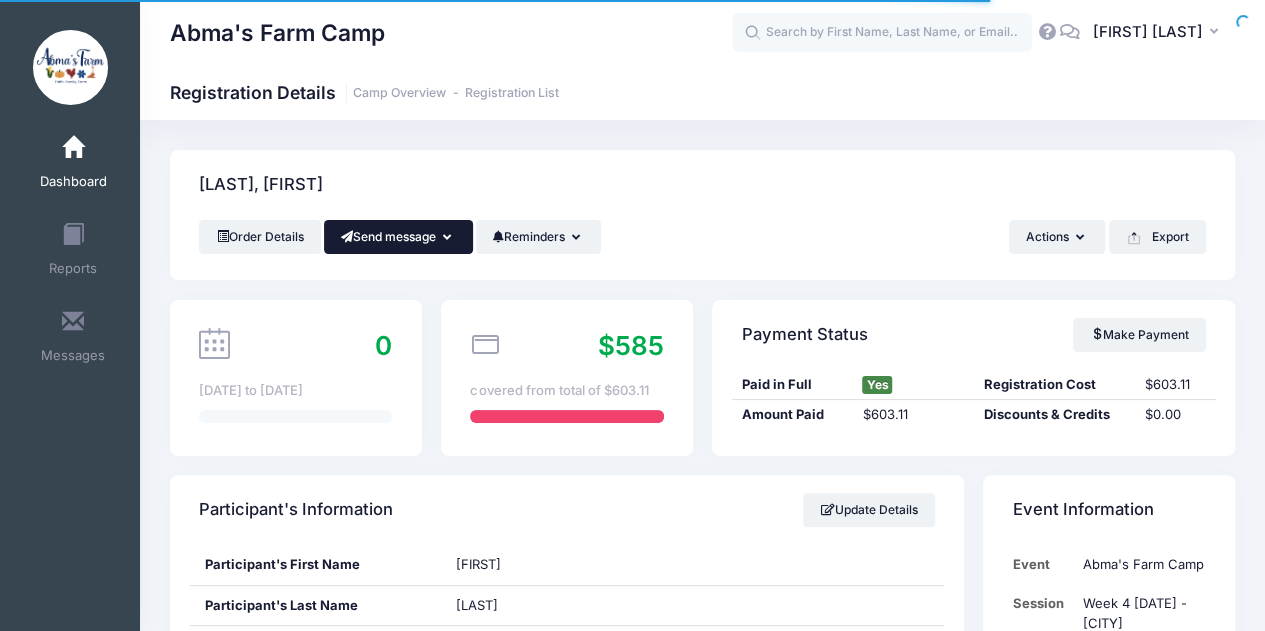 click on "Send message" at bounding box center [398, 237] 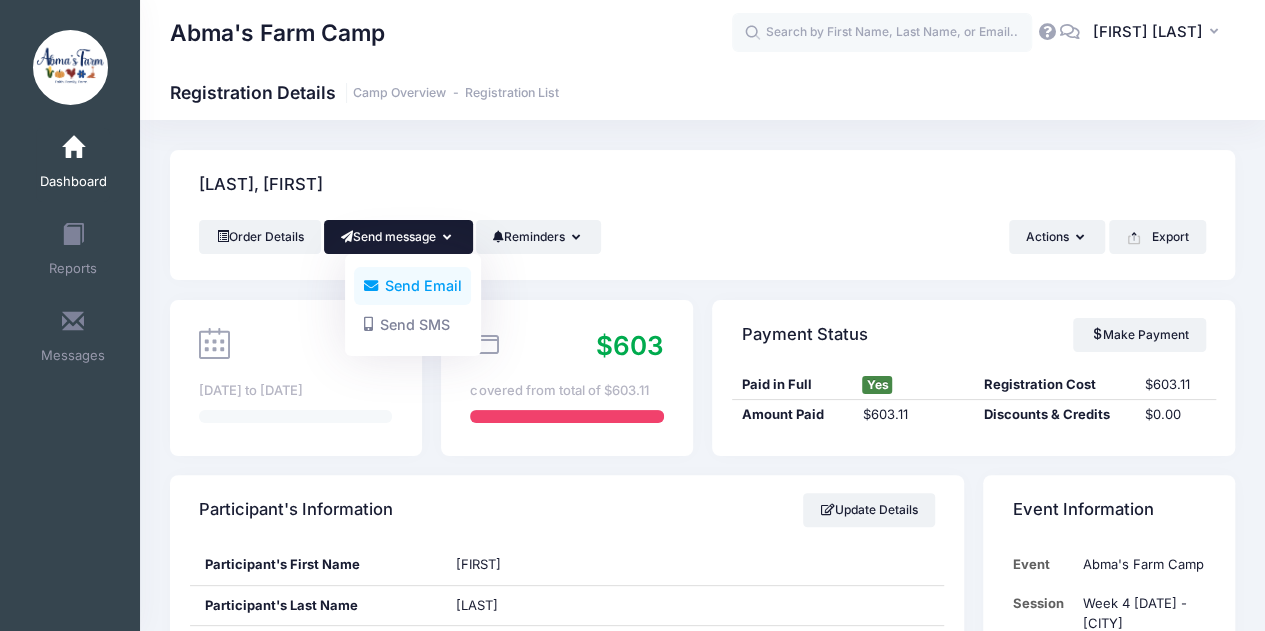 click on "Send Email" at bounding box center (412, 286) 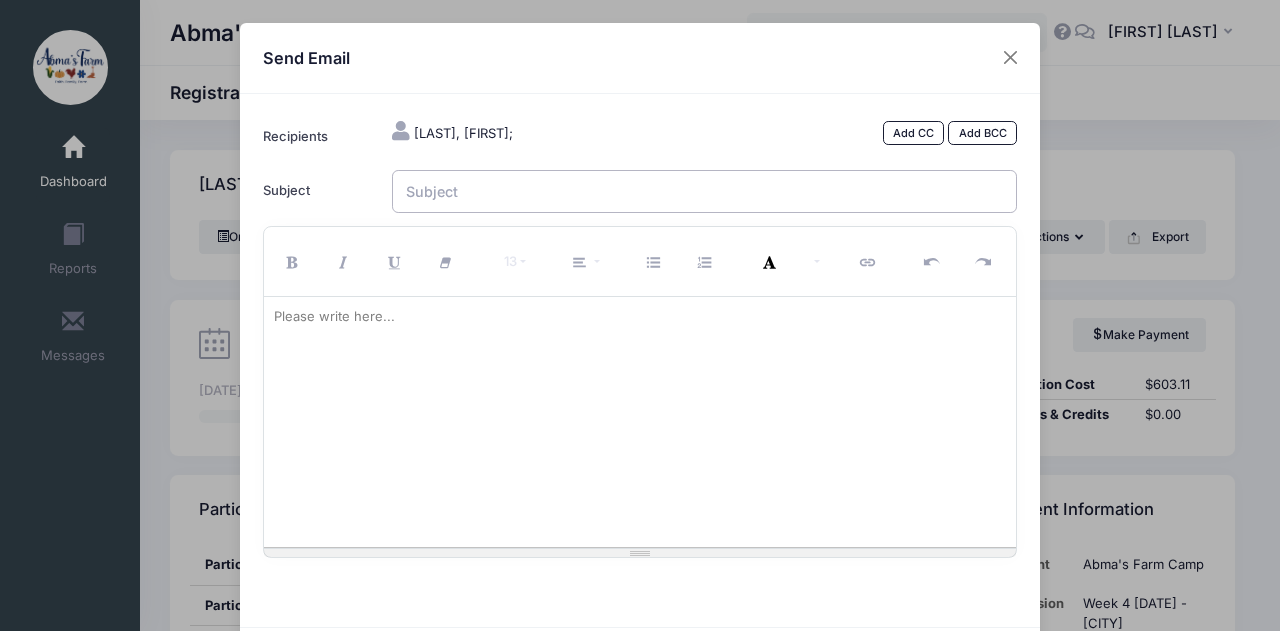 click on "Subject" at bounding box center (705, 191) 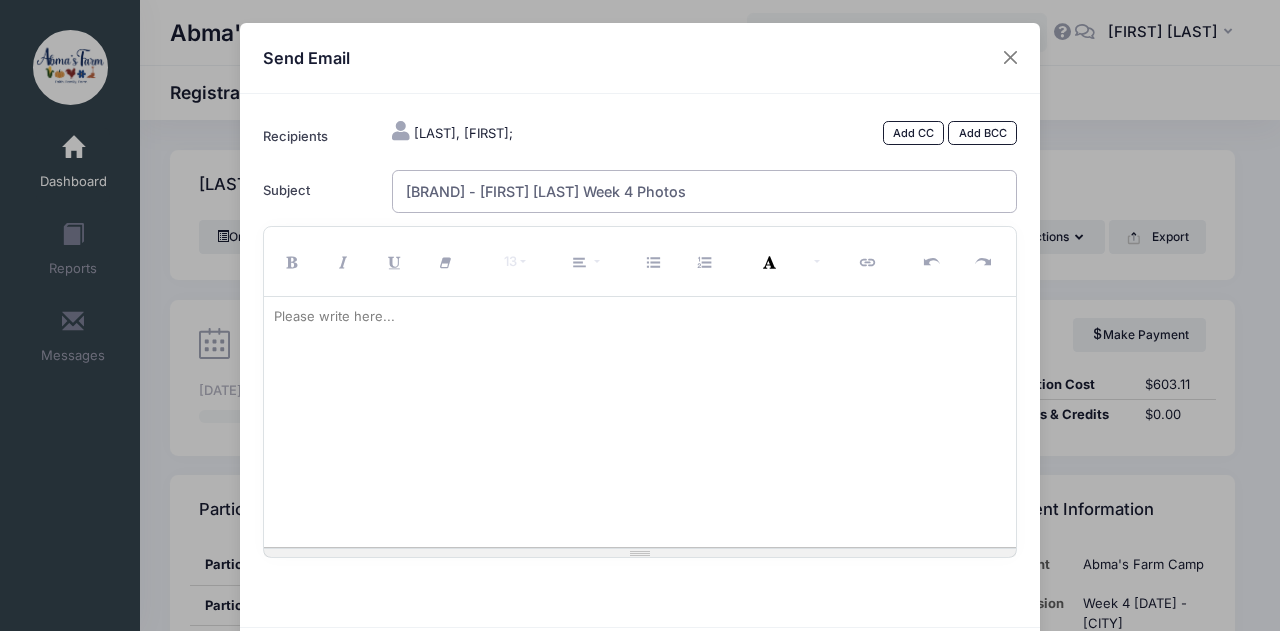 type on "Travis - Week 4 Camp Photos" 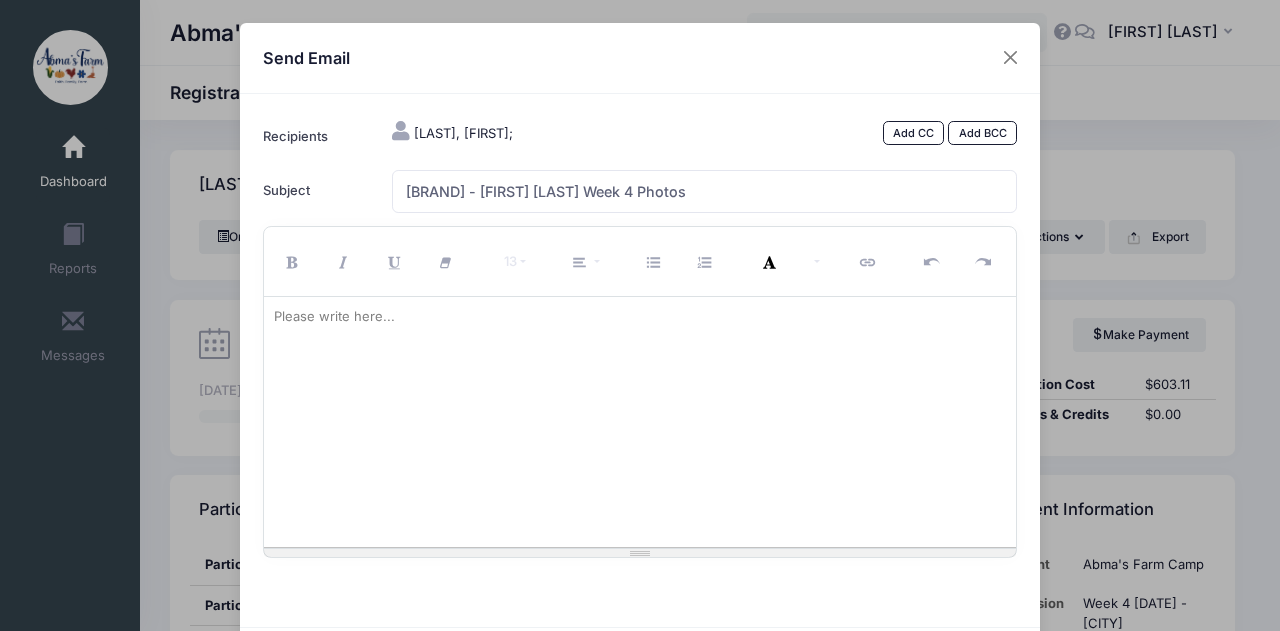 click on "Please write here..." at bounding box center [334, 317] 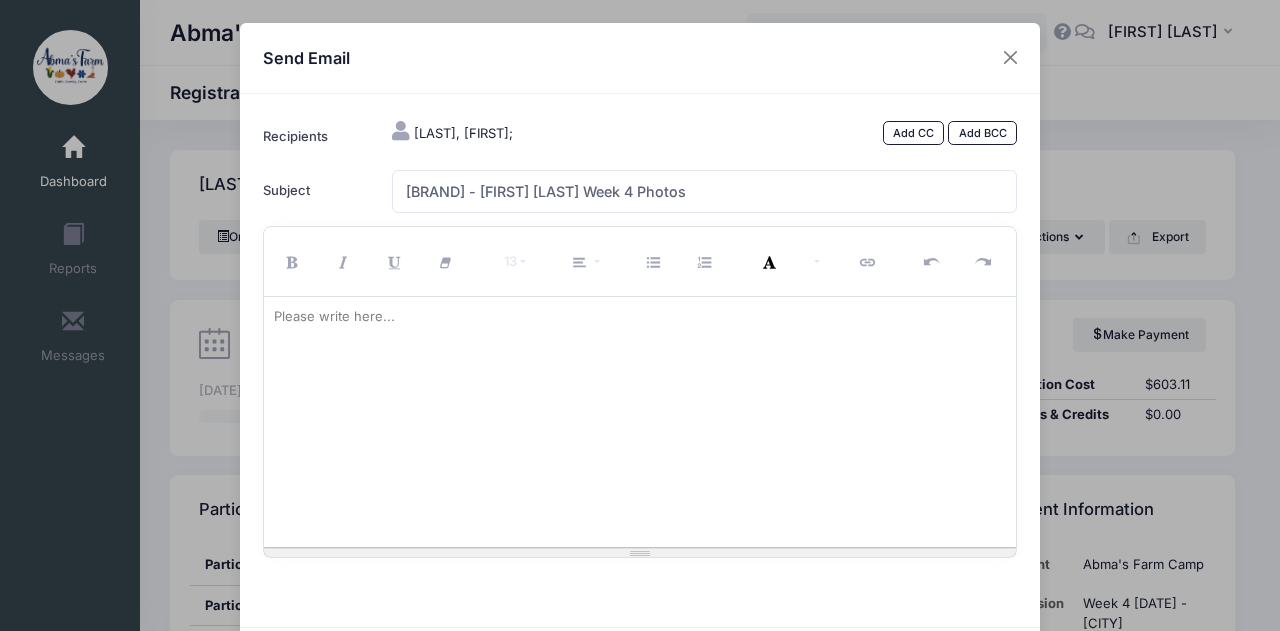 paste 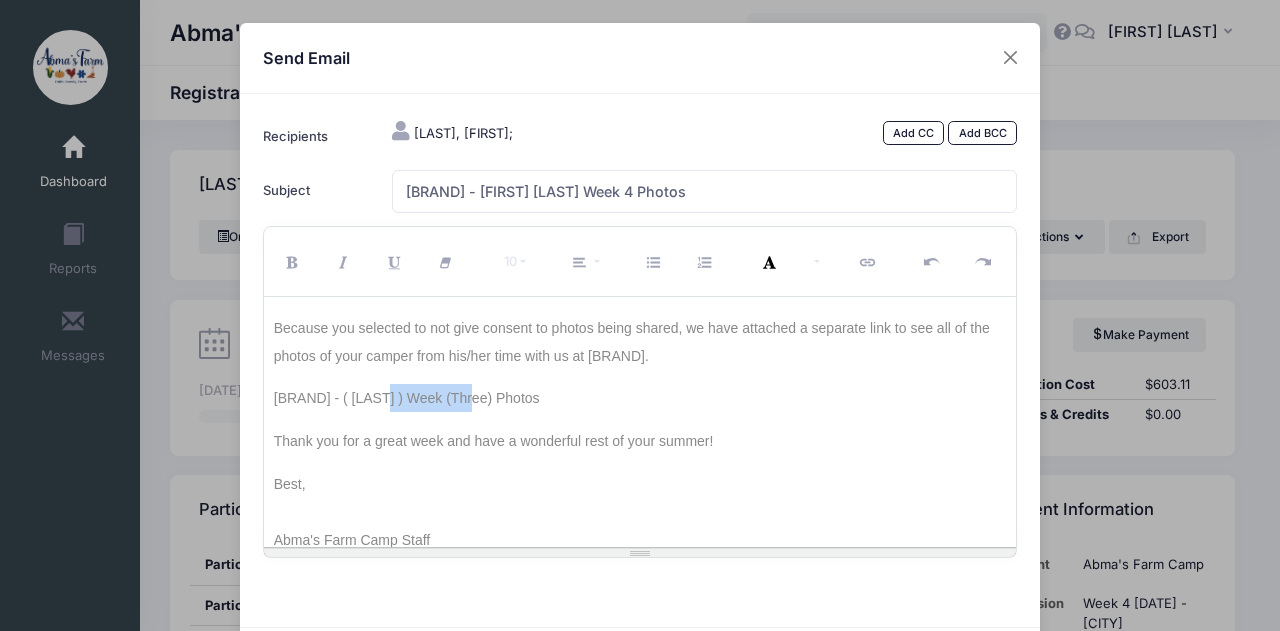 drag, startPoint x: 394, startPoint y: 392, endPoint x: 484, endPoint y: 386, distance: 90.199776 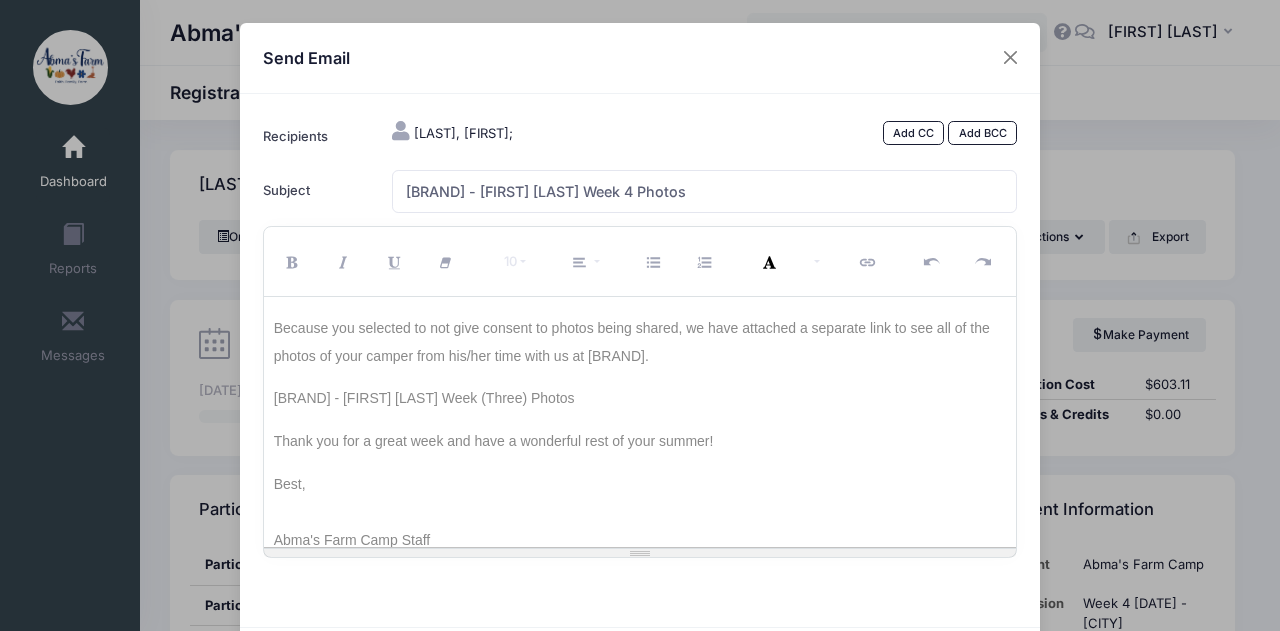 drag, startPoint x: 542, startPoint y: 403, endPoint x: 588, endPoint y: 396, distance: 46.52956 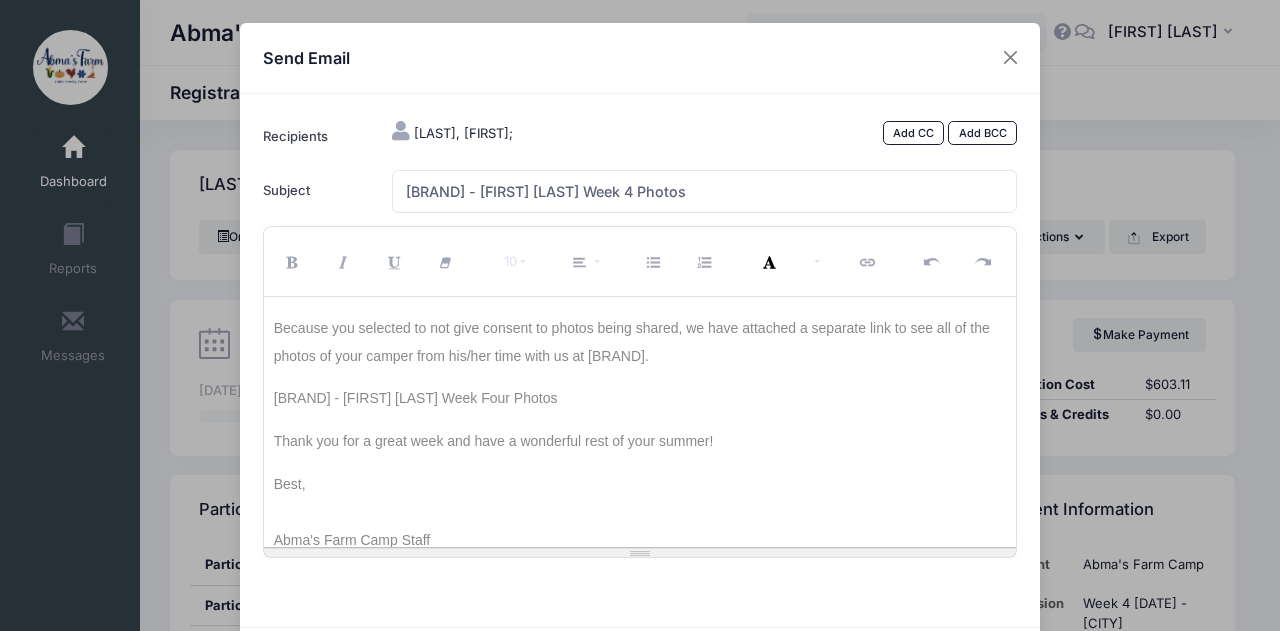 drag, startPoint x: 271, startPoint y: 396, endPoint x: 633, endPoint y: 394, distance: 362.00552 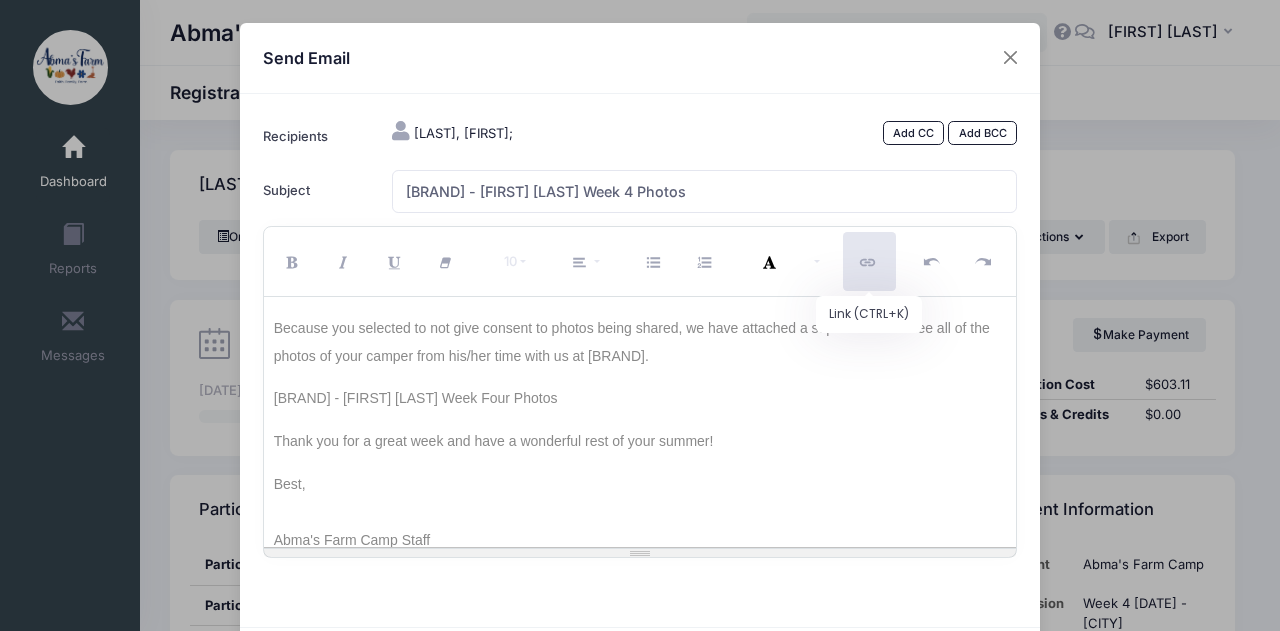 click at bounding box center [869, 261] 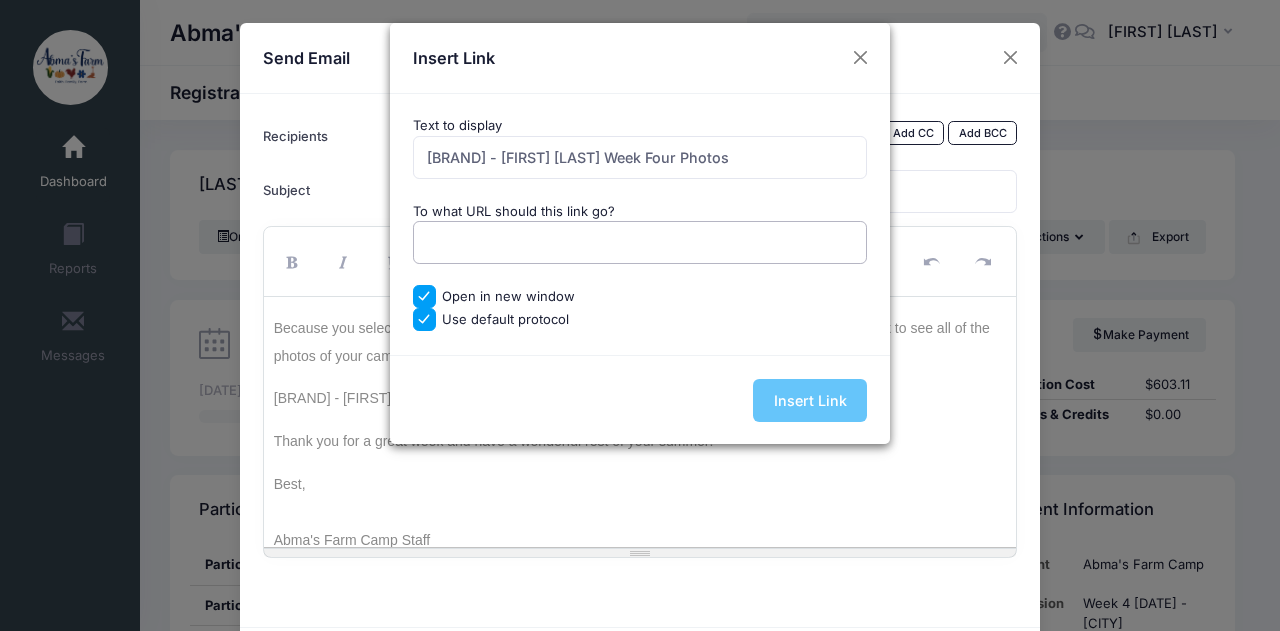 click on "To what URL should this link go?" at bounding box center (640, 242) 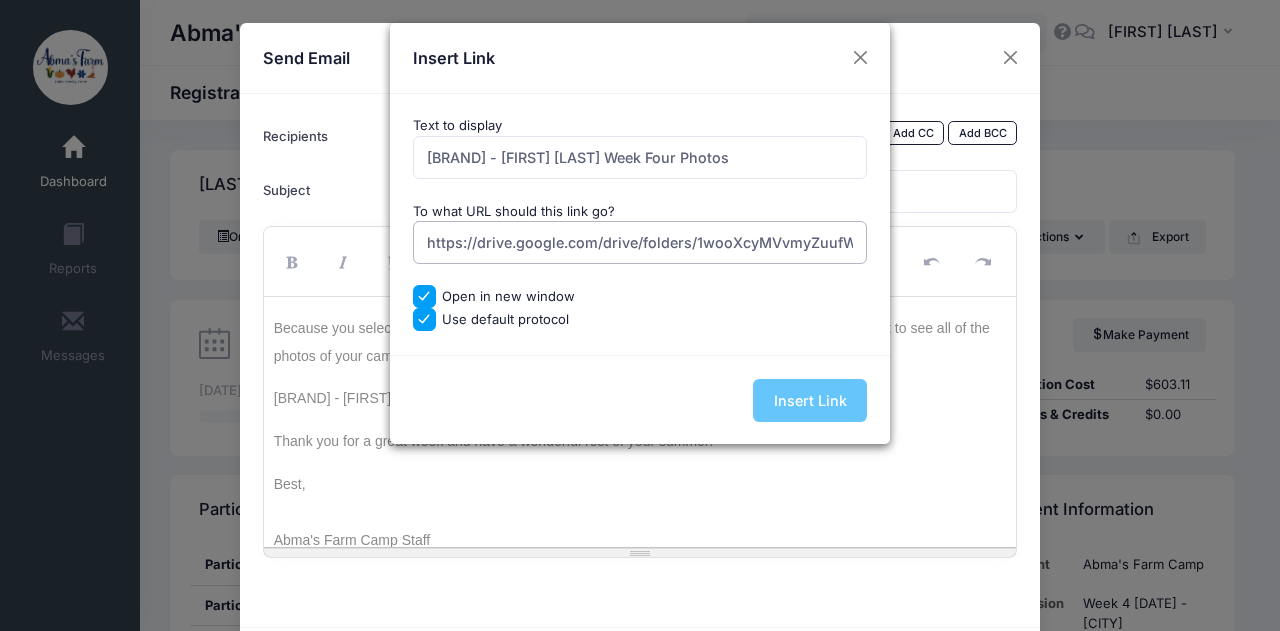 scroll, scrollTop: 0, scrollLeft: 234, axis: horizontal 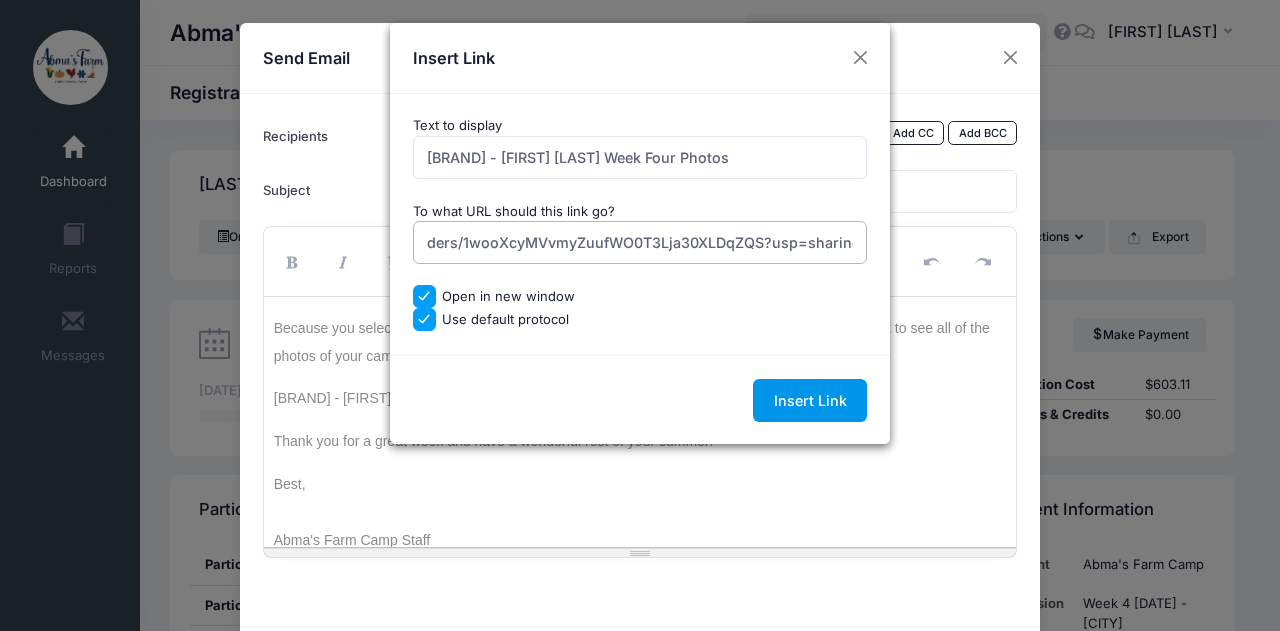 type on "https://drive.google.com/drive/folders/1wooXcyMVvmyZuufWO0T3Lja30XLDqZQS?usp=sharing" 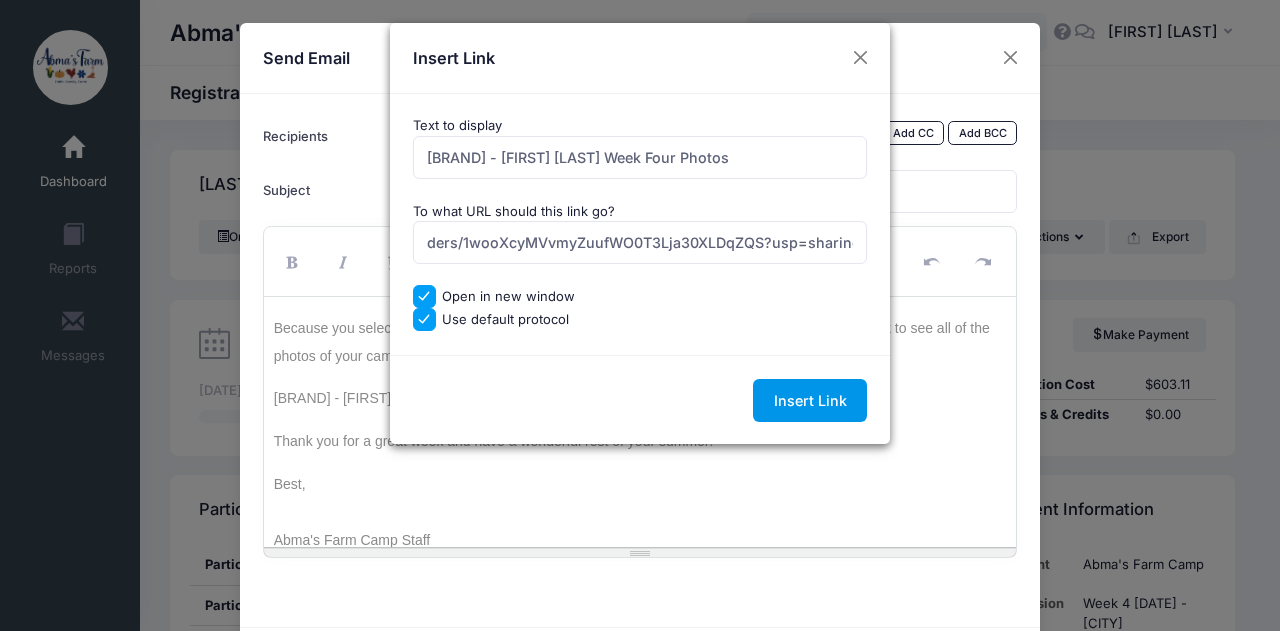 click on "Insert Link" at bounding box center [810, 400] 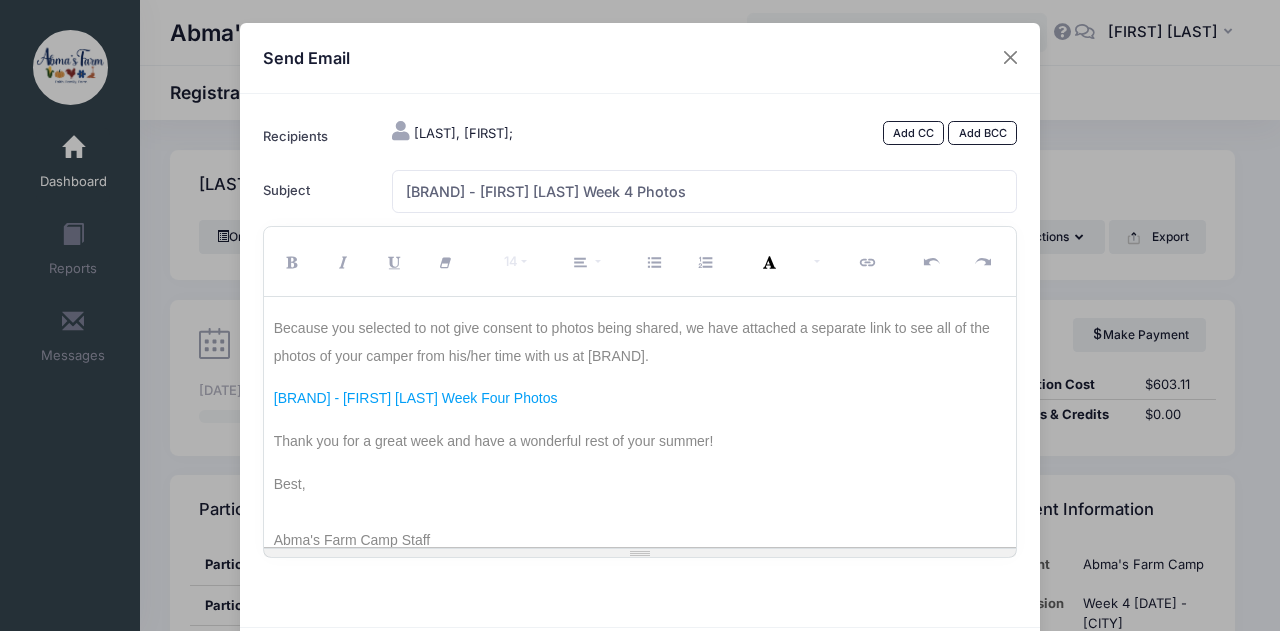 scroll, scrollTop: 0, scrollLeft: 0, axis: both 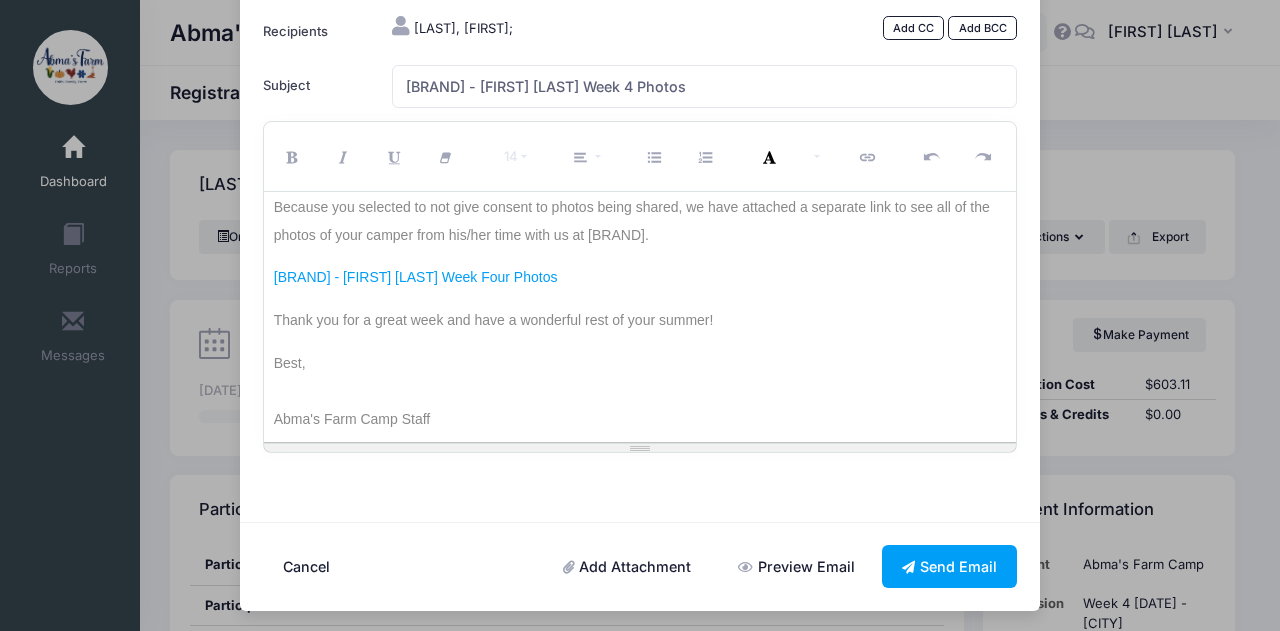 click on "Preview Email" at bounding box center (797, 566) 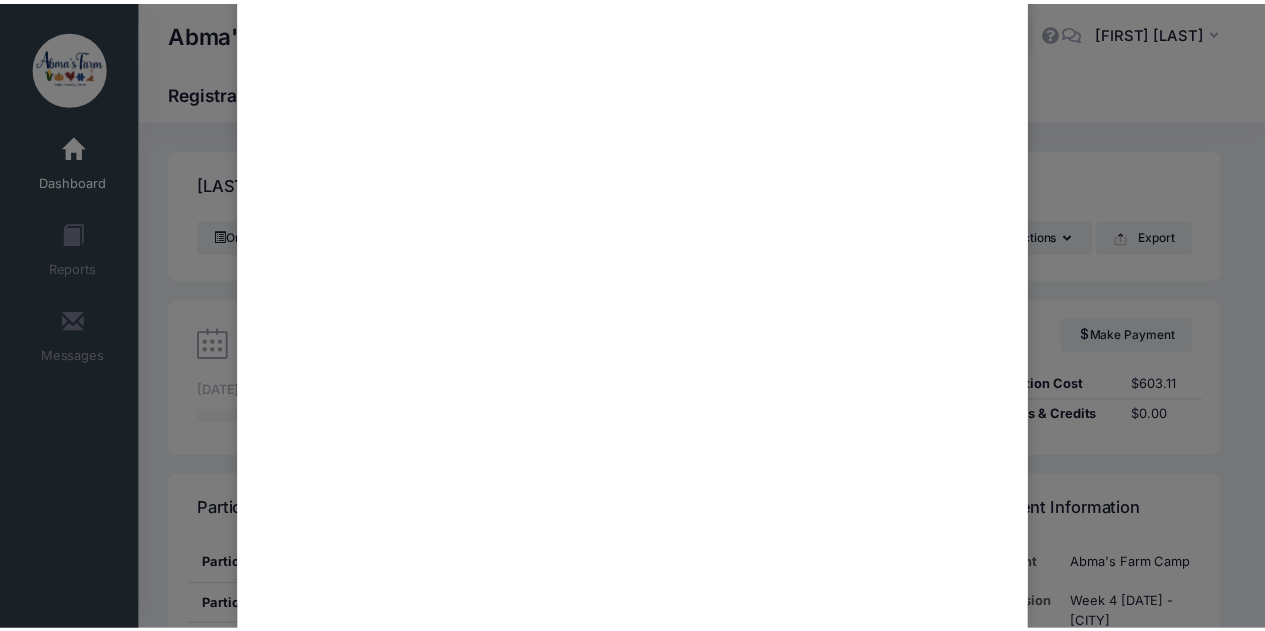 scroll, scrollTop: 737, scrollLeft: 0, axis: vertical 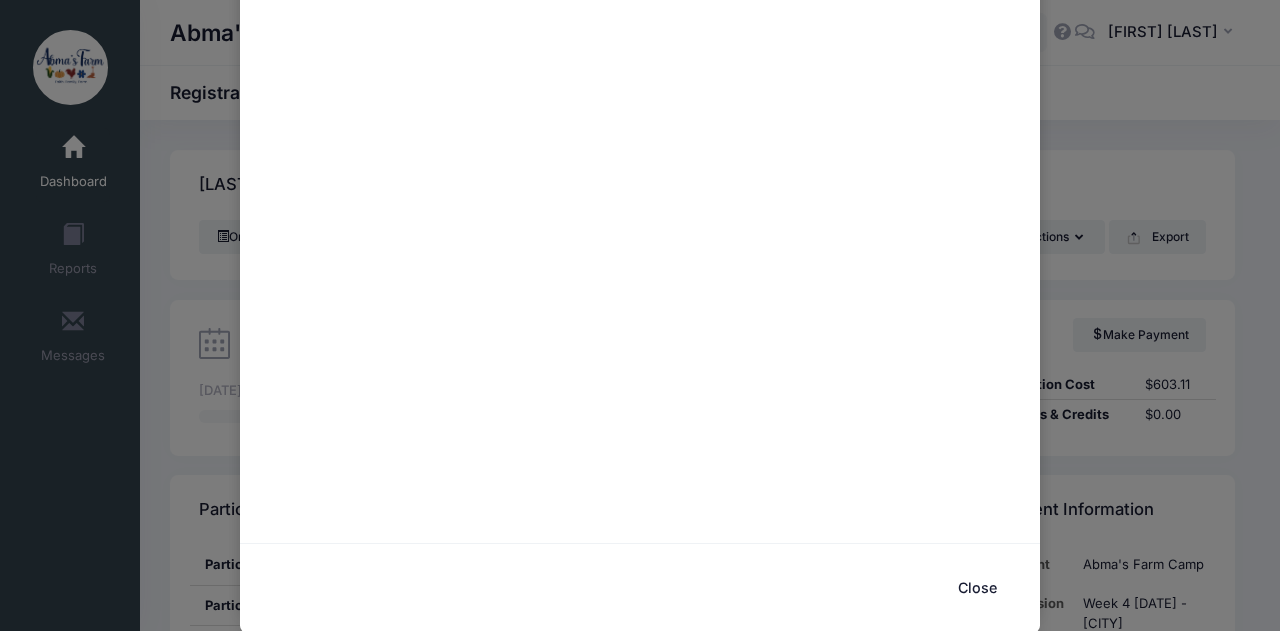 click on "Close" at bounding box center [977, 588] 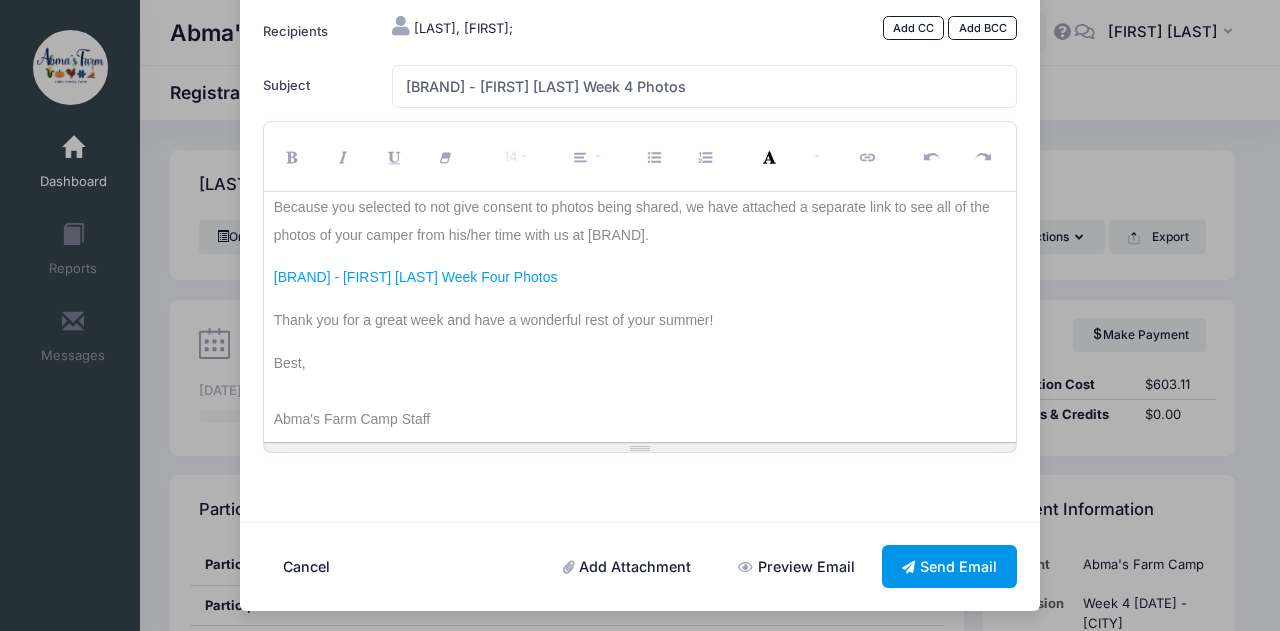 click on "Send Email" at bounding box center (950, 566) 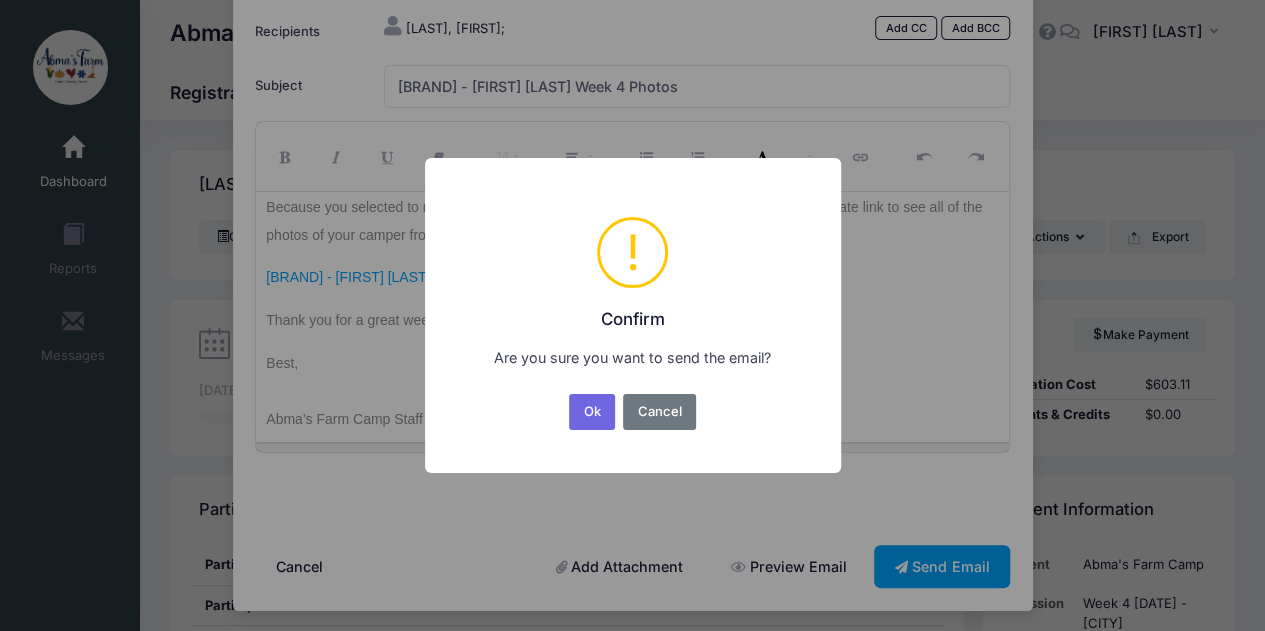 click on "Ok" at bounding box center (592, 412) 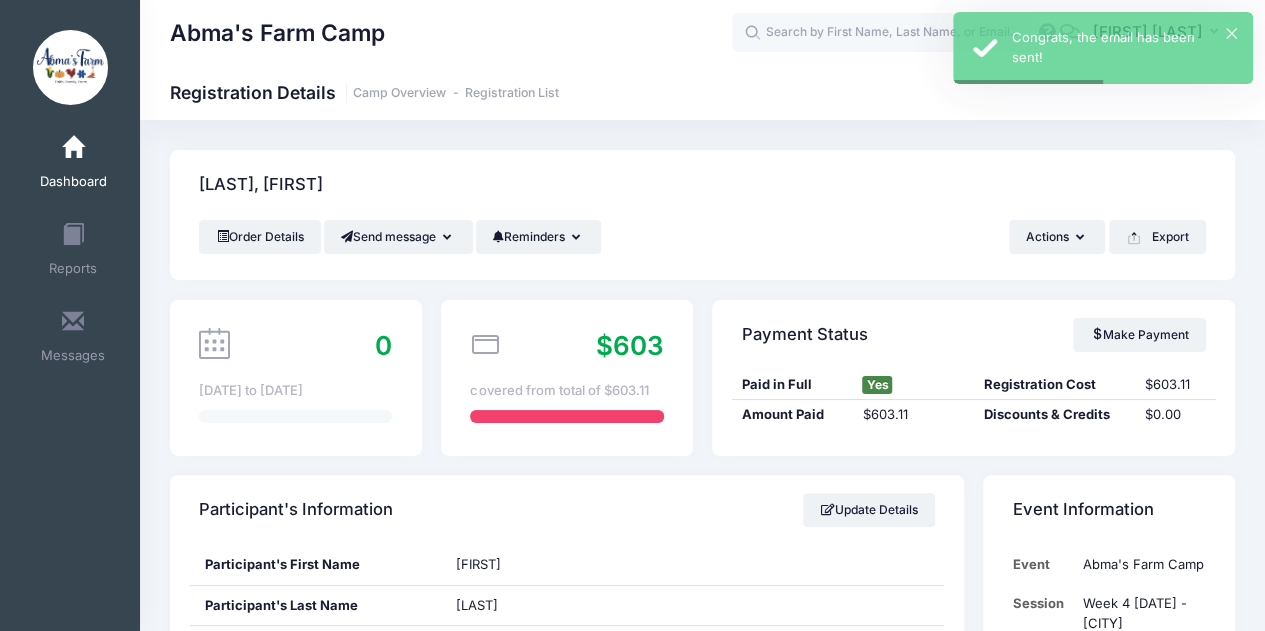 click at bounding box center [73, 148] 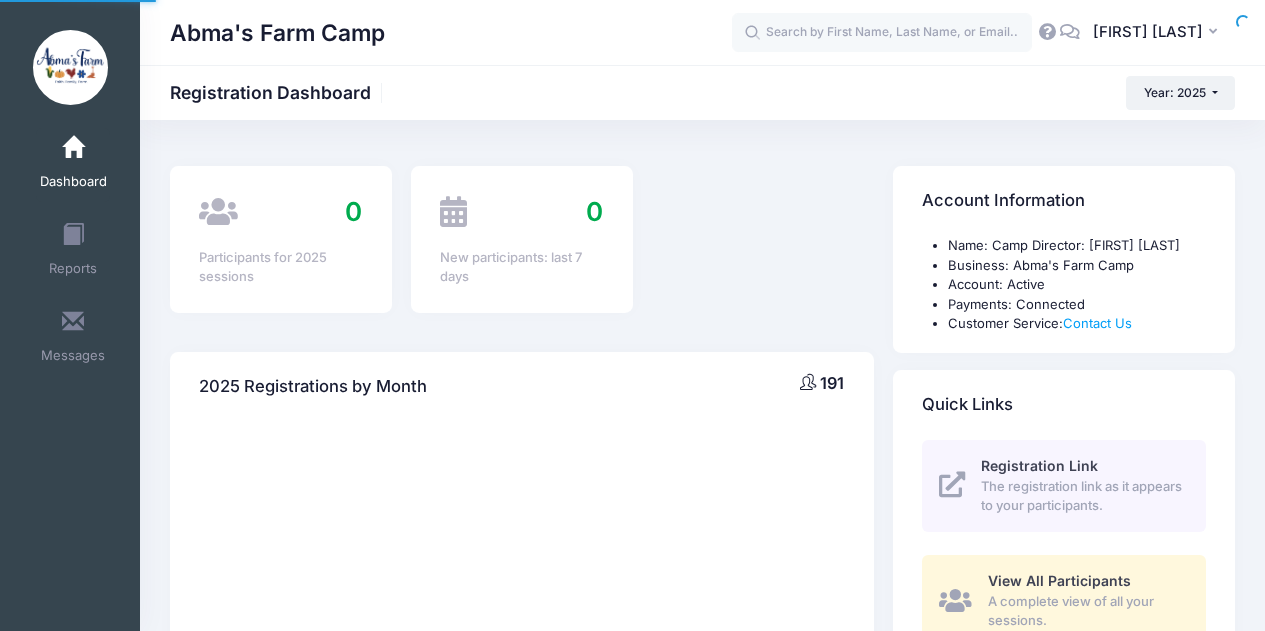 scroll, scrollTop: 0, scrollLeft: 0, axis: both 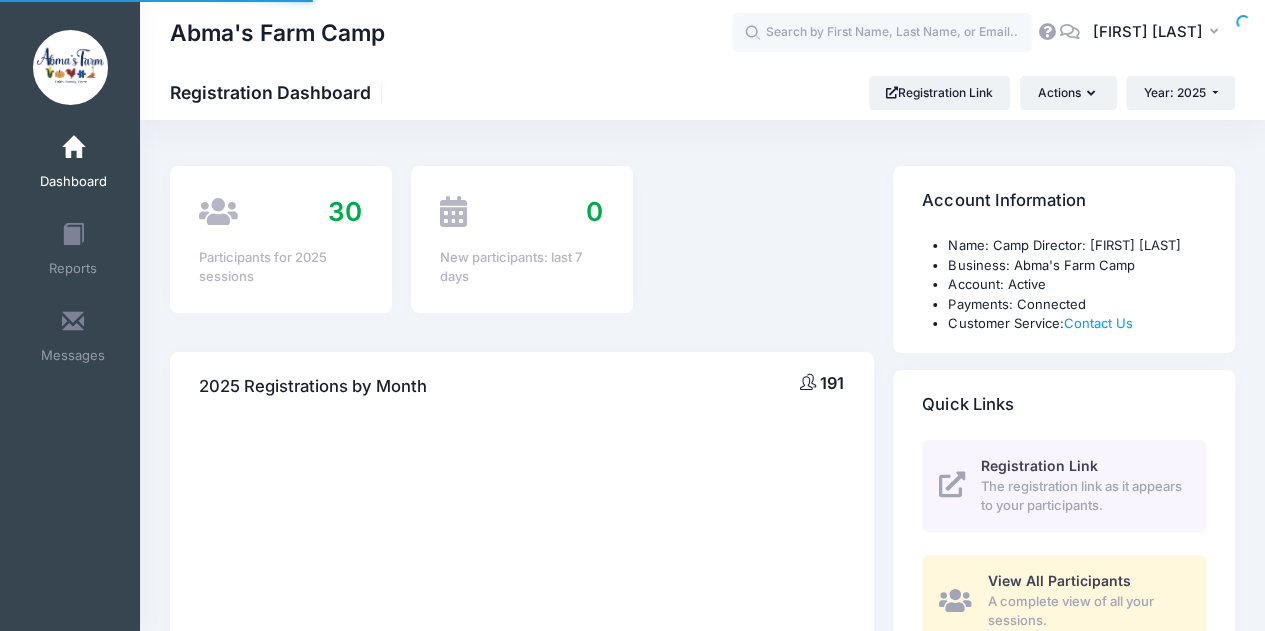select 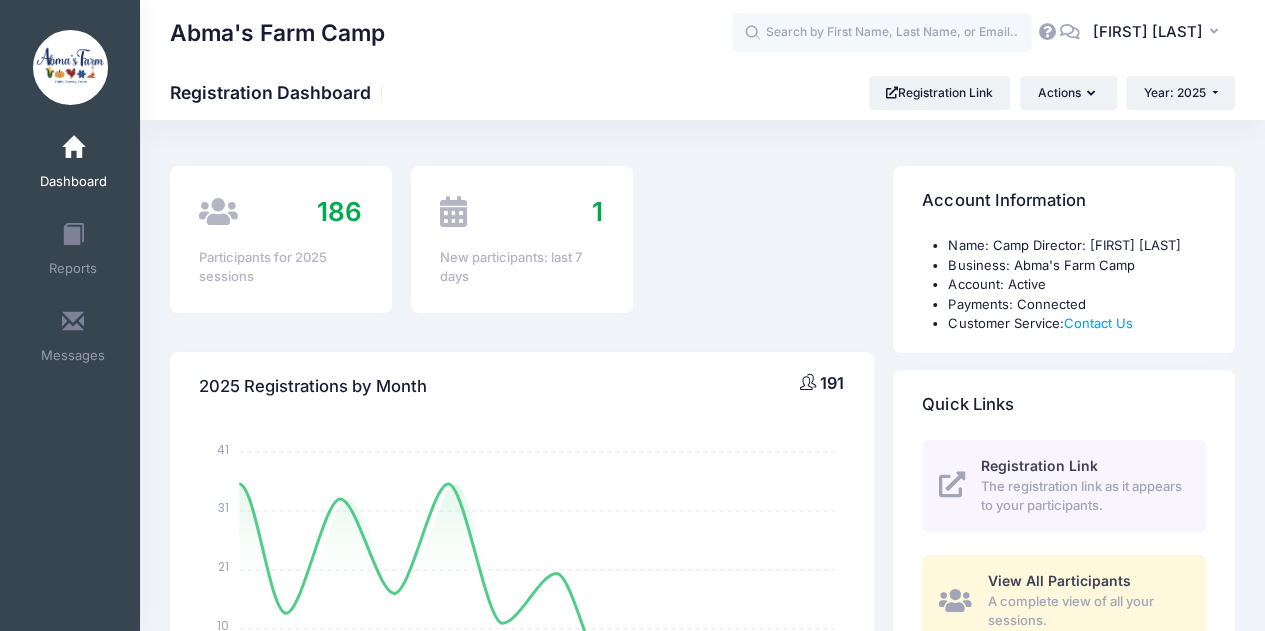click at bounding box center (73, 322) 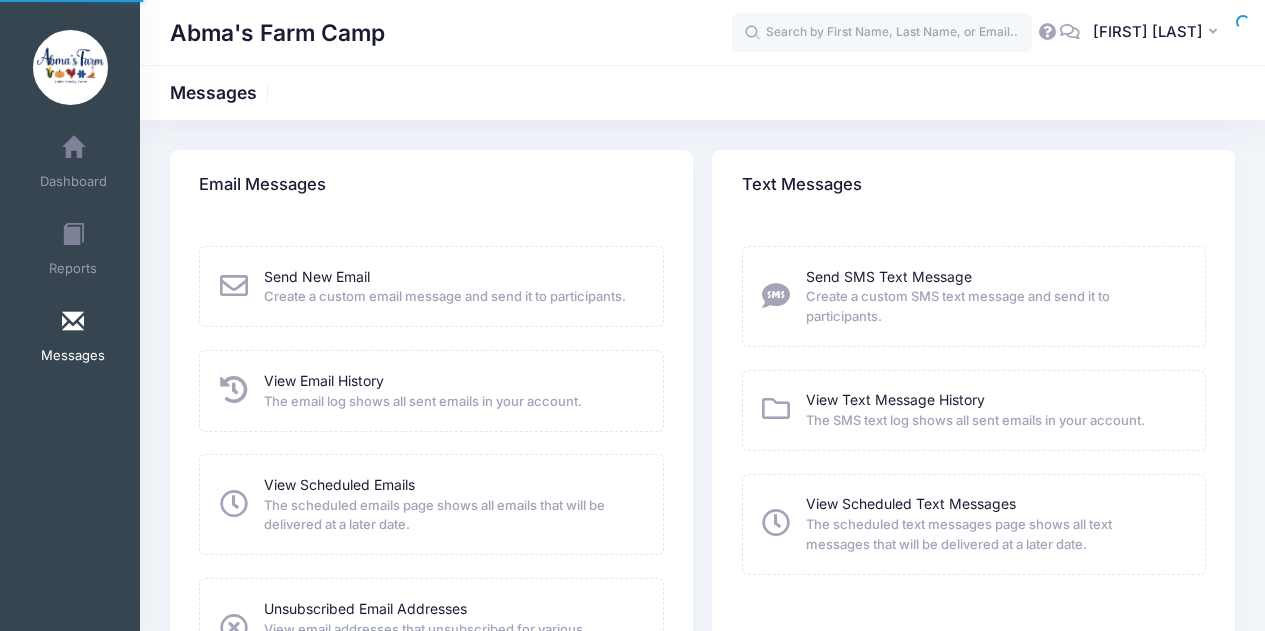 scroll, scrollTop: 0, scrollLeft: 0, axis: both 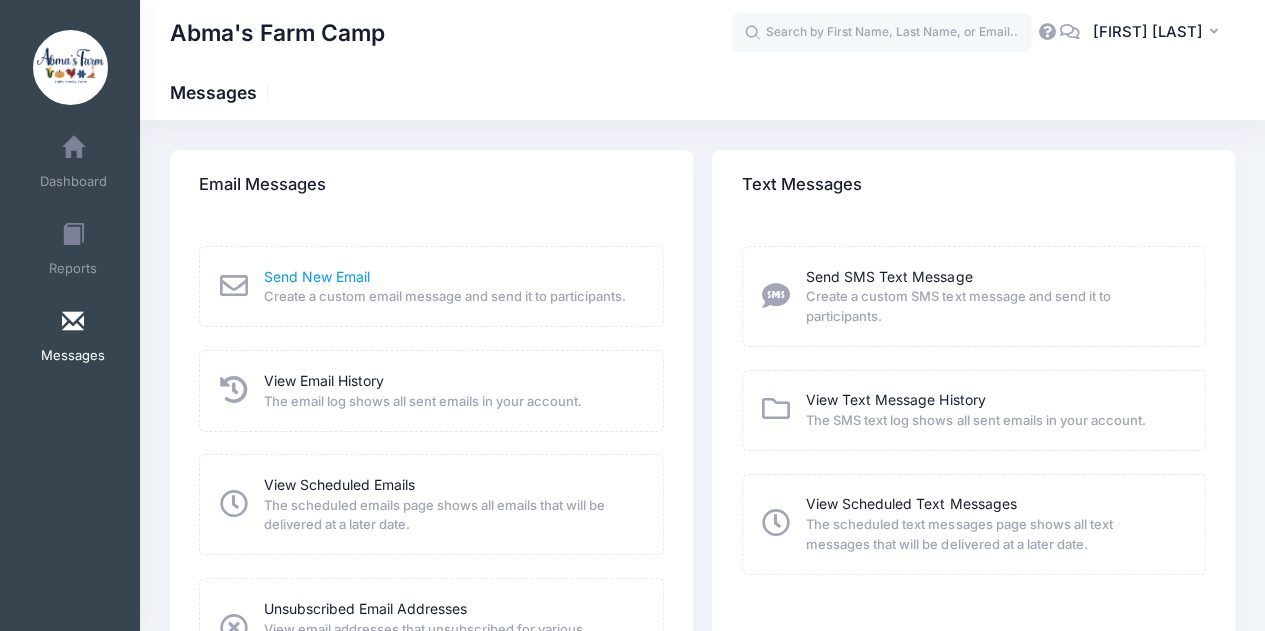 click on "Send New Email" at bounding box center [317, 276] 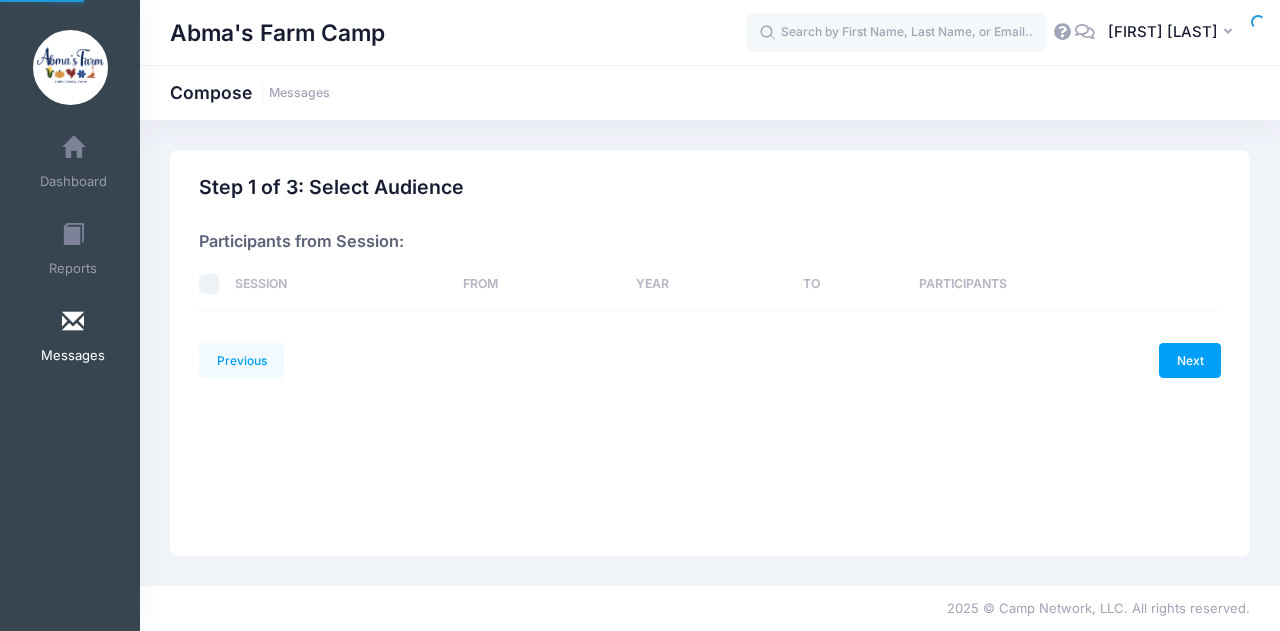 scroll, scrollTop: 0, scrollLeft: 0, axis: both 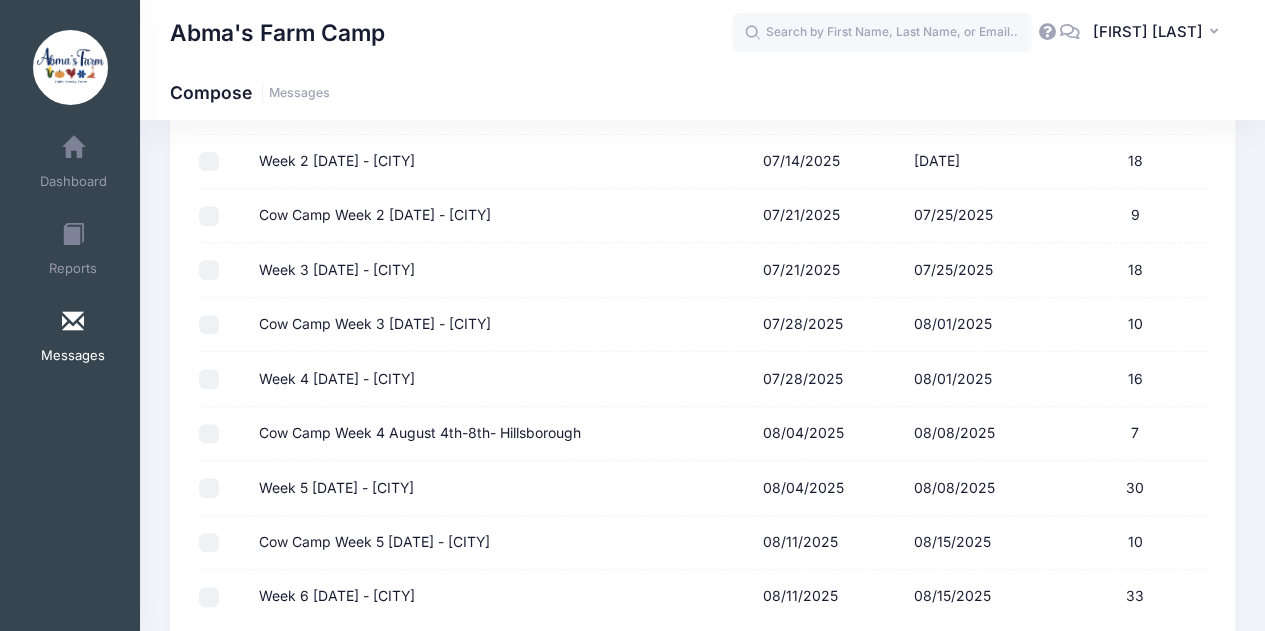 click on "Week 4 [DATE] - [CITY]" at bounding box center (209, 379) 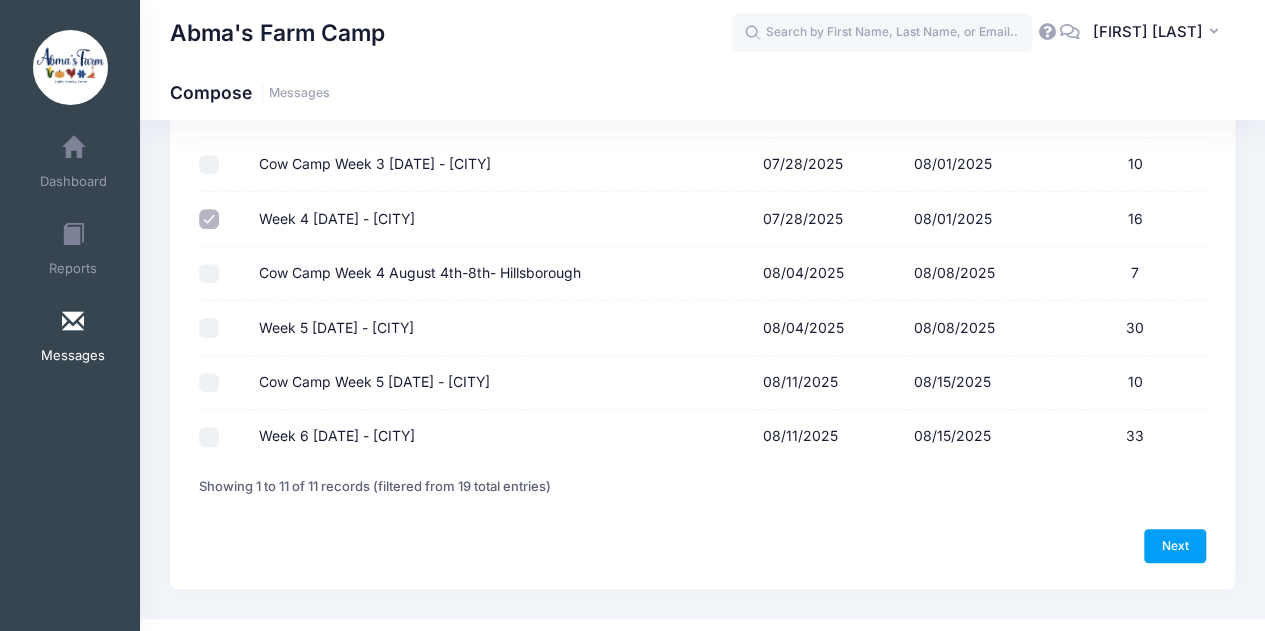 scroll, scrollTop: 489, scrollLeft: 0, axis: vertical 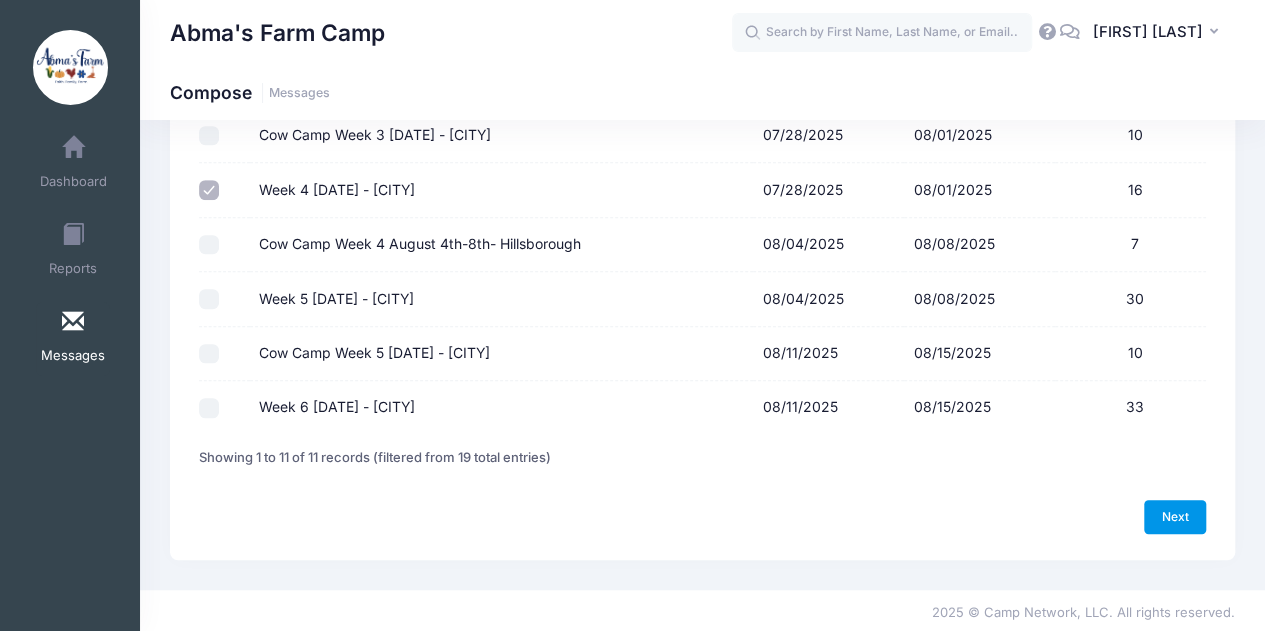 click on "Next" at bounding box center [1175, 517] 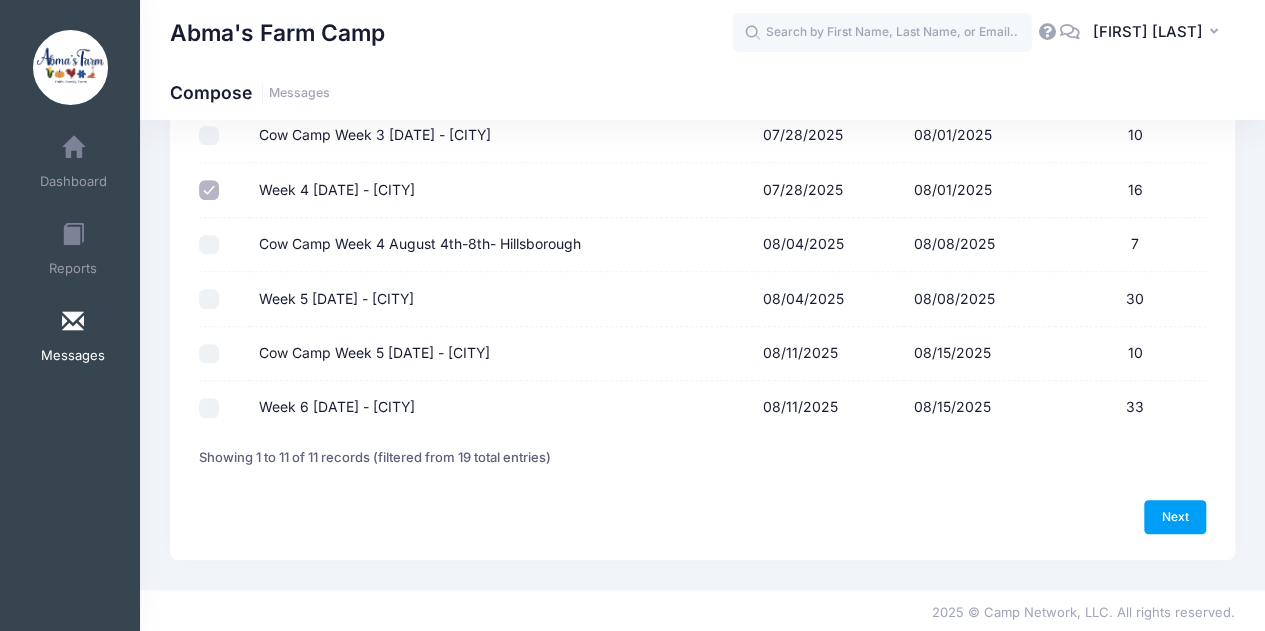 scroll, scrollTop: 0, scrollLeft: 0, axis: both 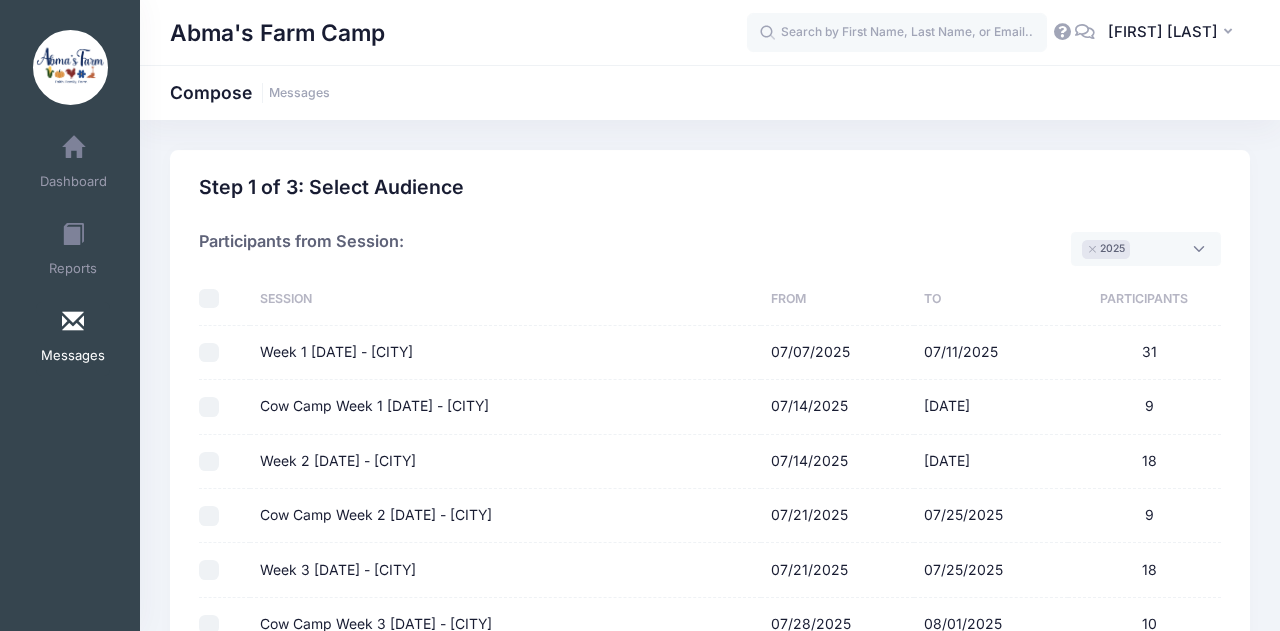 select on "50" 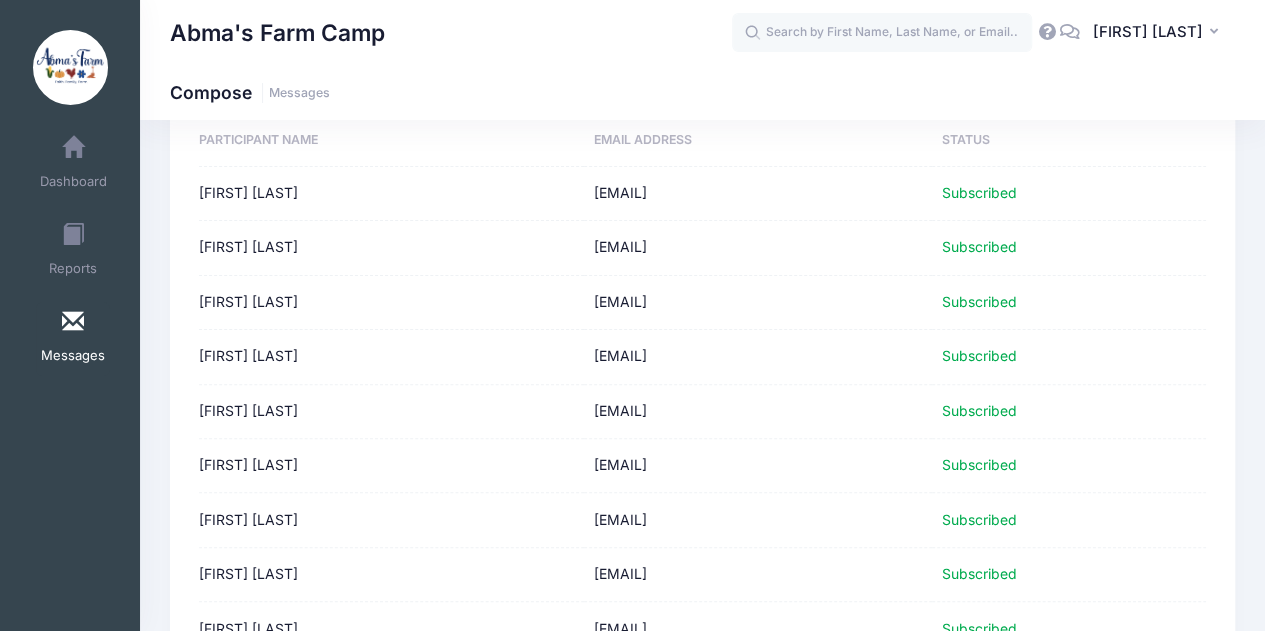 scroll, scrollTop: 104, scrollLeft: 0, axis: vertical 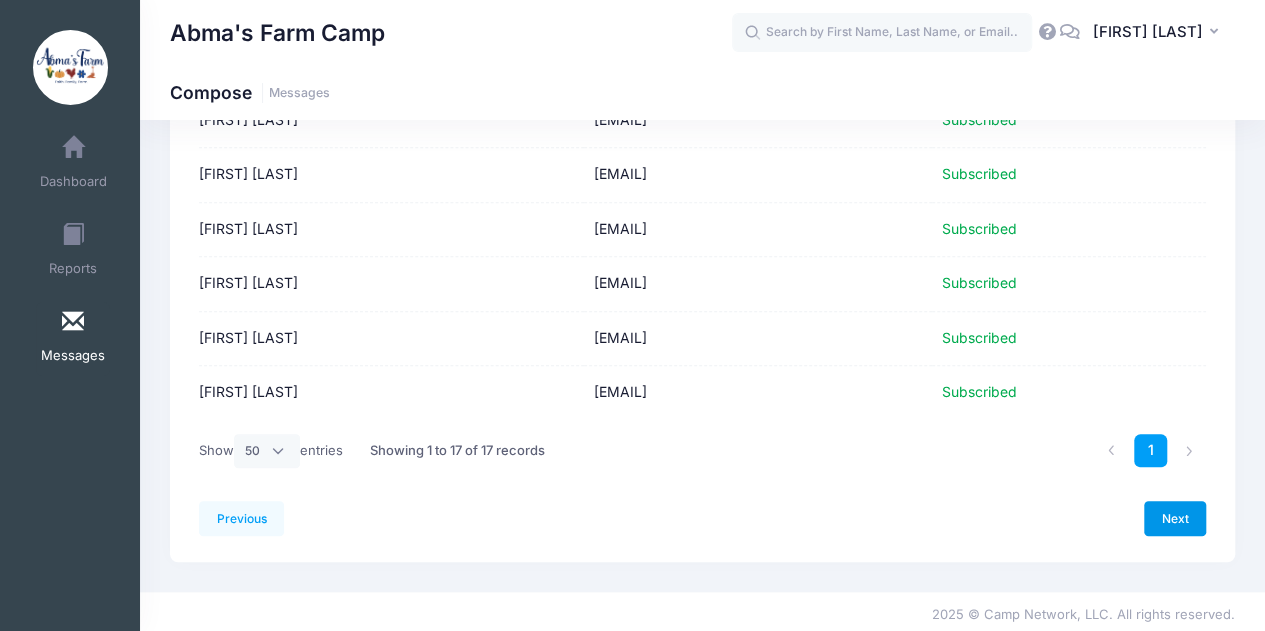 click on "Next" at bounding box center [1175, 518] 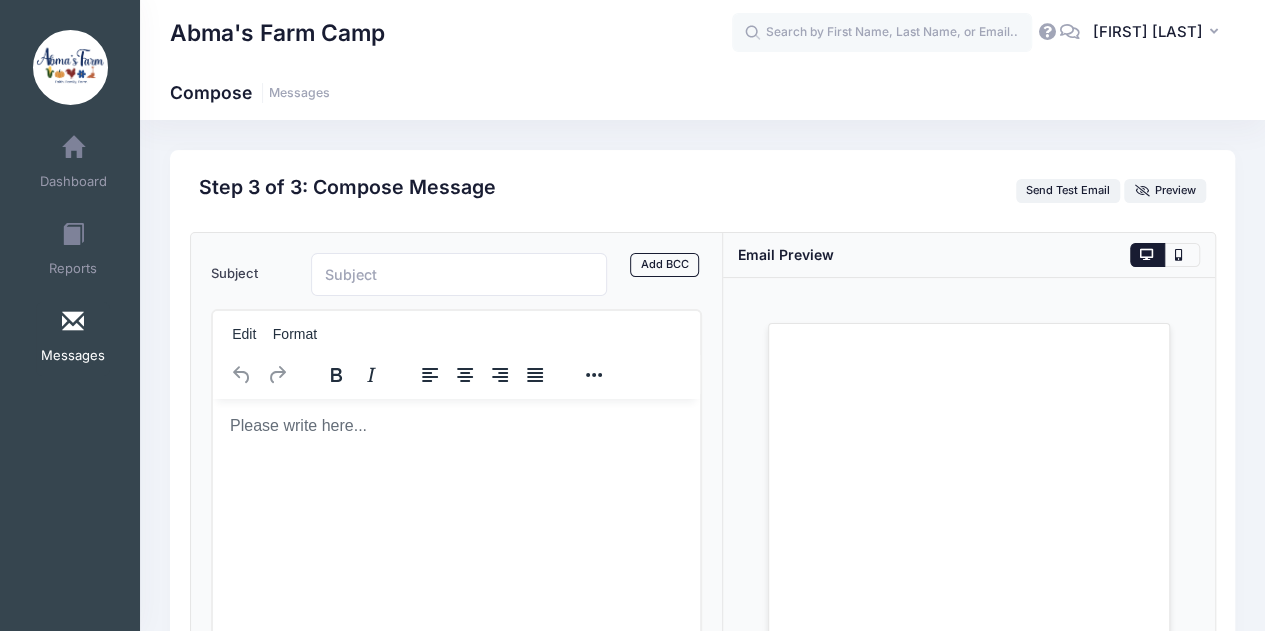 scroll, scrollTop: 0, scrollLeft: 0, axis: both 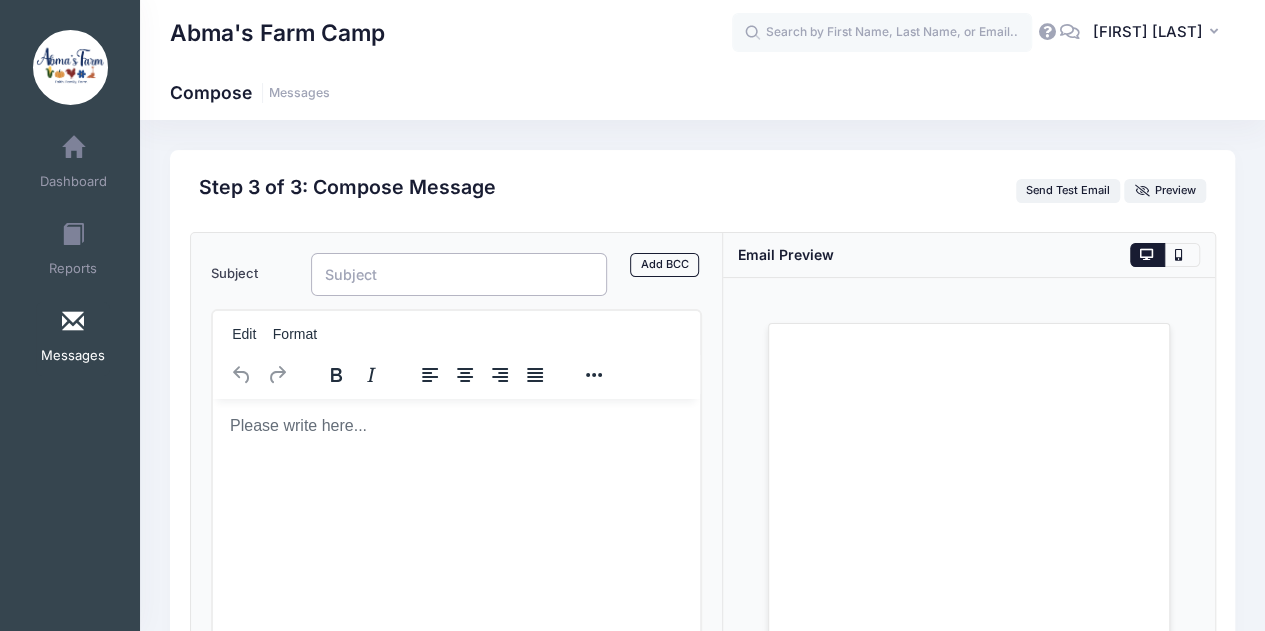 click on "Subject" at bounding box center [459, 274] 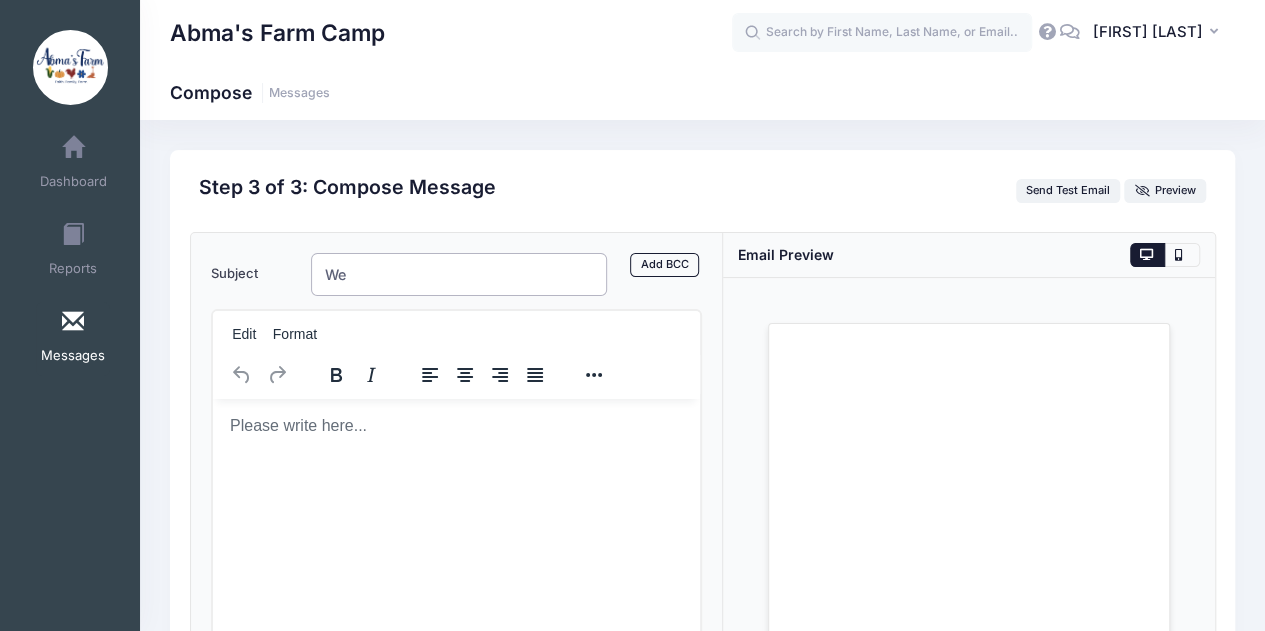 type on "W" 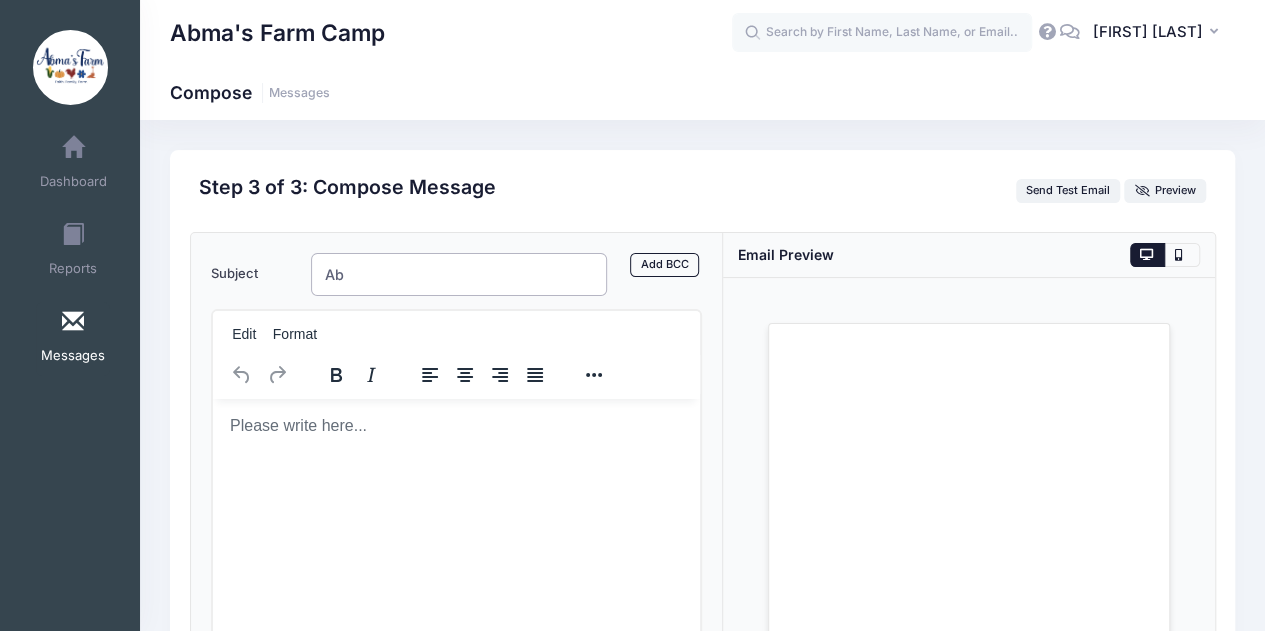 type on "A" 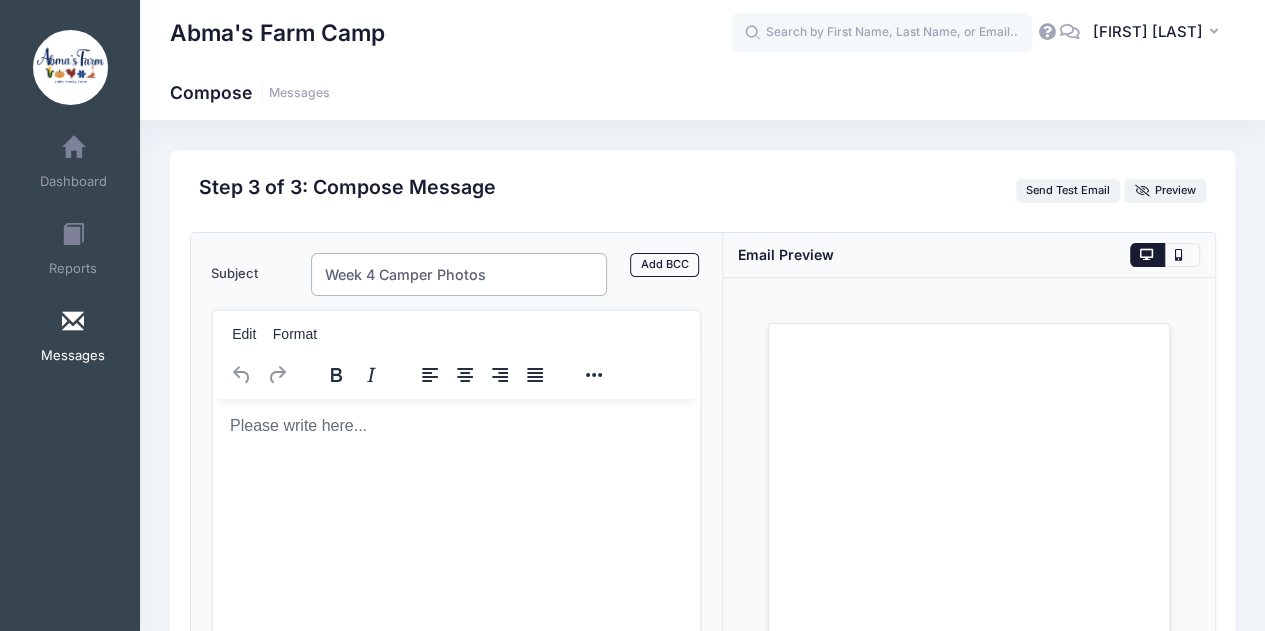 type on "Week 4 Camper Photos" 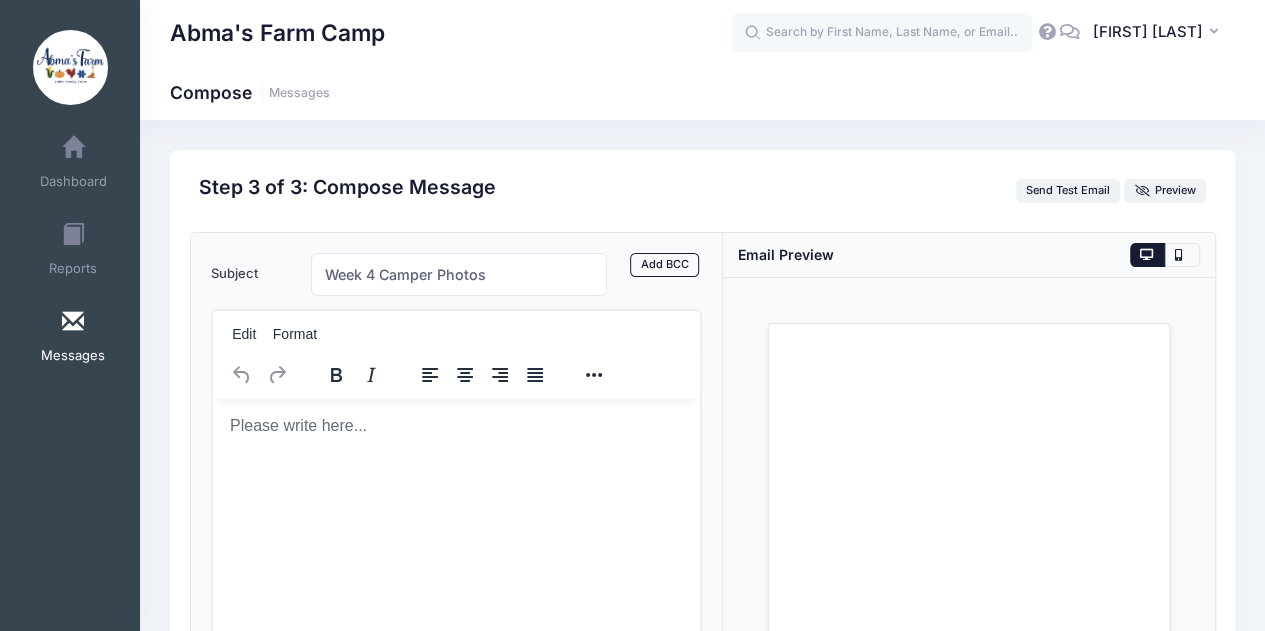 click at bounding box center (456, 425) 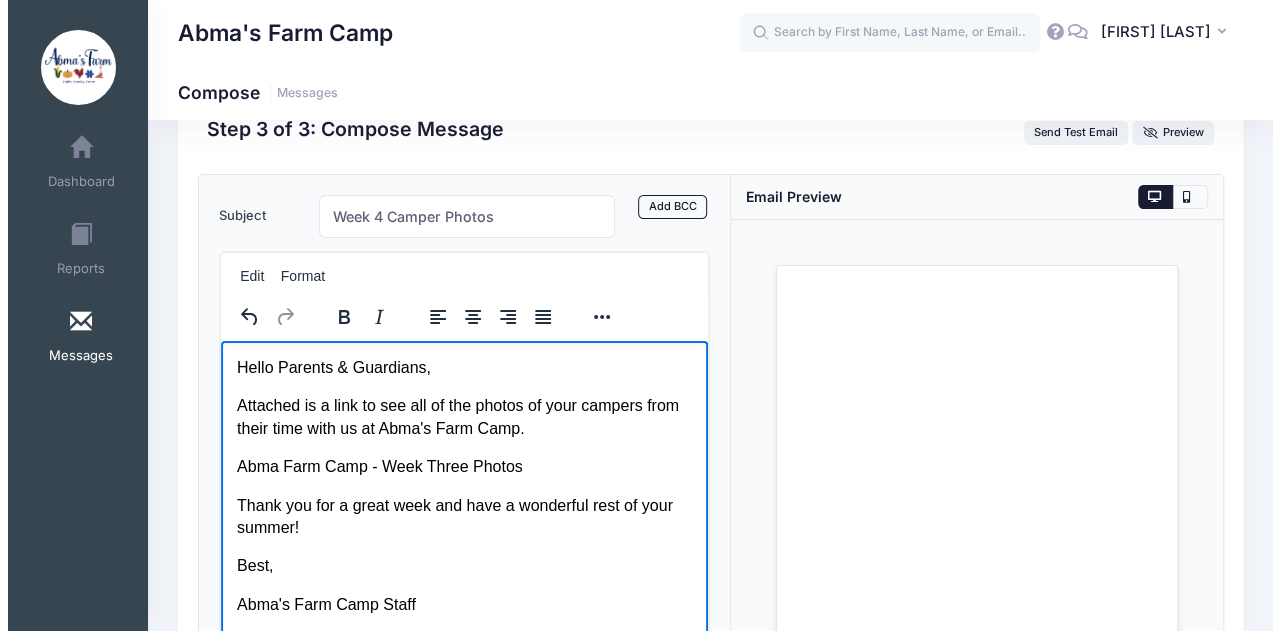 scroll, scrollTop: 158, scrollLeft: 0, axis: vertical 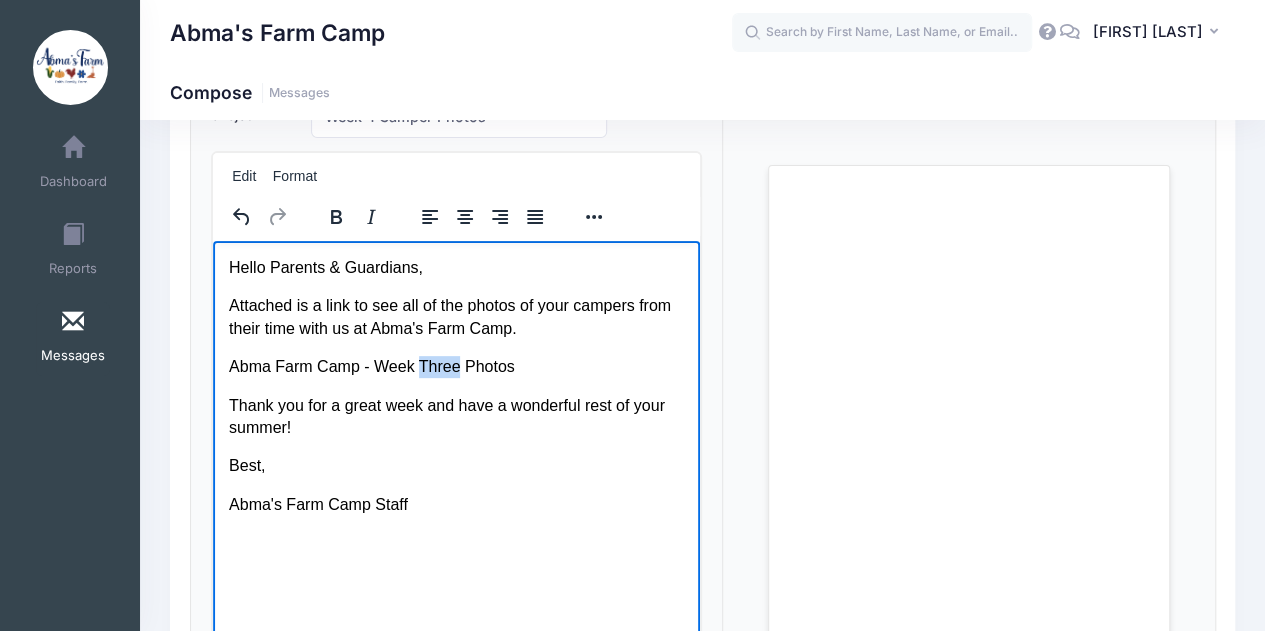 drag, startPoint x: 415, startPoint y: 368, endPoint x: 452, endPoint y: 362, distance: 37.48333 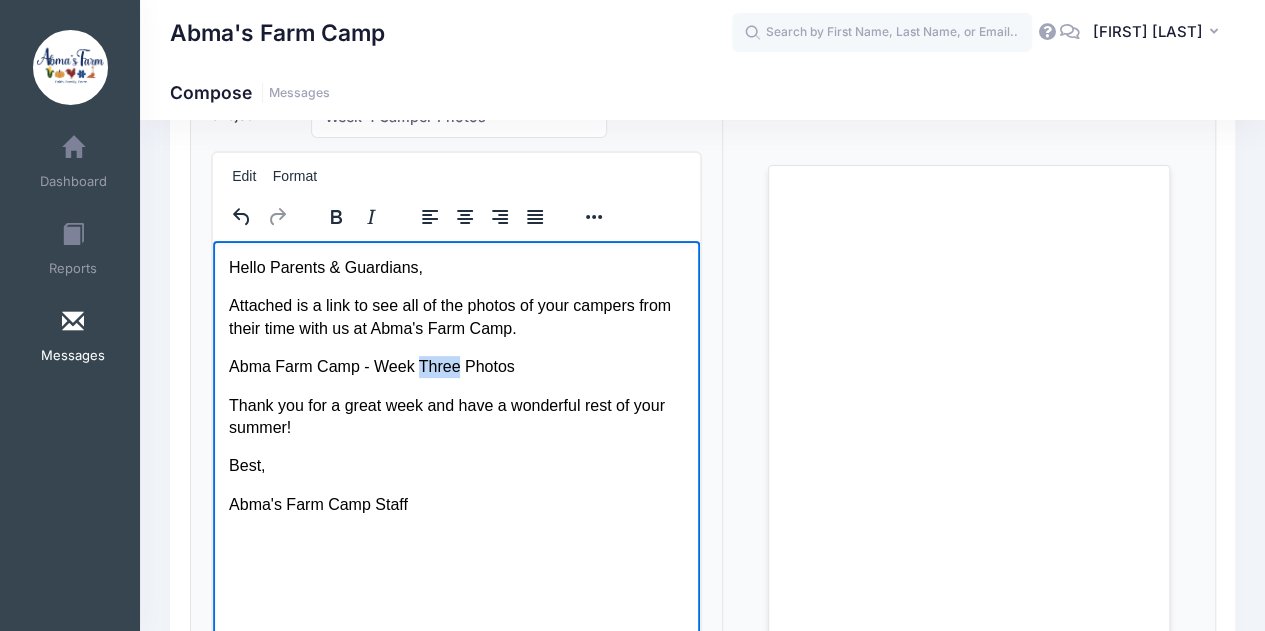 click on "Abma Farm Camp - Week Three Photos" at bounding box center [456, 366] 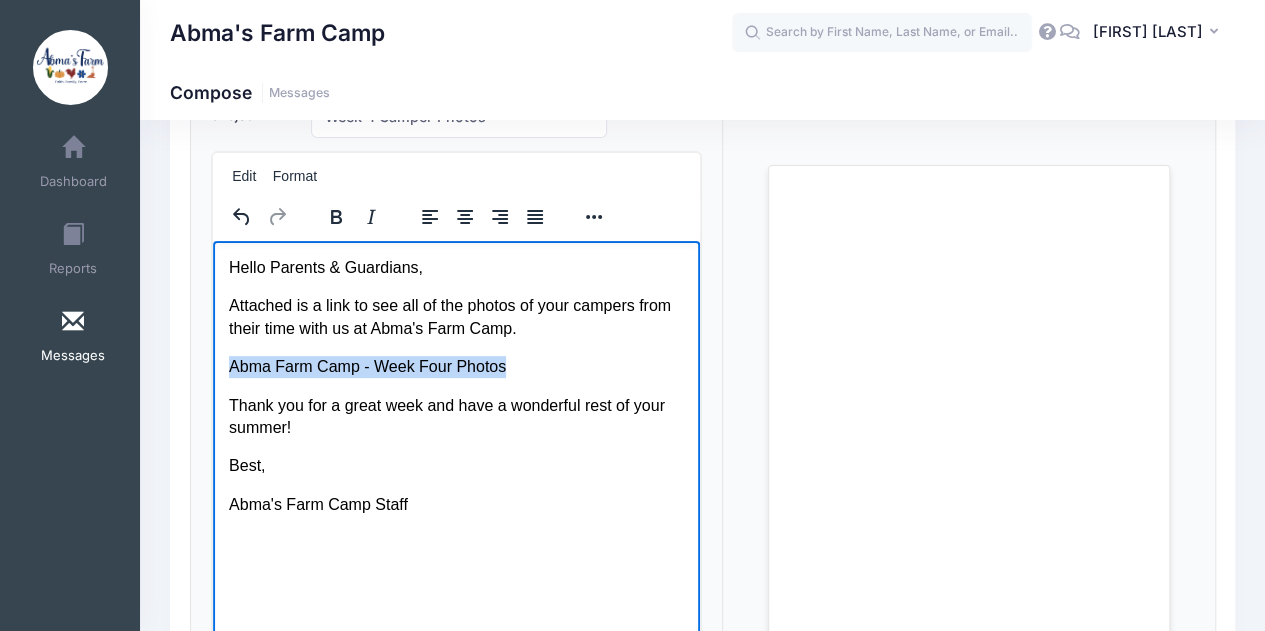 drag, startPoint x: 229, startPoint y: 366, endPoint x: 503, endPoint y: 370, distance: 274.0292 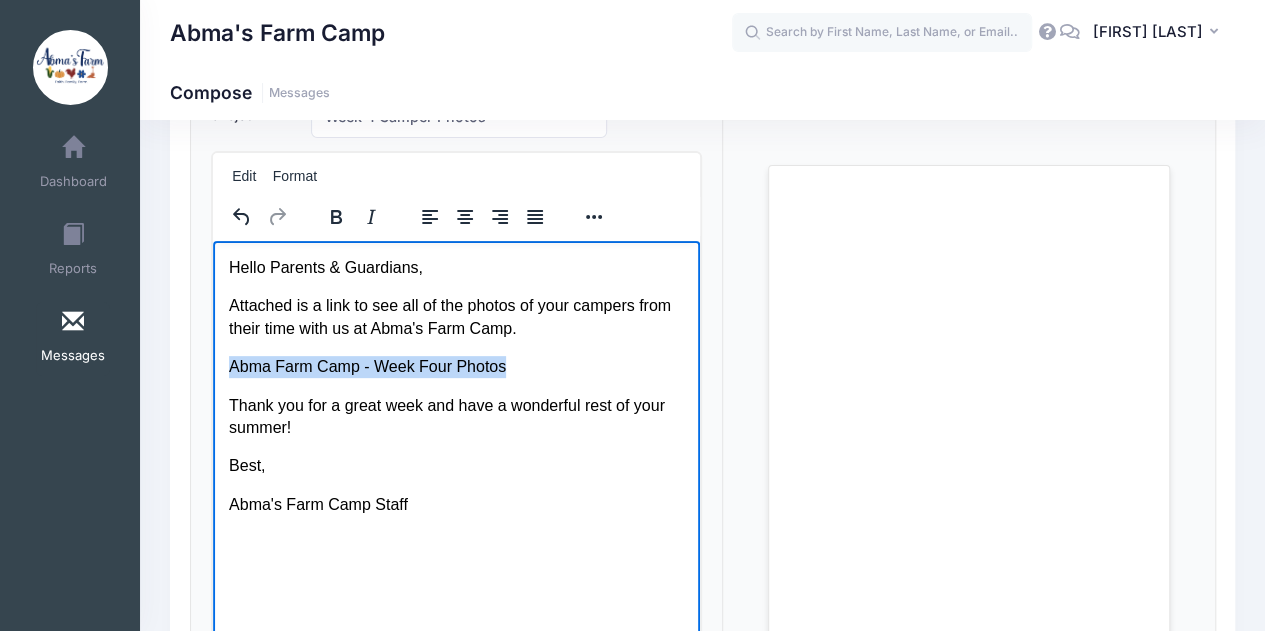 click on "Abma Farm Camp - Week Four Photos" at bounding box center [456, 366] 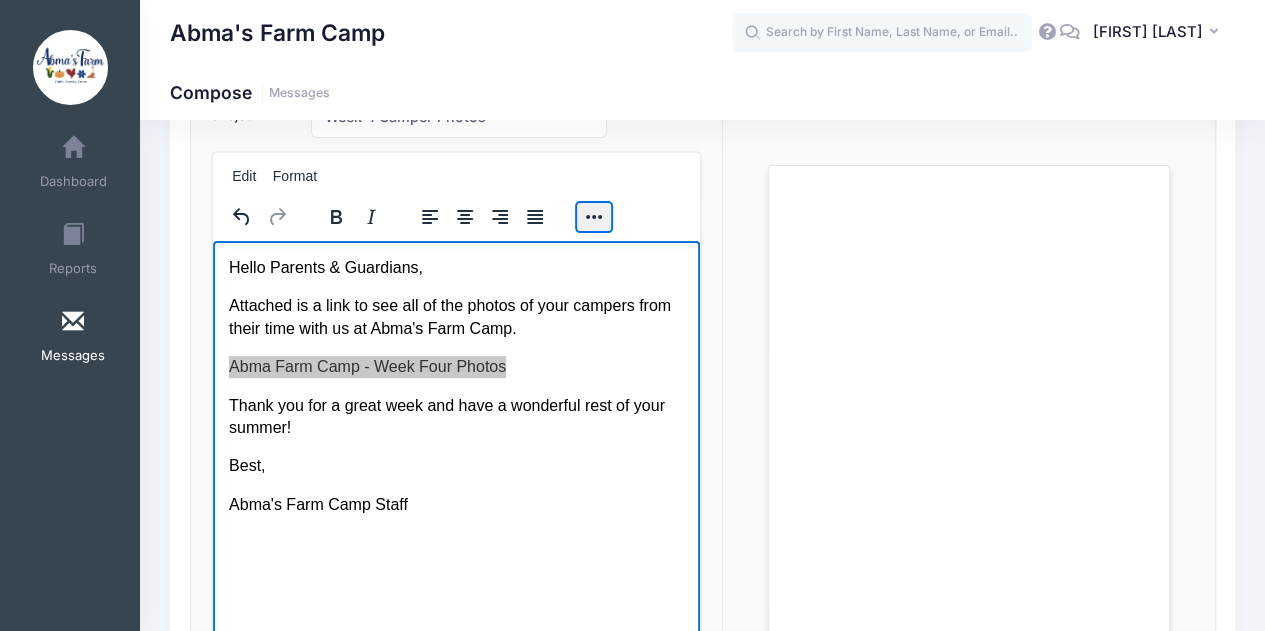 click at bounding box center (594, 217) 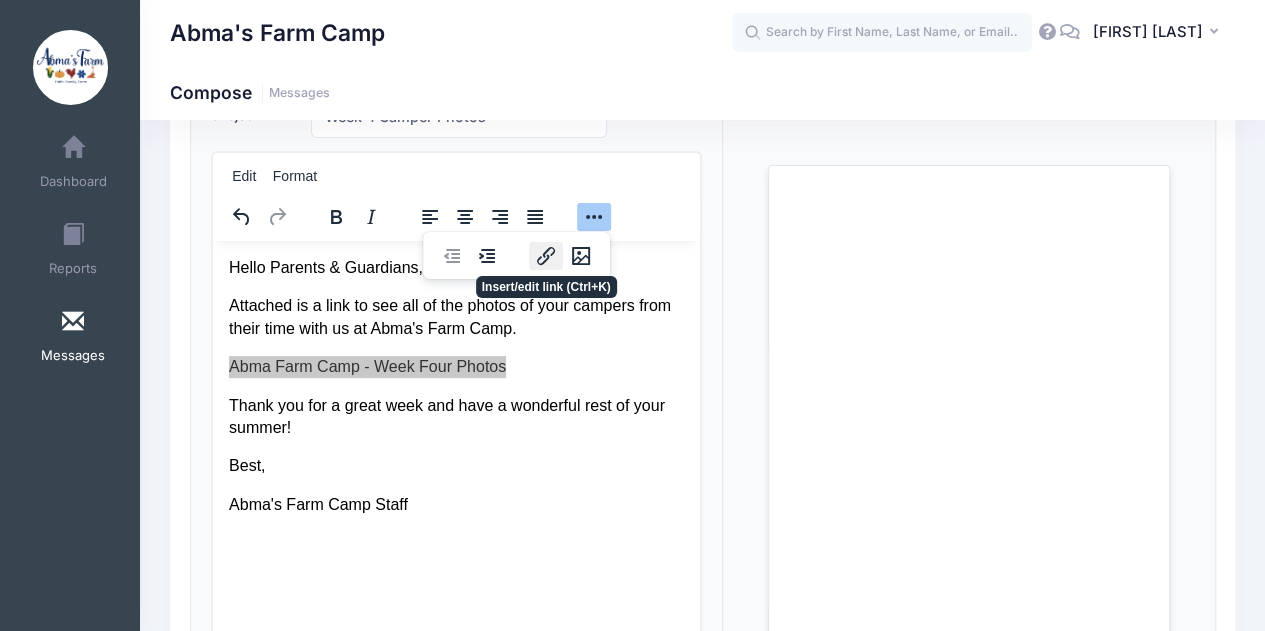 click 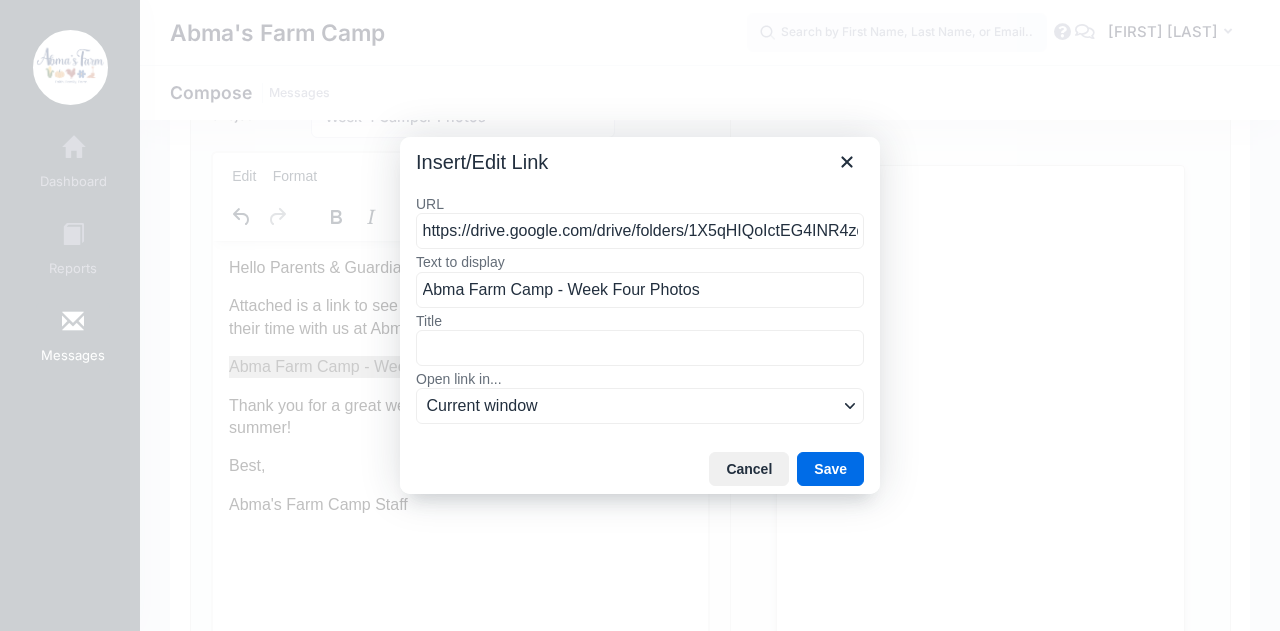 scroll, scrollTop: 0, scrollLeft: 216, axis: horizontal 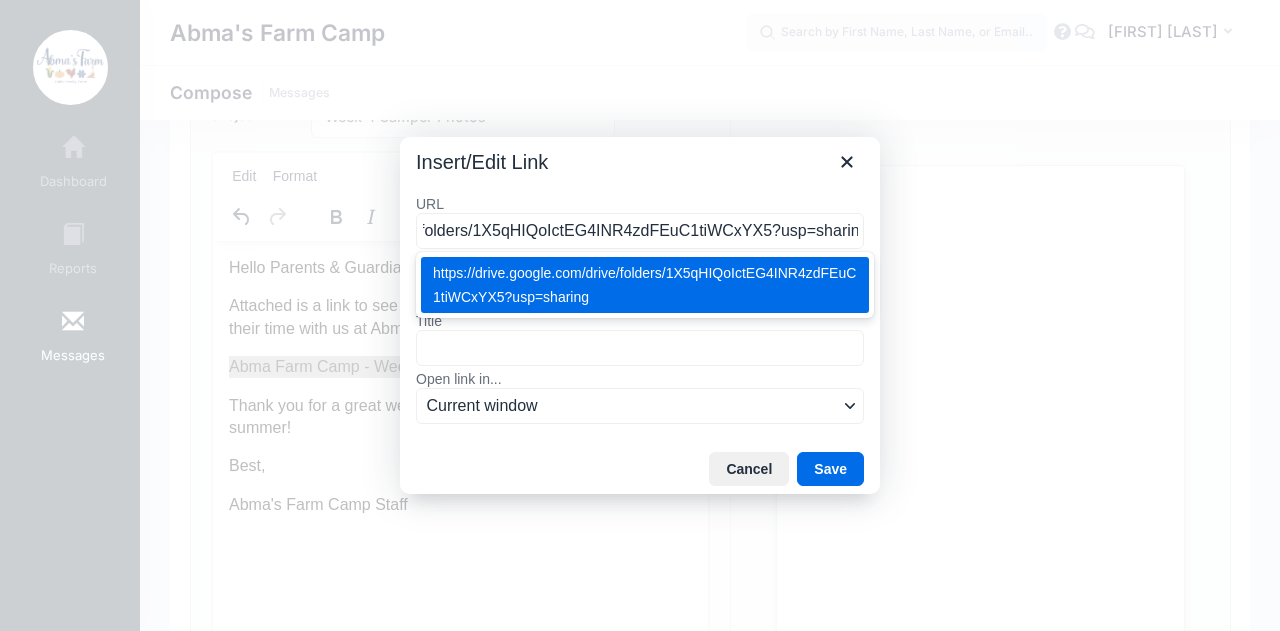 type on "https://drive.google.com/drive/folders/1X5qHIQoIctEG4INR4zdFEuC1tiWCxYX5?usp=sharing" 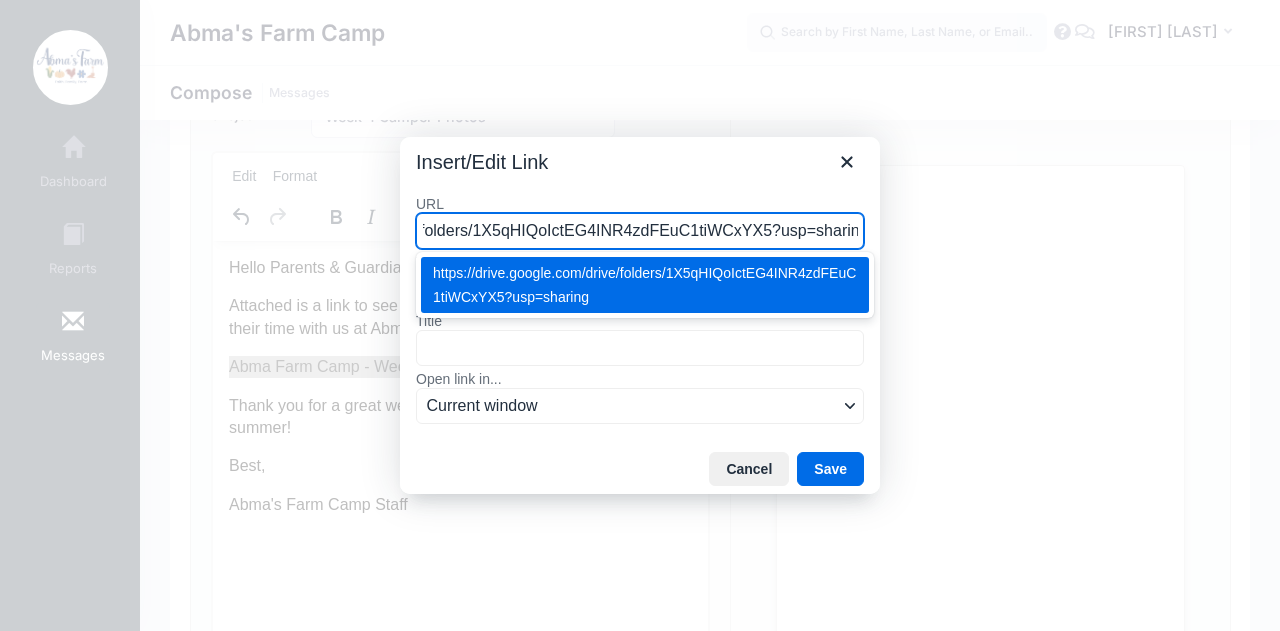 click on "Cancel Save" at bounding box center (640, 469) 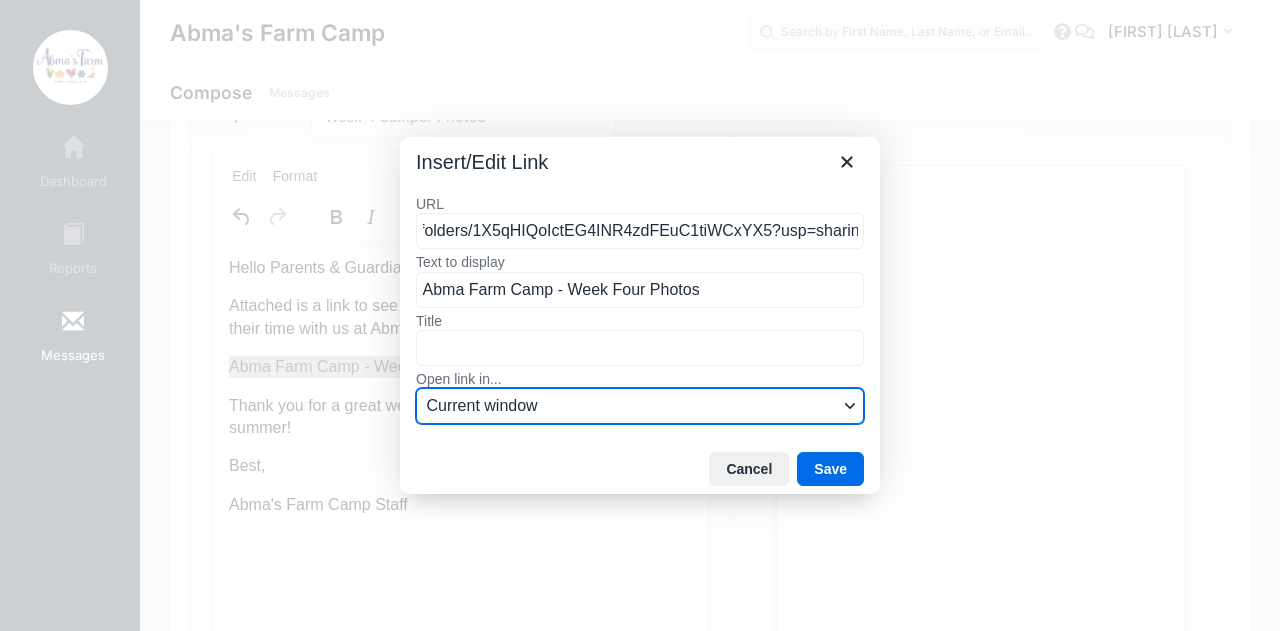 click on "Current window" at bounding box center (632, 406) 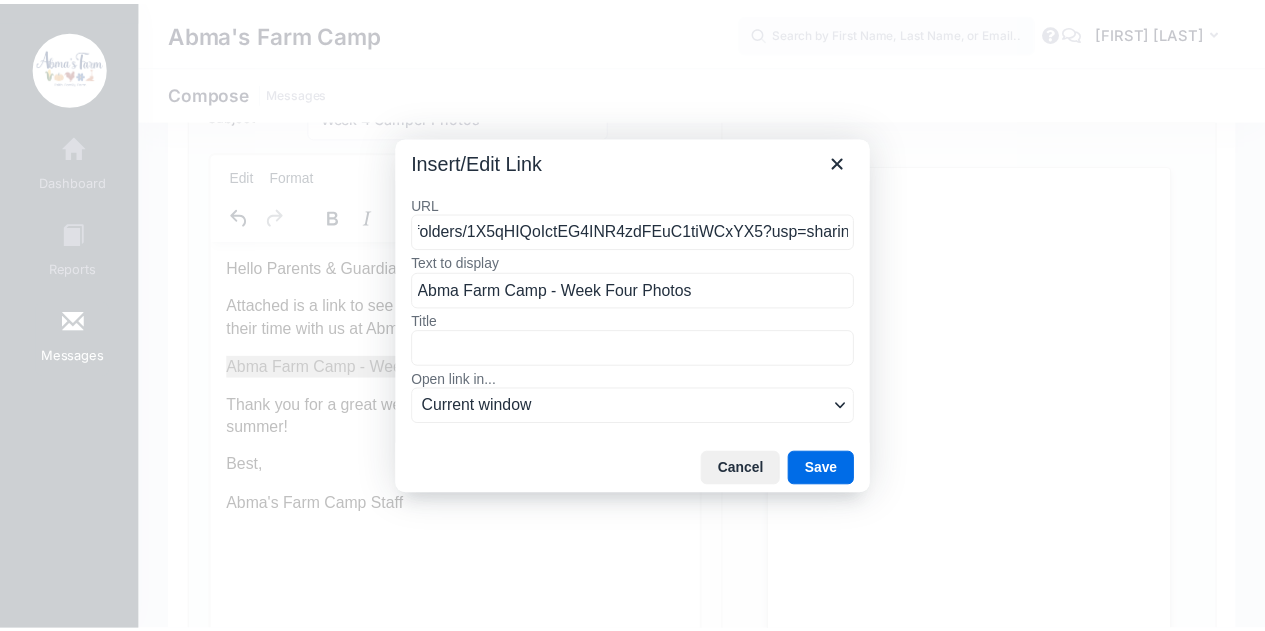 scroll, scrollTop: 0, scrollLeft: 0, axis: both 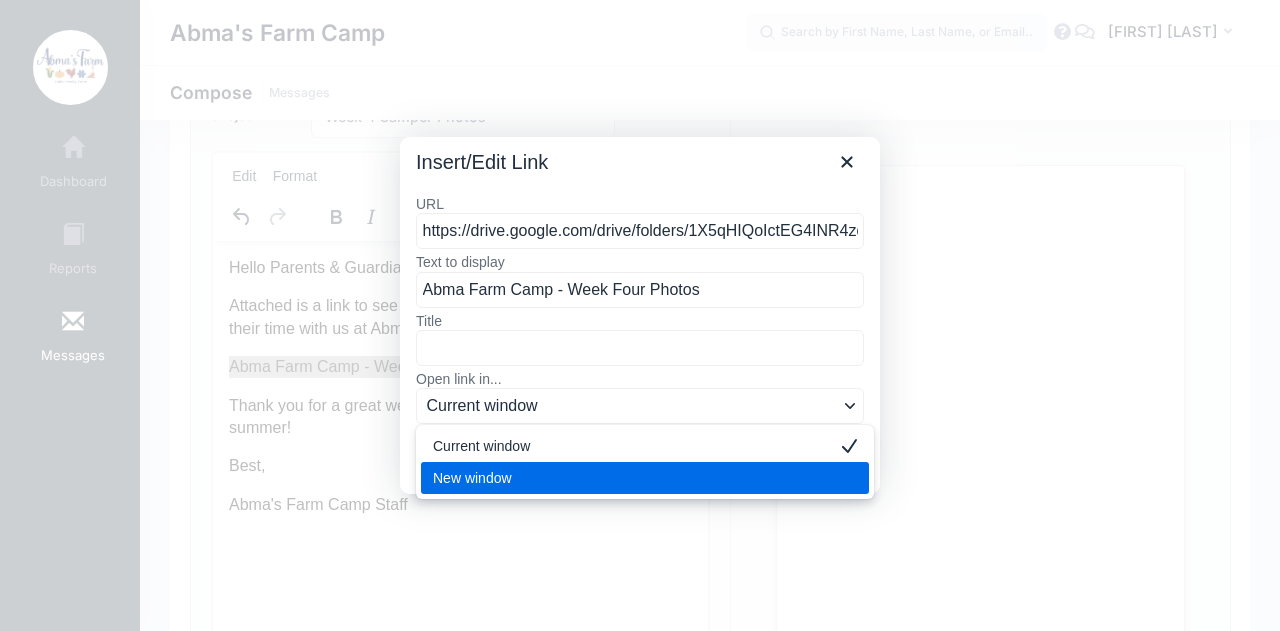click on "New window" at bounding box center [631, 478] 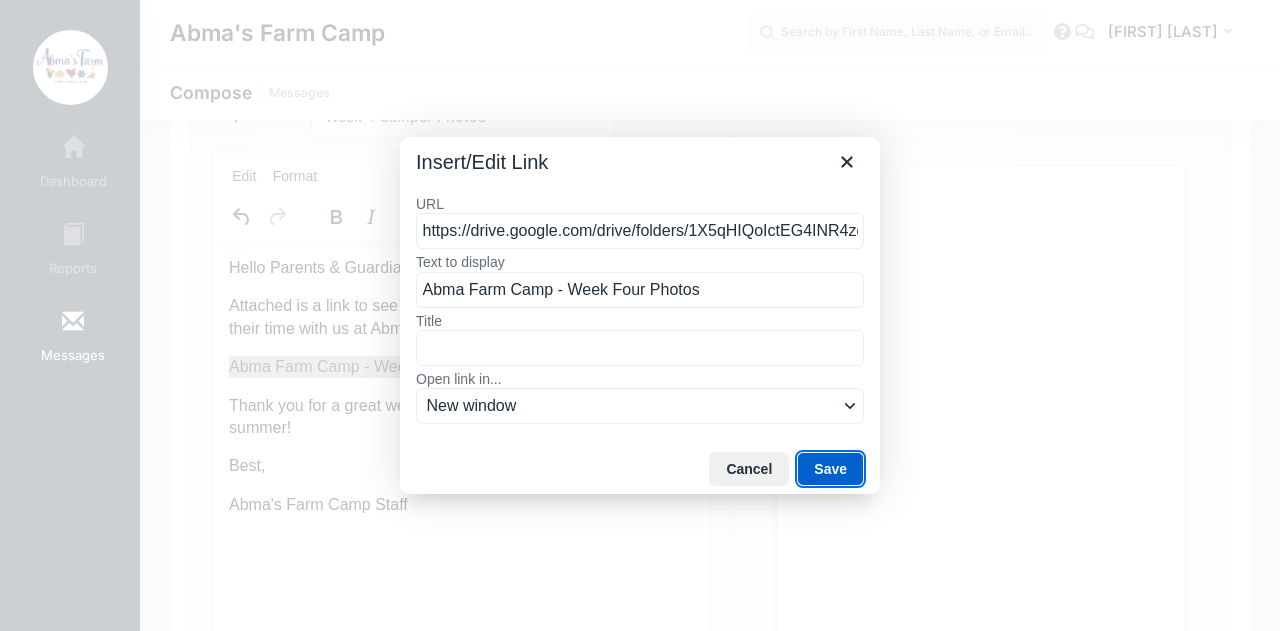 click on "Save" at bounding box center [830, 469] 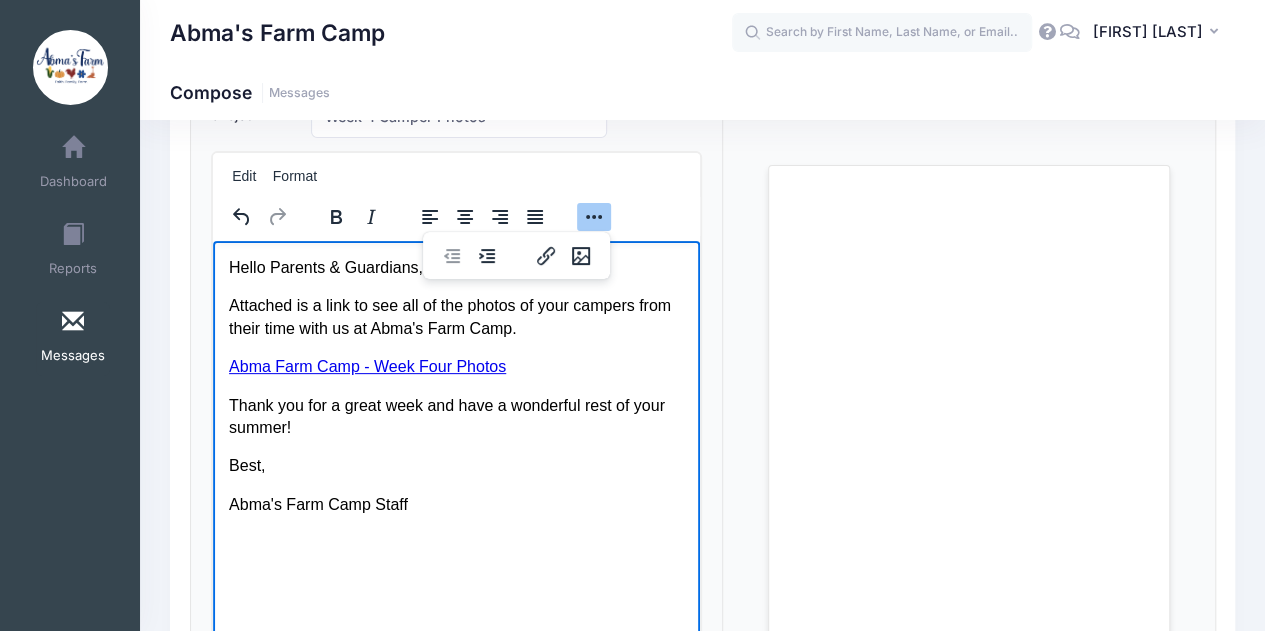 click on "Loading..." at bounding box center (969, 429) 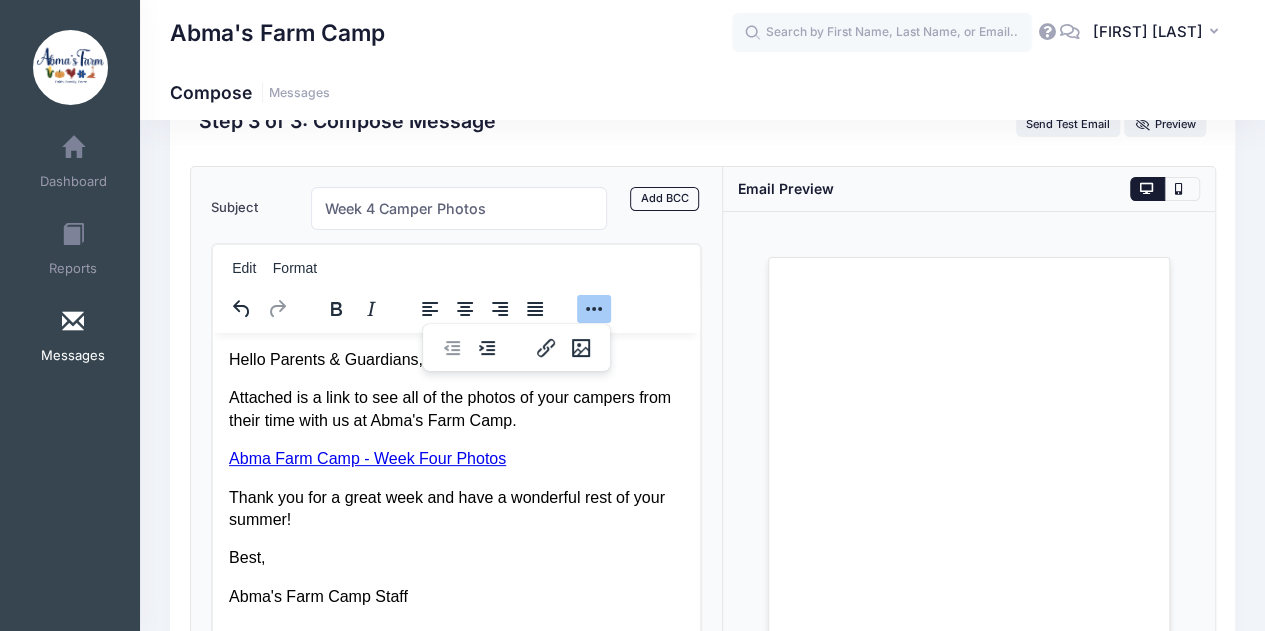 scroll, scrollTop: 58, scrollLeft: 0, axis: vertical 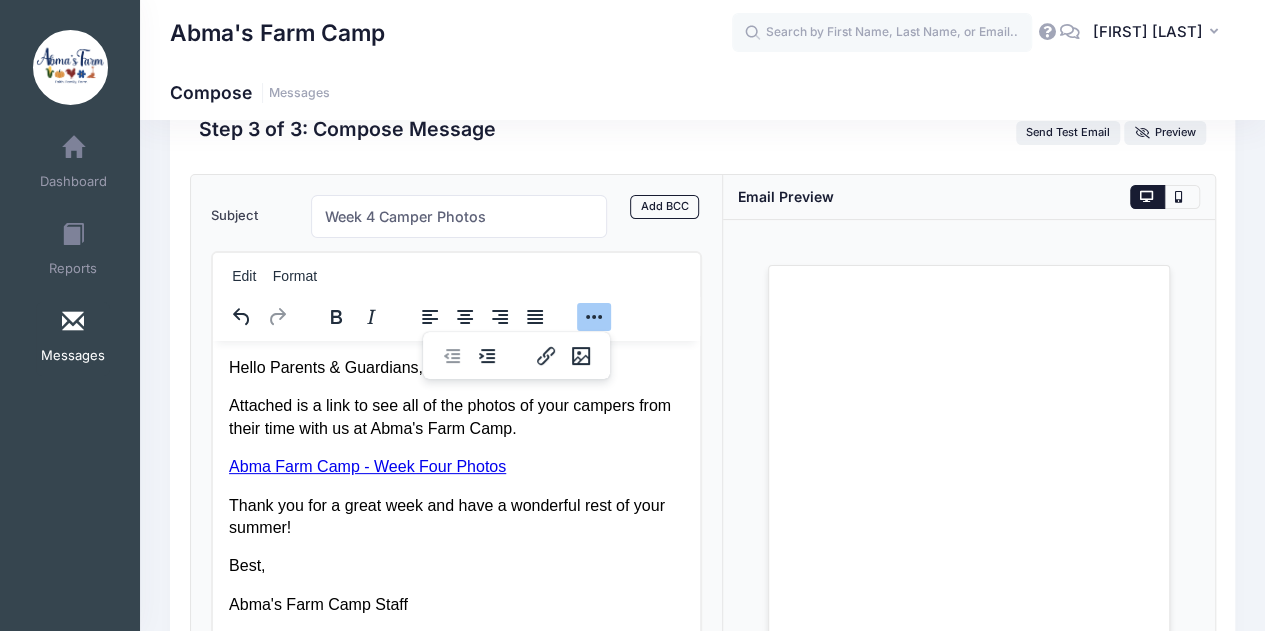 click on "Loading..." at bounding box center [969, 529] 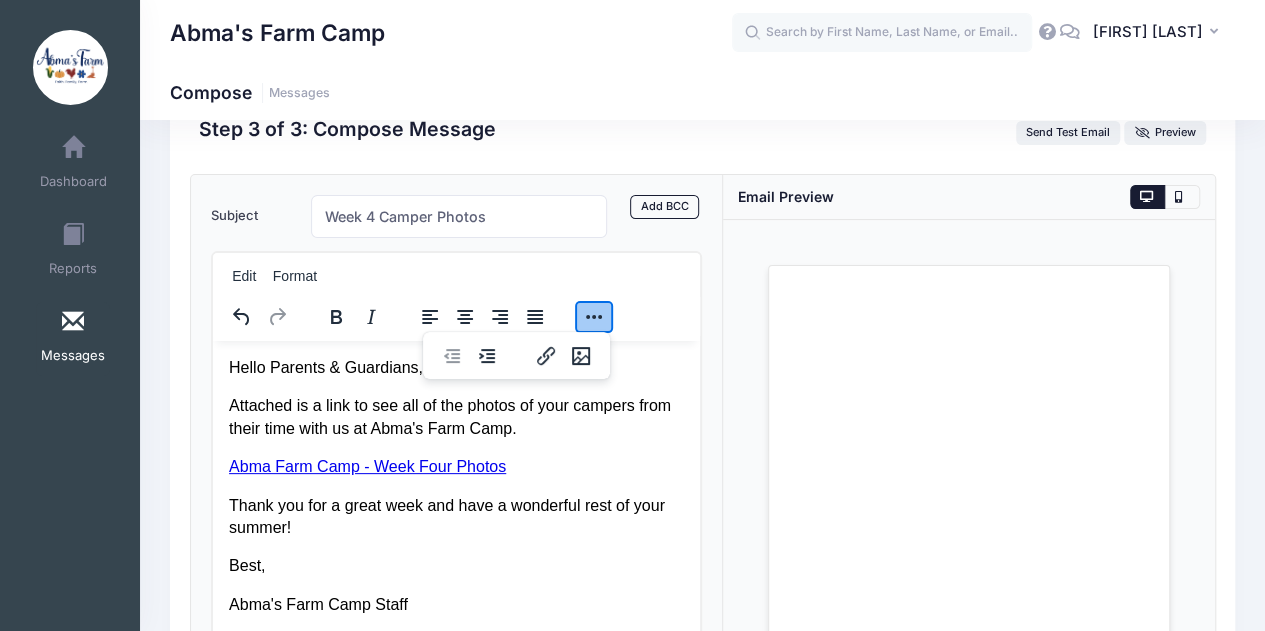 click at bounding box center (594, 317) 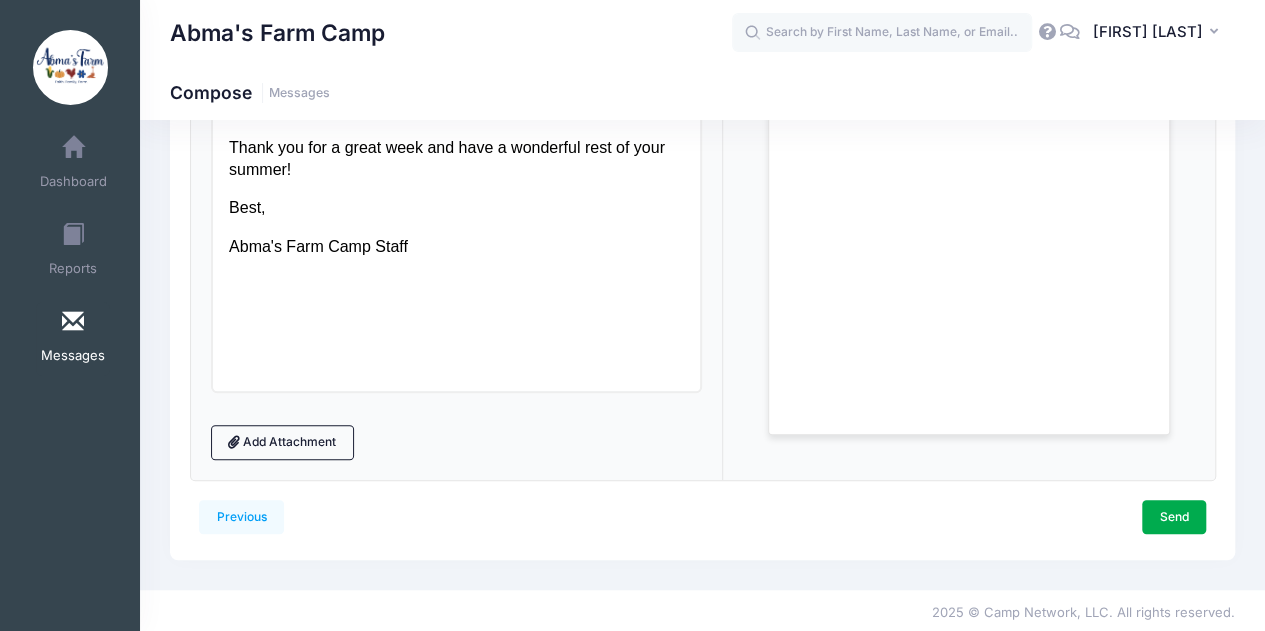 scroll, scrollTop: 418, scrollLeft: 0, axis: vertical 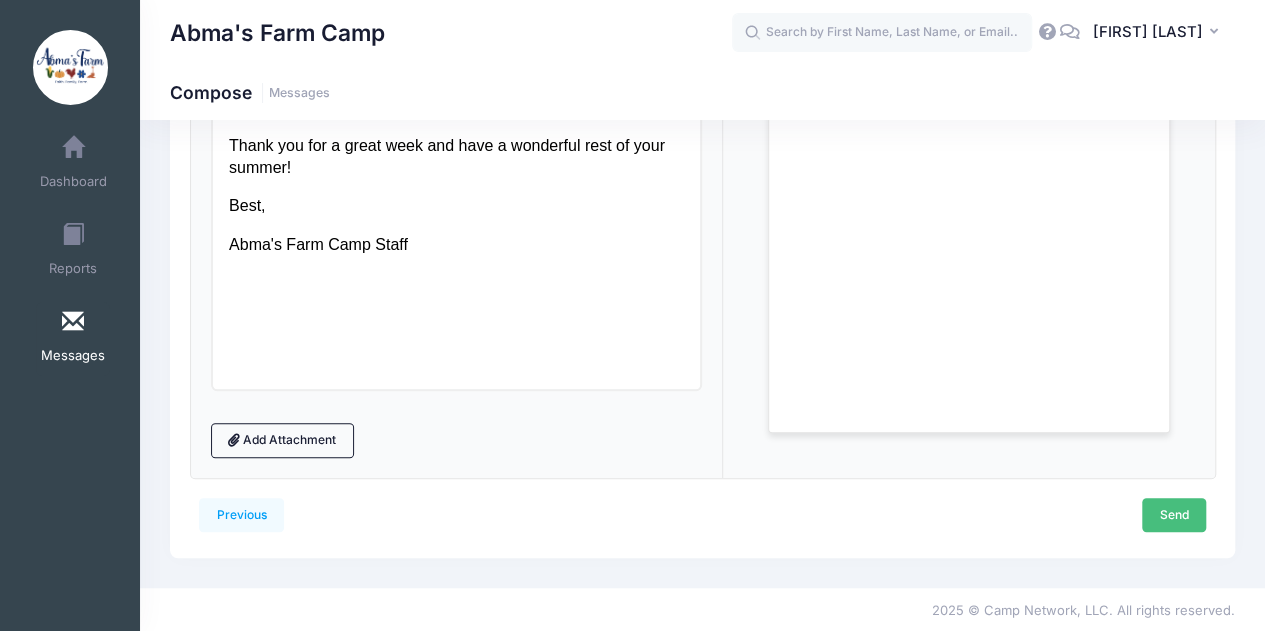 click on "Send" at bounding box center [1174, 515] 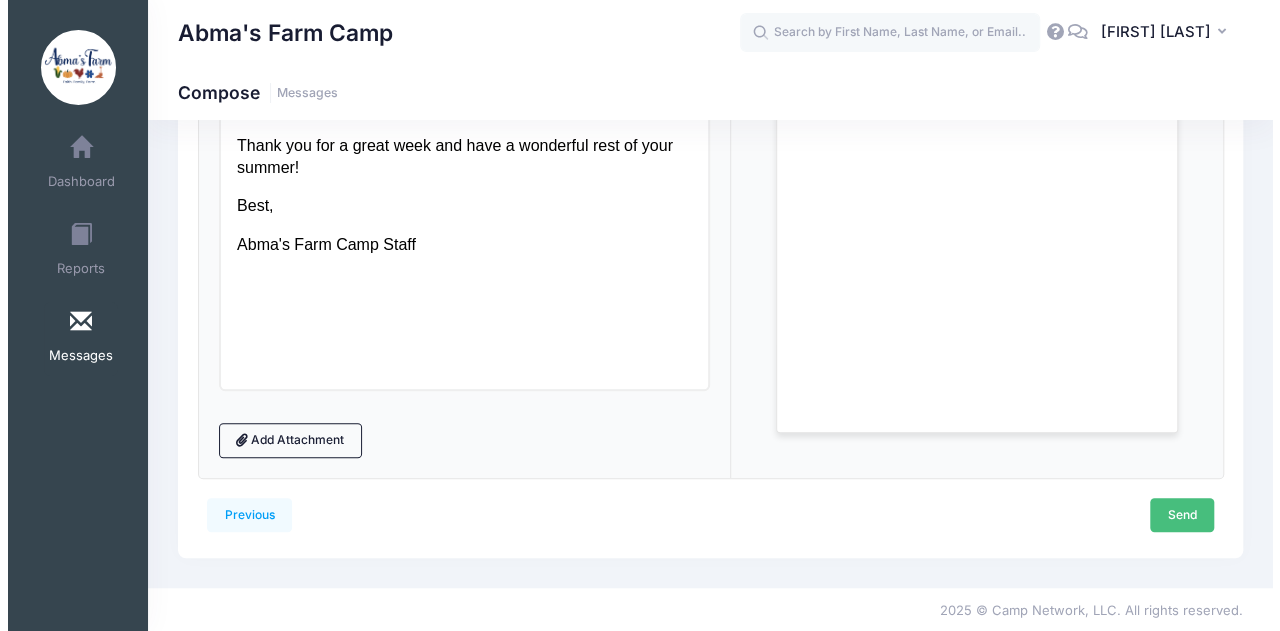 scroll, scrollTop: 0, scrollLeft: 0, axis: both 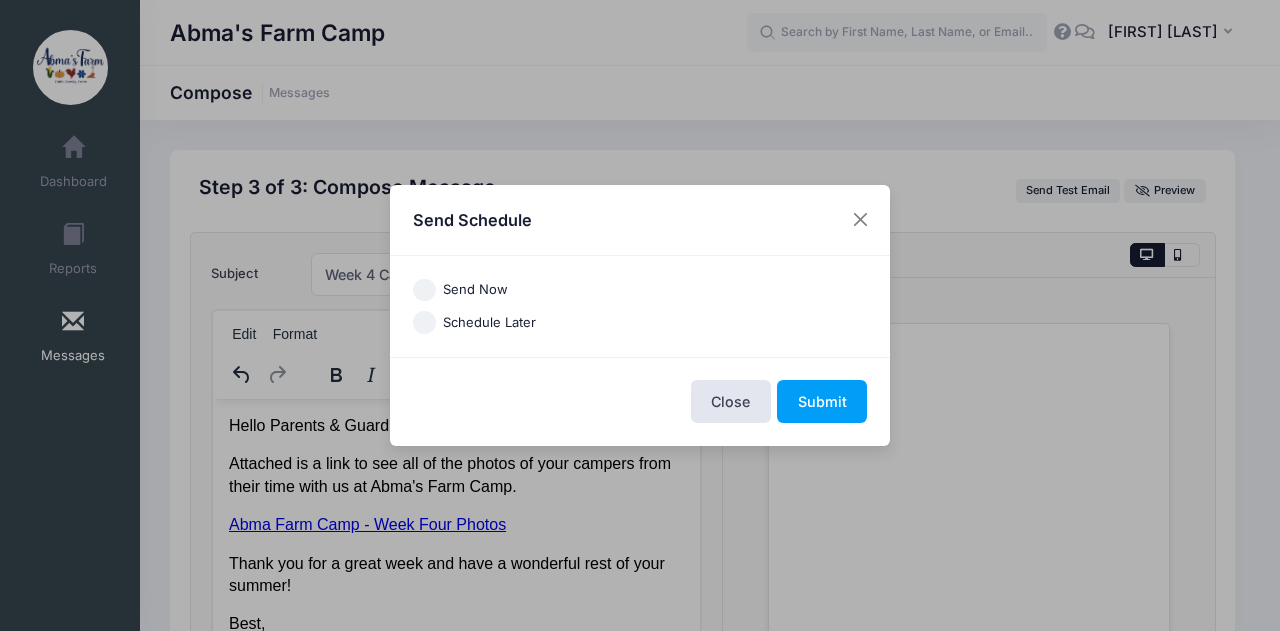 click on "Send Now" at bounding box center [475, 290] 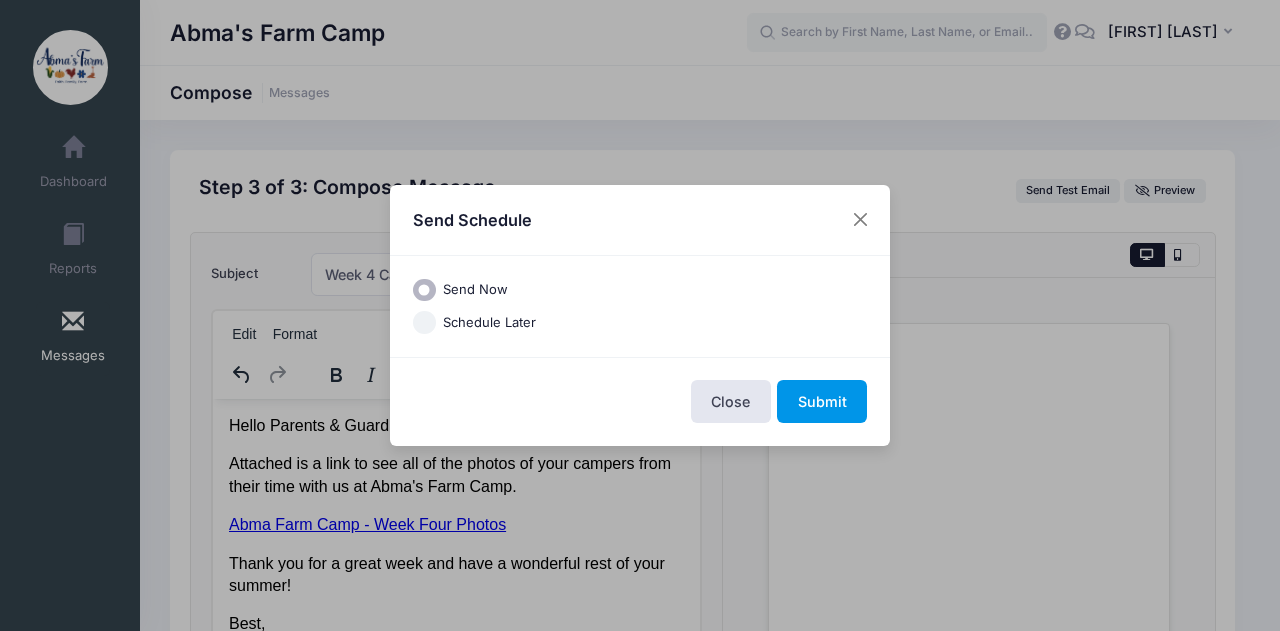 click on "Submit" at bounding box center [822, 401] 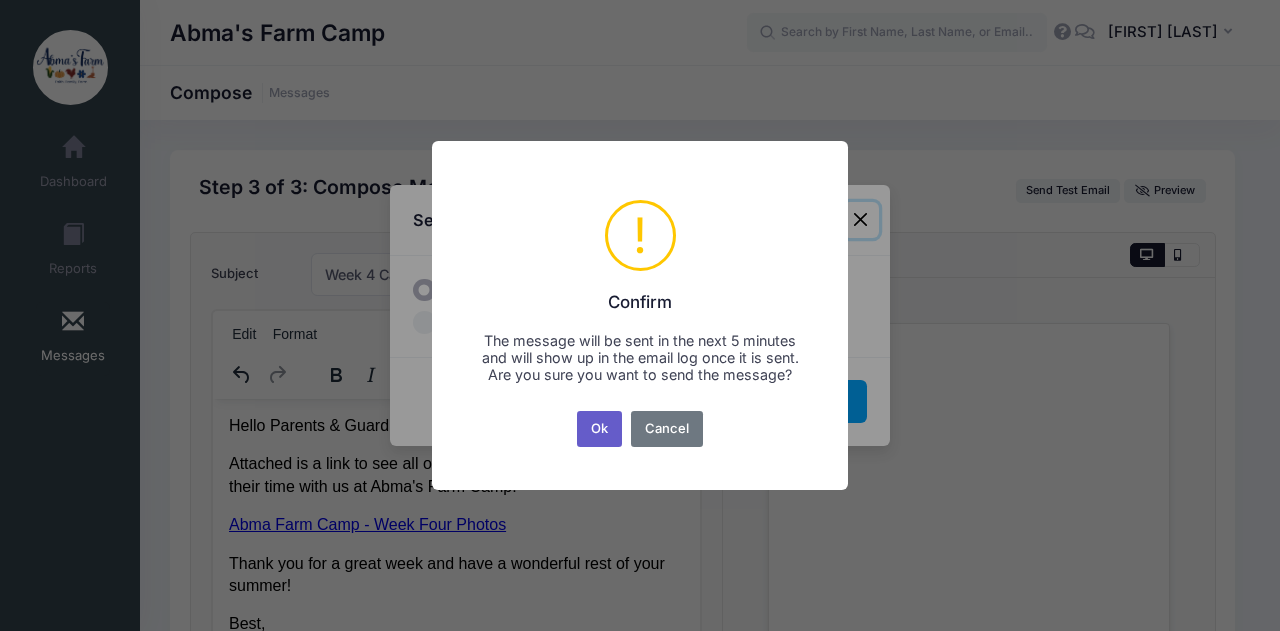 click on "Ok" at bounding box center [600, 429] 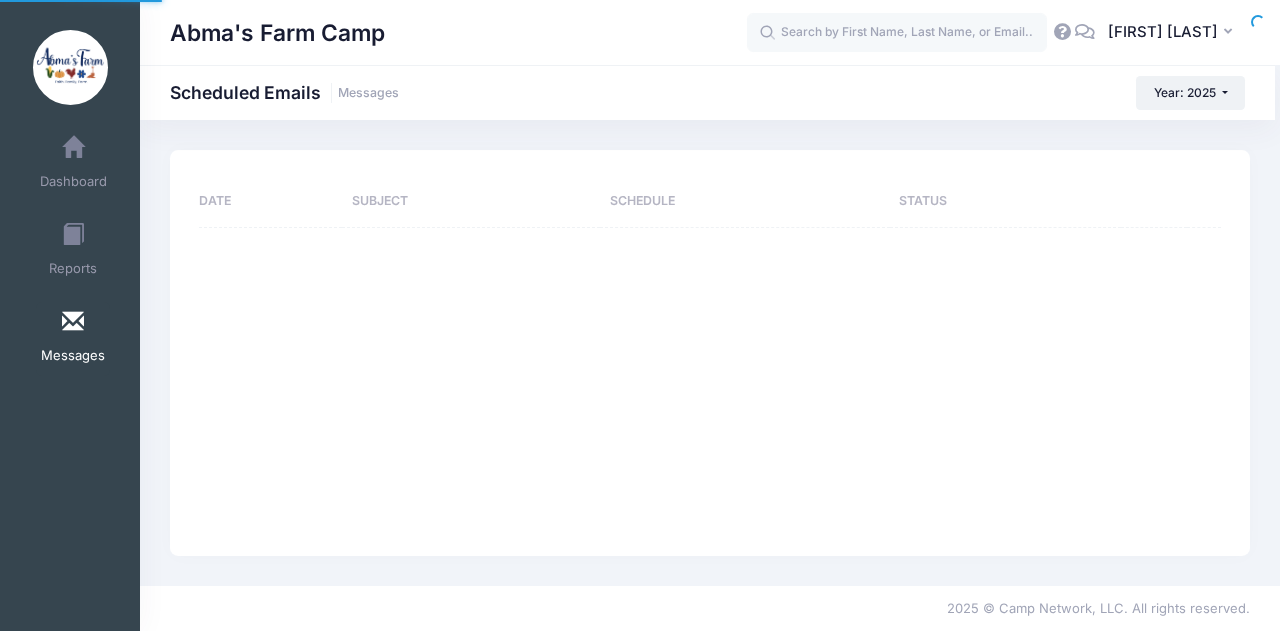 scroll, scrollTop: 0, scrollLeft: 0, axis: both 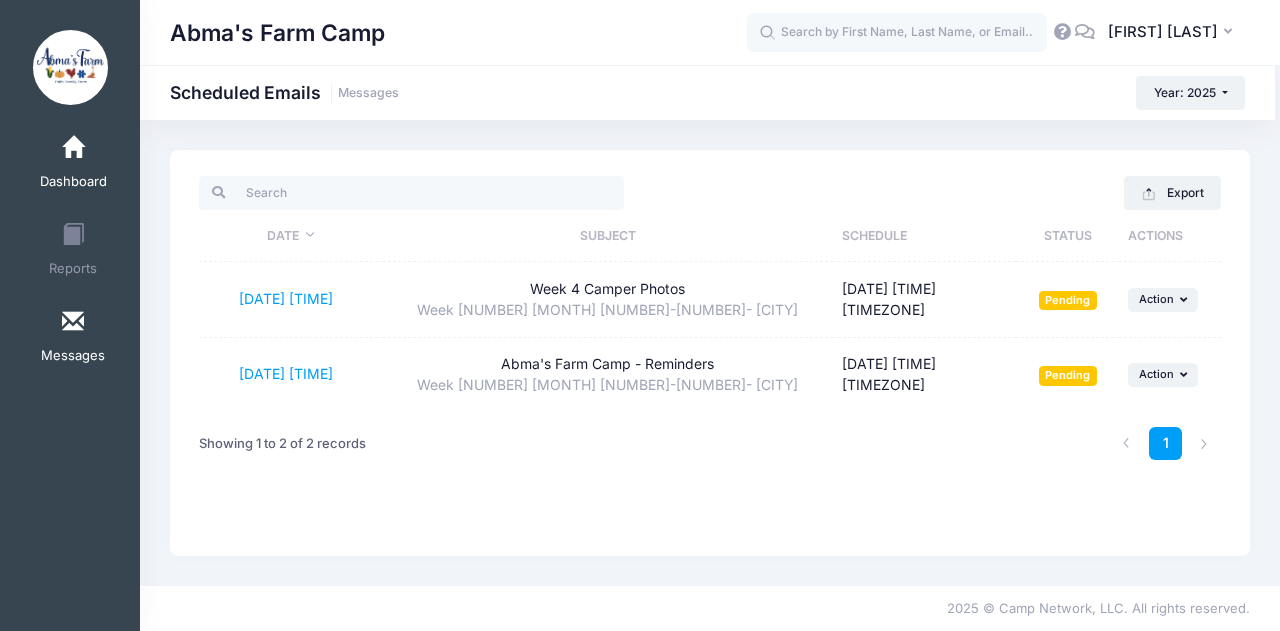 click on "Dashboard" at bounding box center [73, 165] 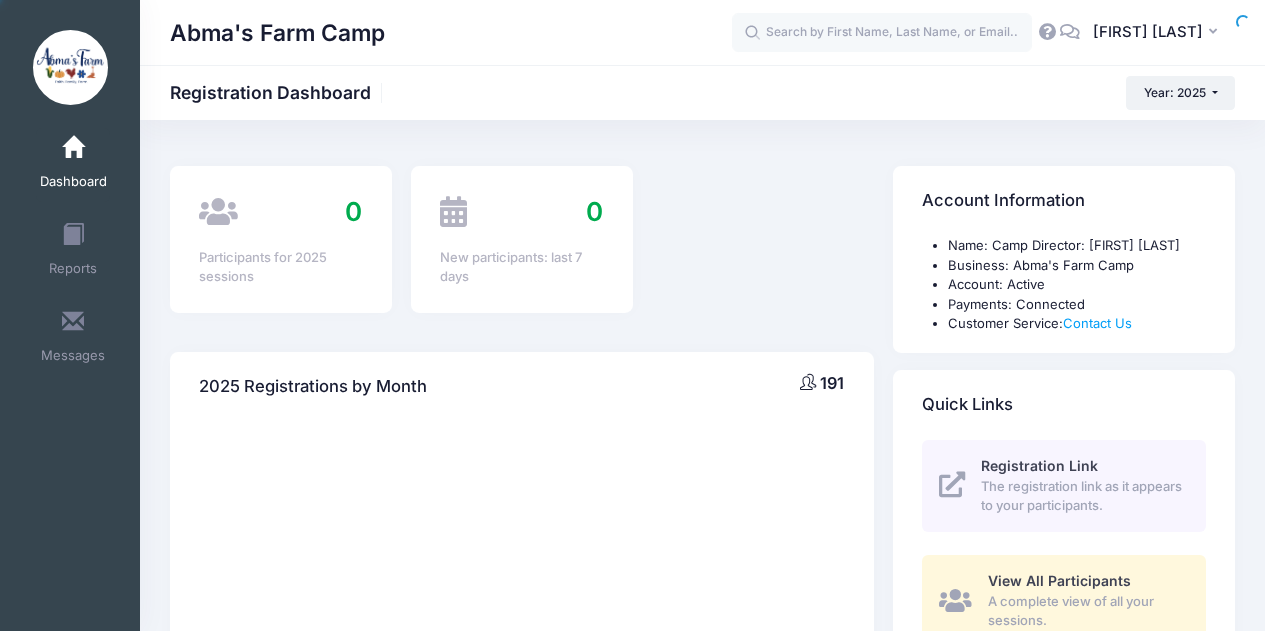 scroll, scrollTop: 0, scrollLeft: 0, axis: both 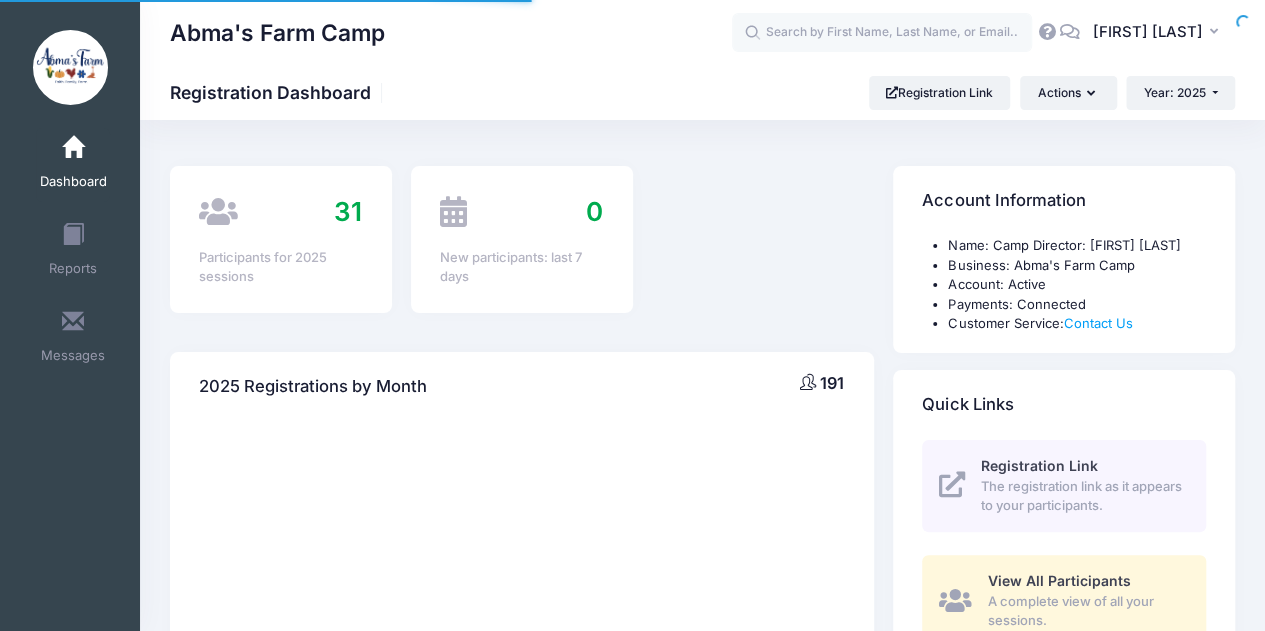 select 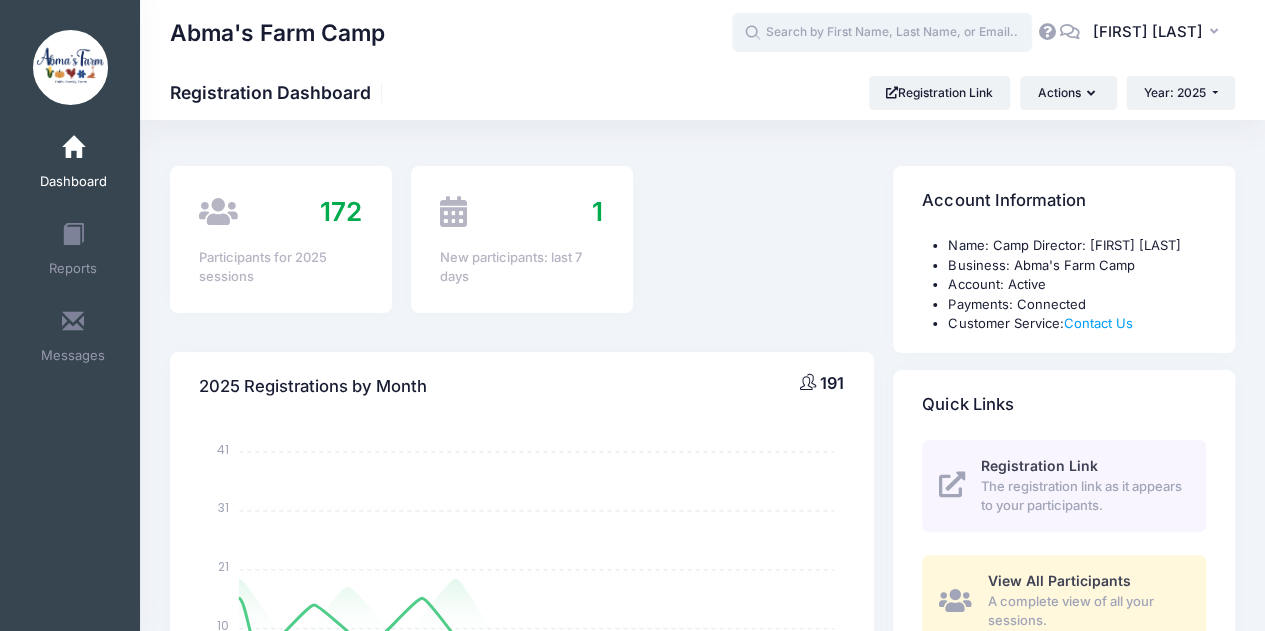 click at bounding box center (882, 33) 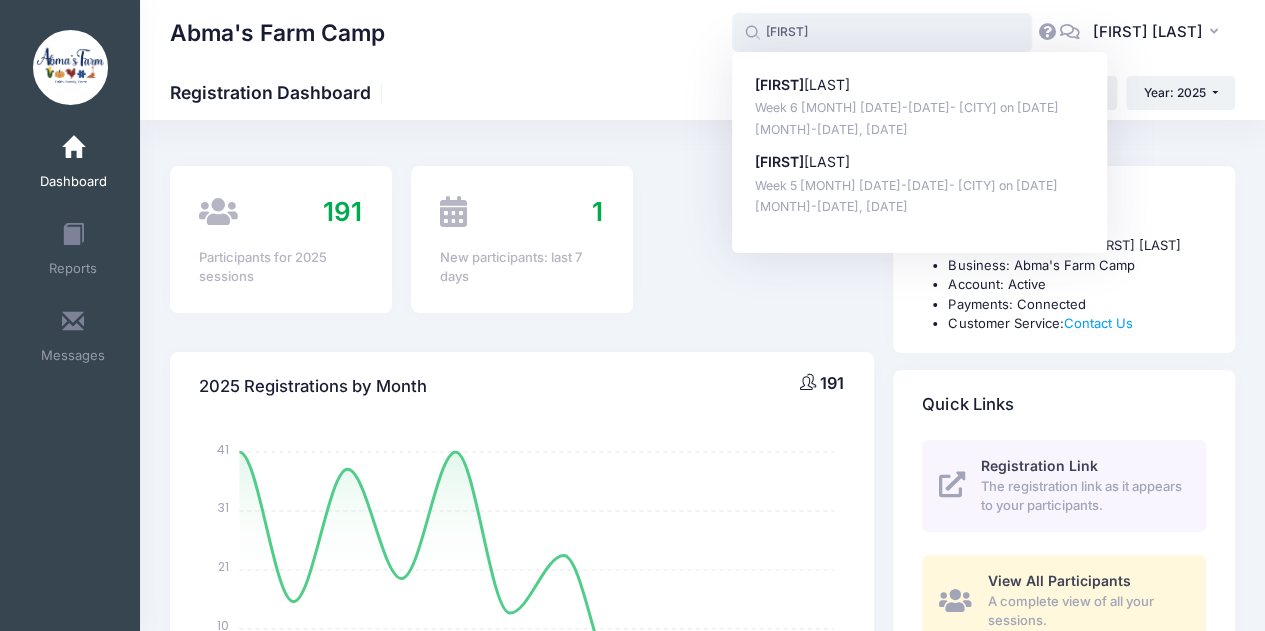 type on "chey" 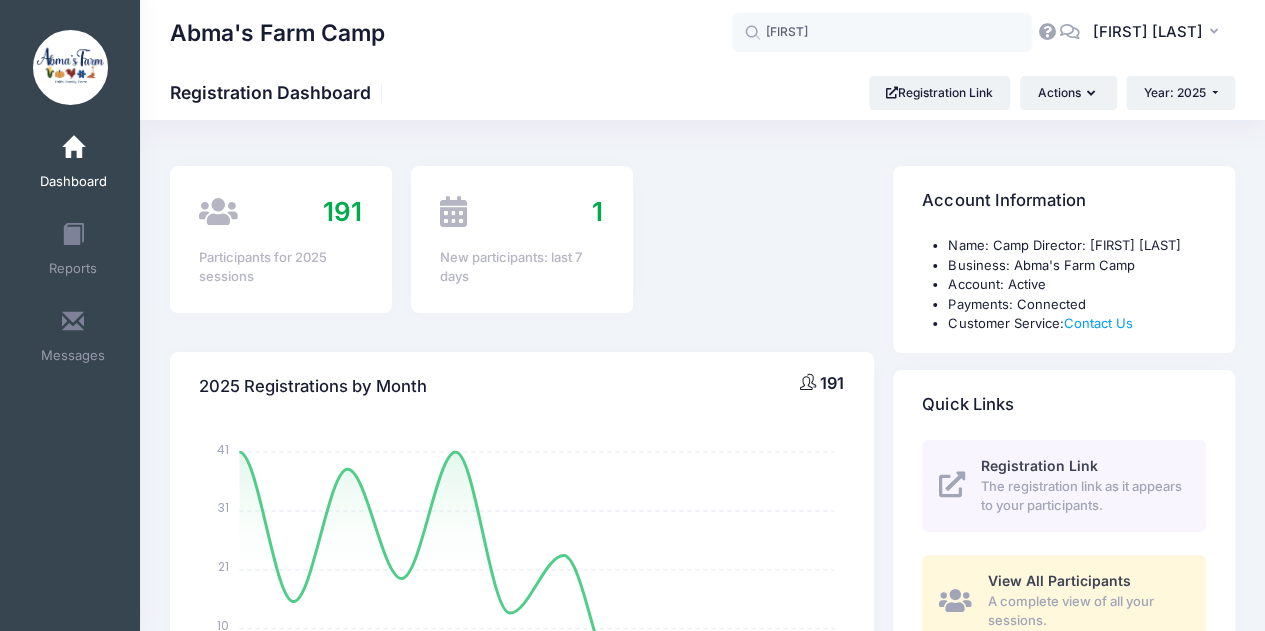 click on "Abma's Farm Camp" at bounding box center (451, 33) 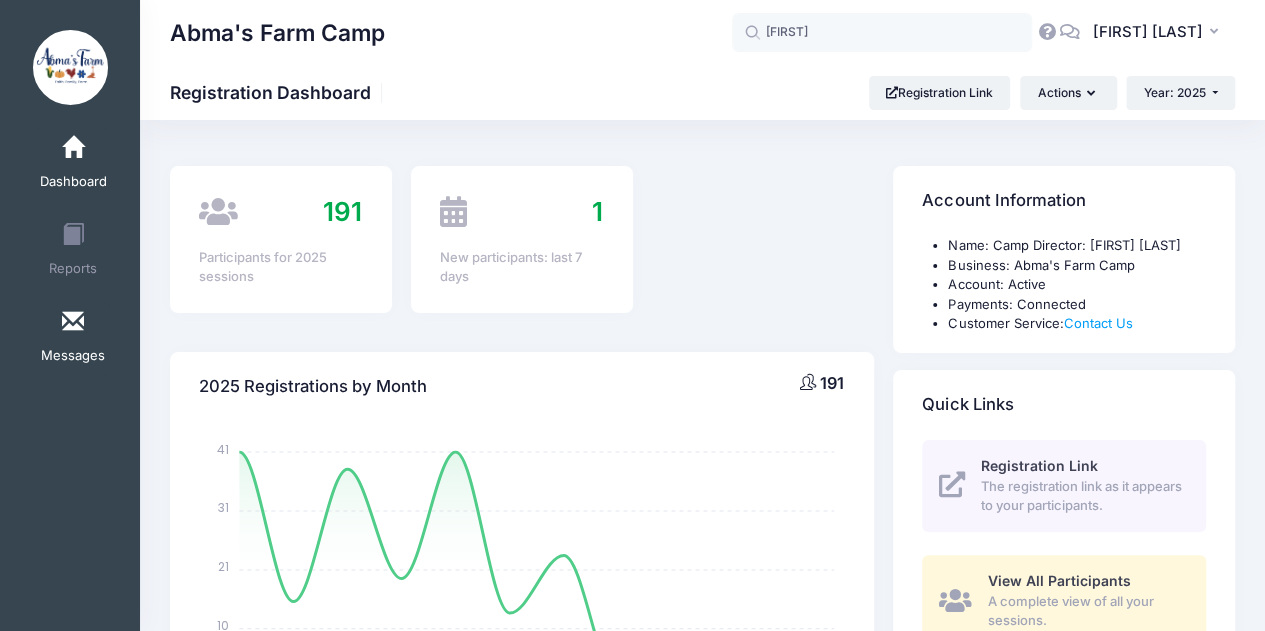 click at bounding box center (73, 322) 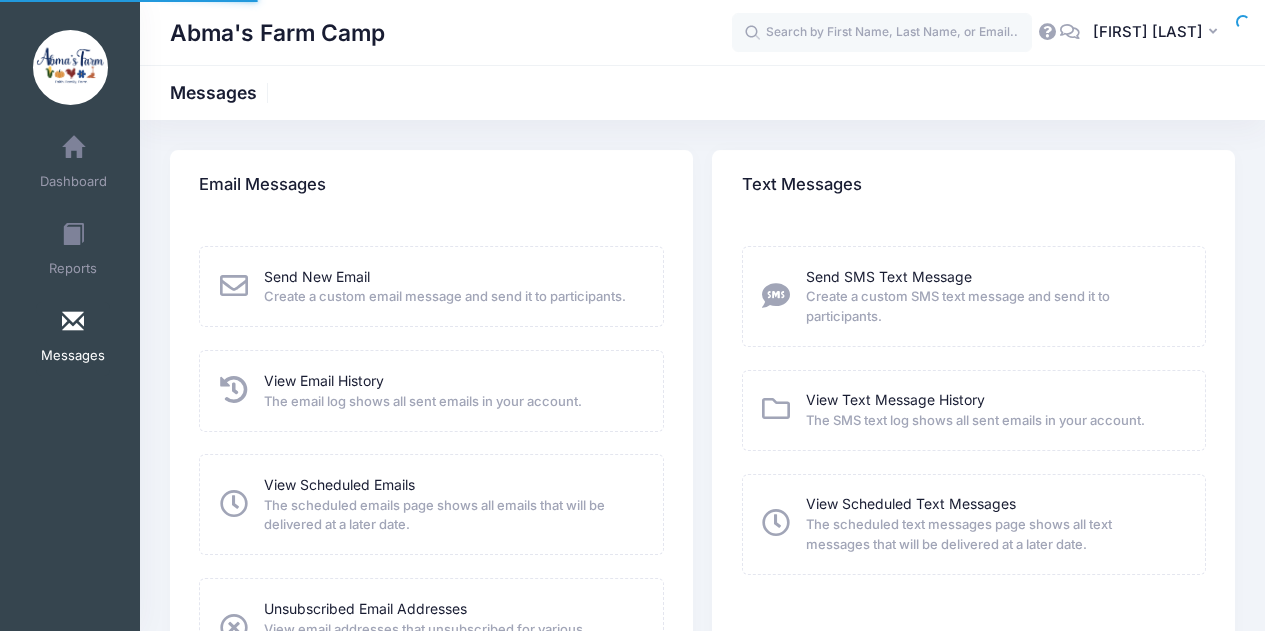 scroll, scrollTop: 0, scrollLeft: 0, axis: both 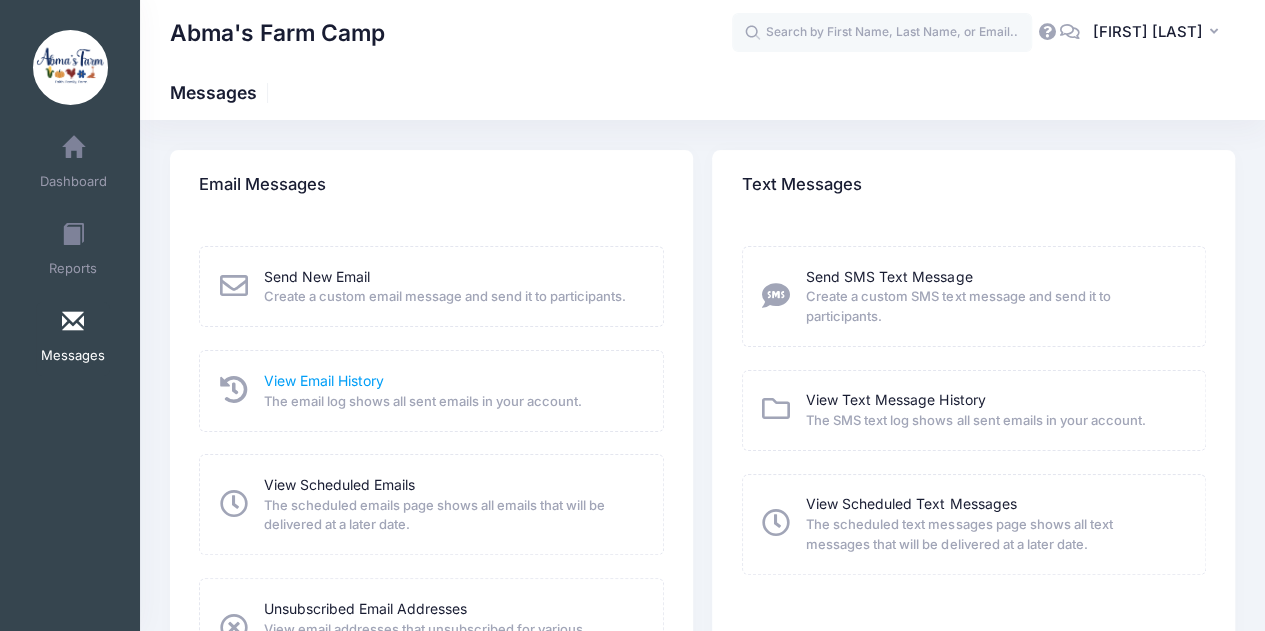click on "View Email History" at bounding box center [324, 380] 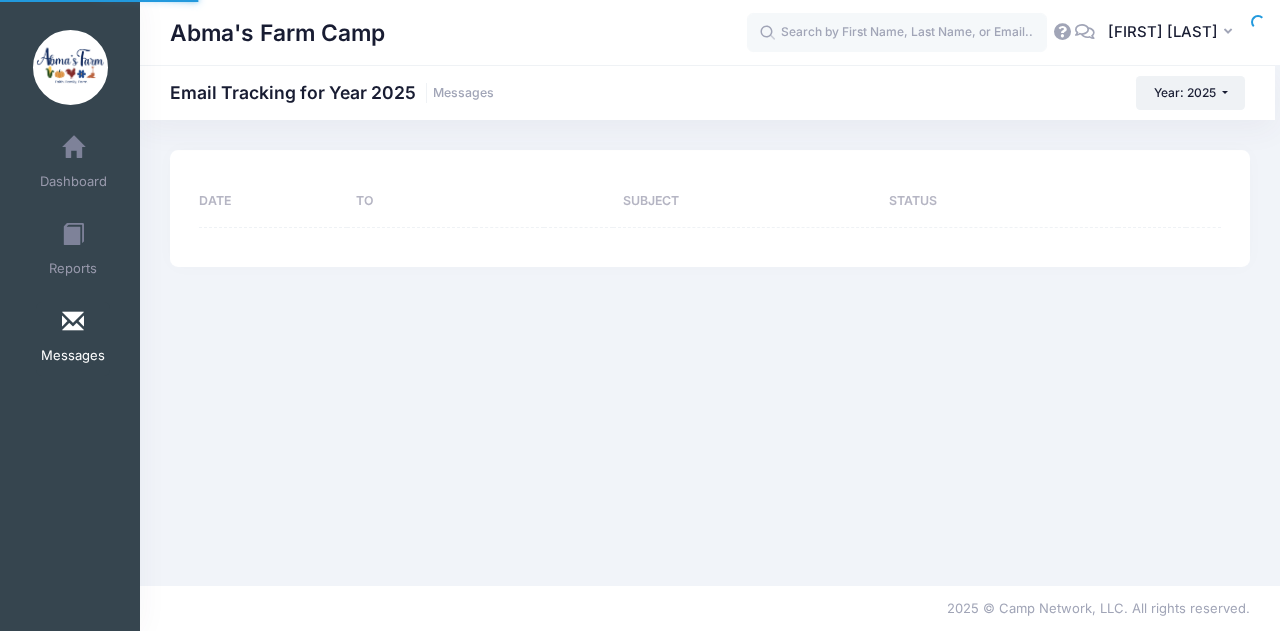 scroll, scrollTop: 0, scrollLeft: 0, axis: both 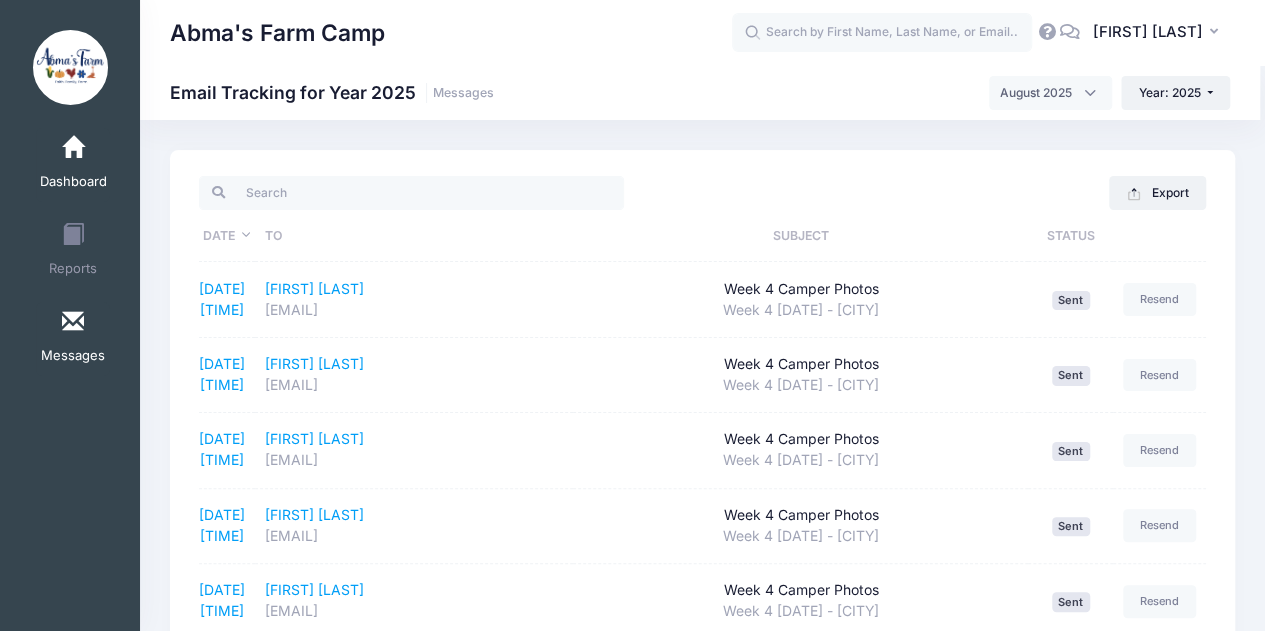 click at bounding box center [73, 148] 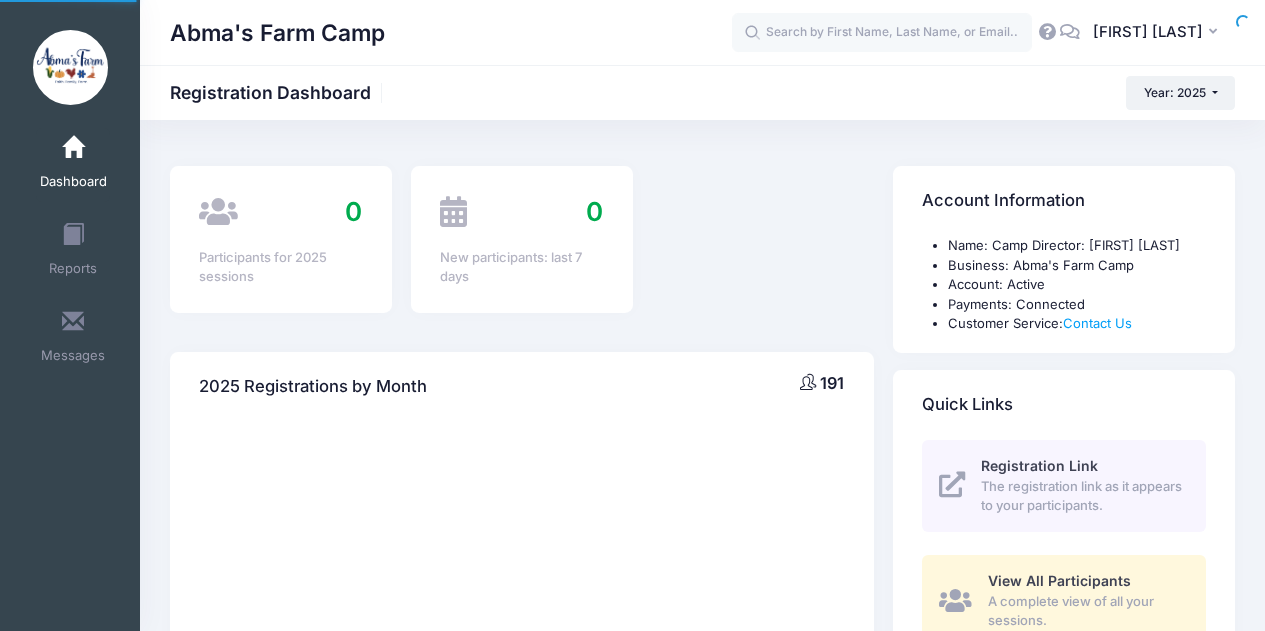 scroll, scrollTop: 0, scrollLeft: 0, axis: both 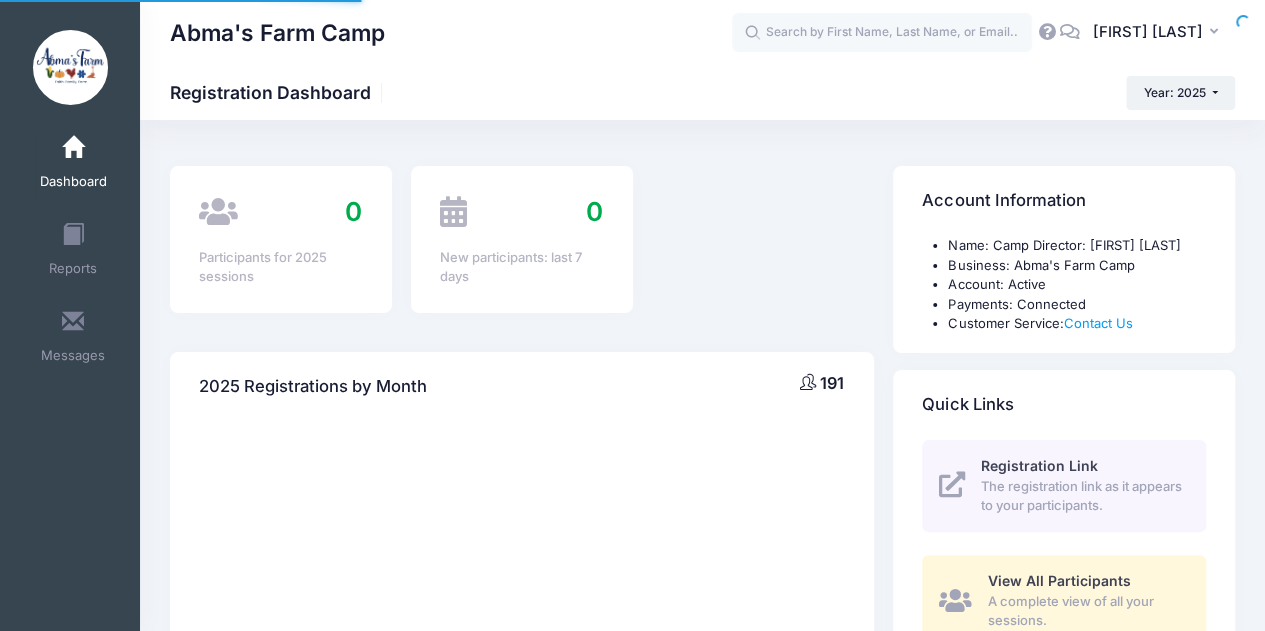 select 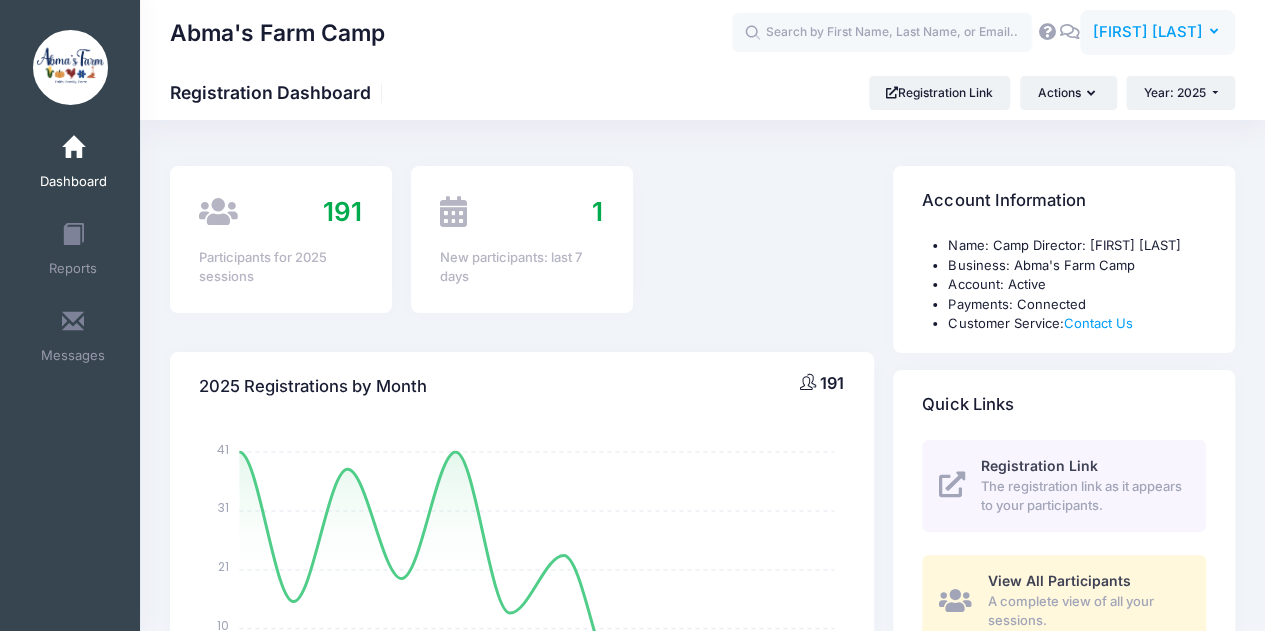 click on "[FIRST] [LAST]" at bounding box center [1148, 32] 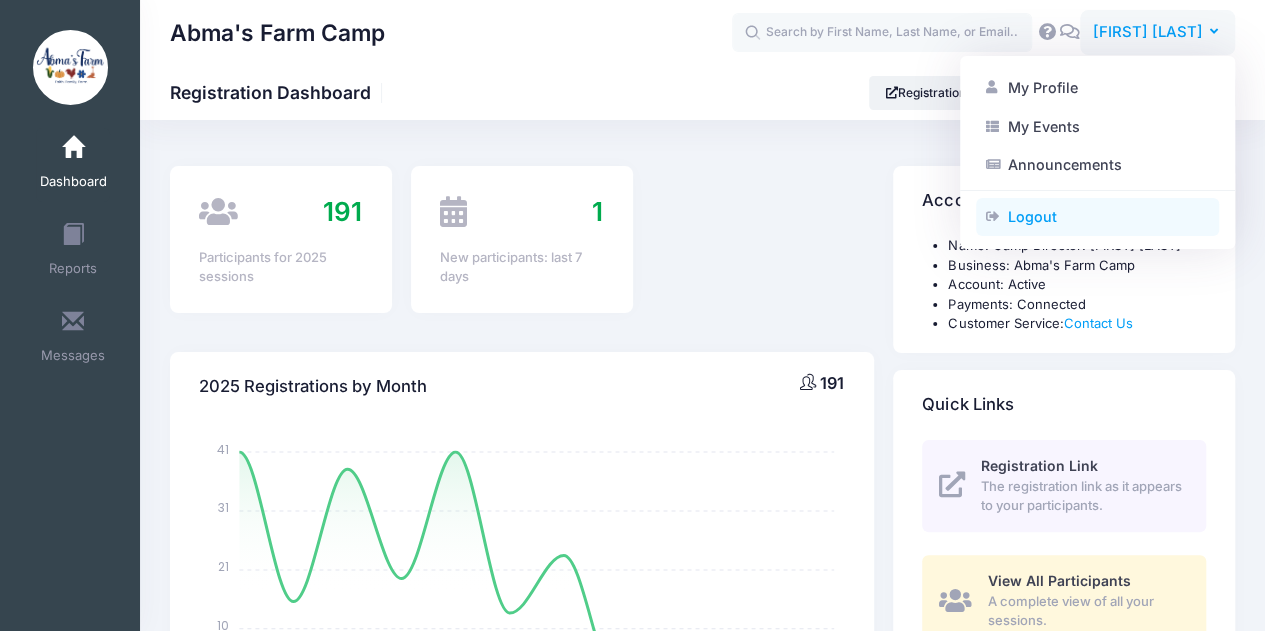 click on "Logout" at bounding box center (1097, 217) 